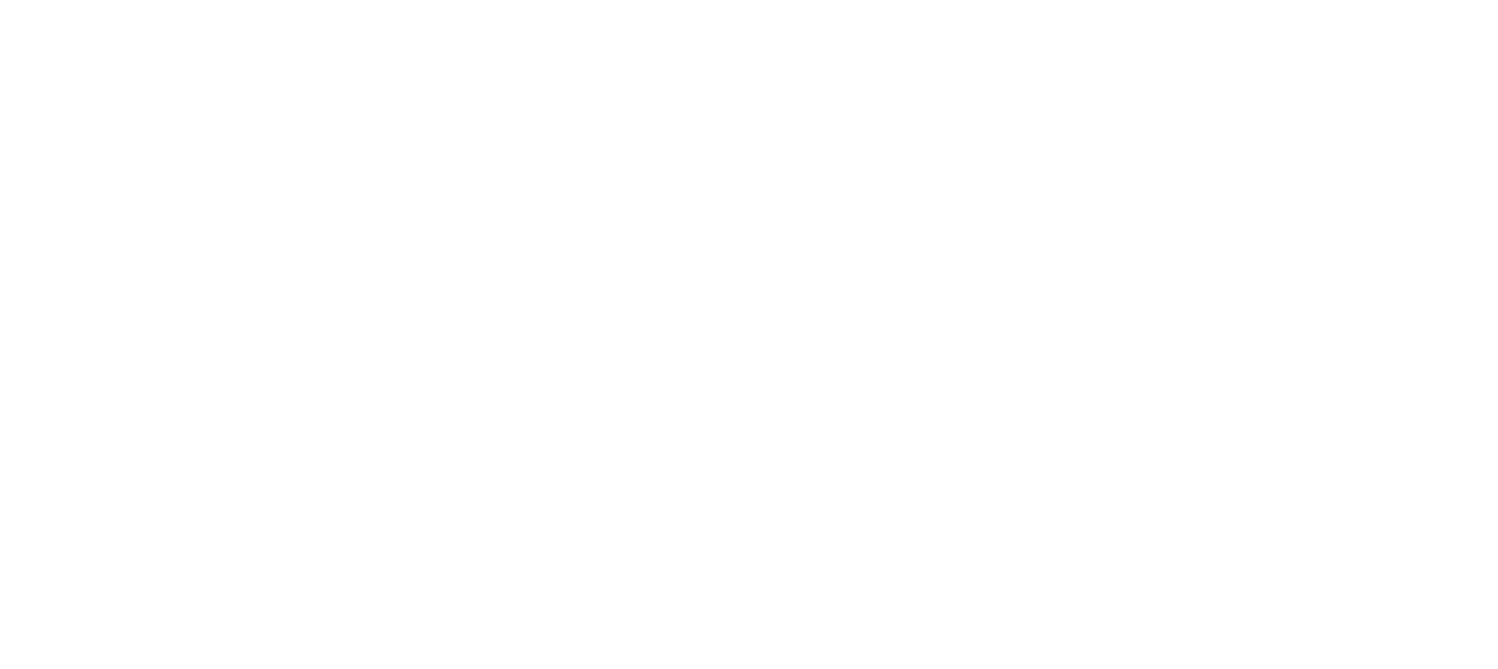 scroll, scrollTop: 0, scrollLeft: 0, axis: both 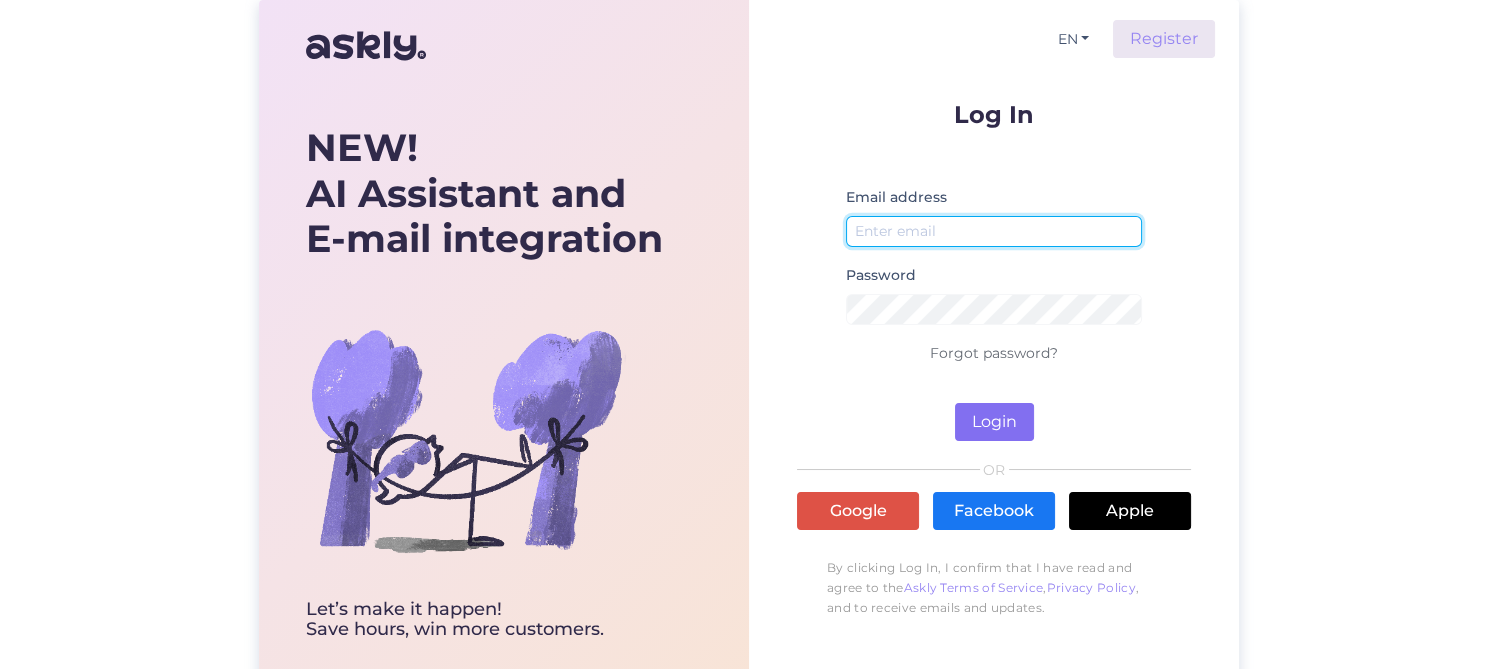 type on "[EMAIL_ADDRESS][DOMAIN_NAME]" 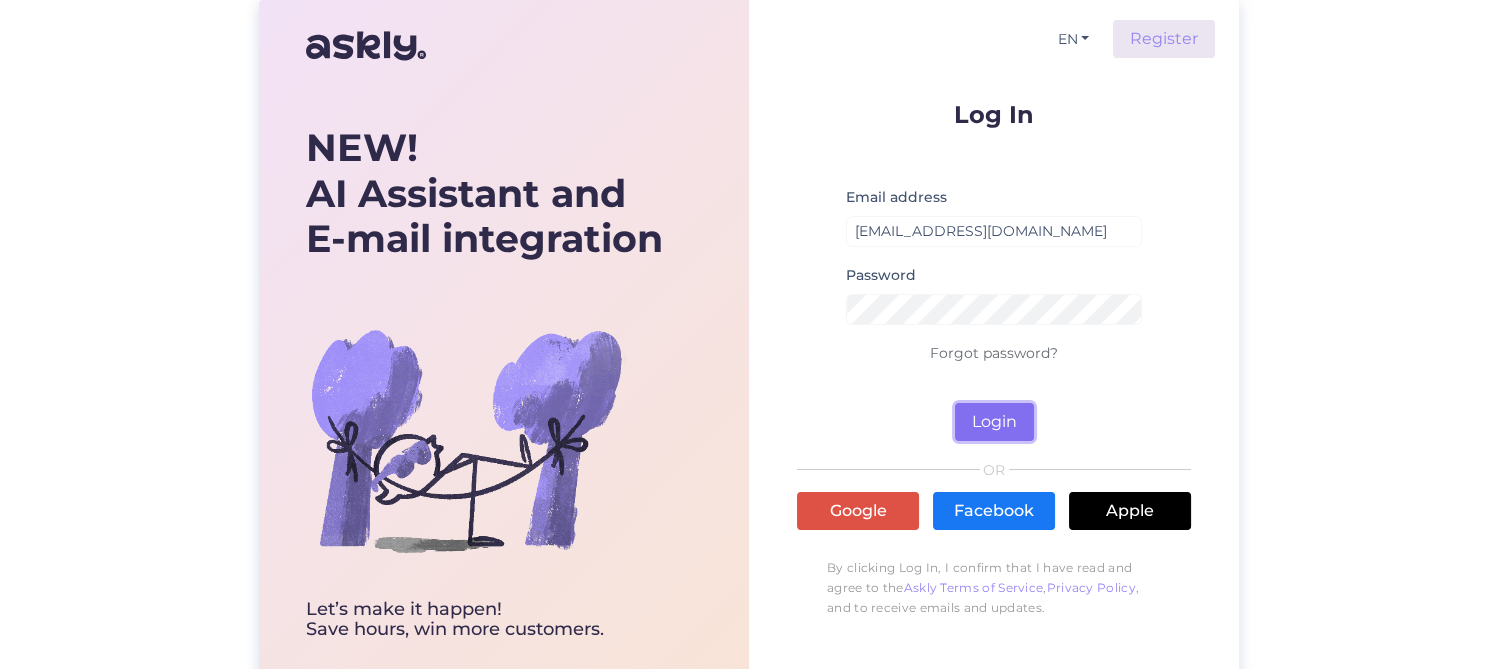 drag, startPoint x: 988, startPoint y: 419, endPoint x: 1007, endPoint y: 412, distance: 20.248457 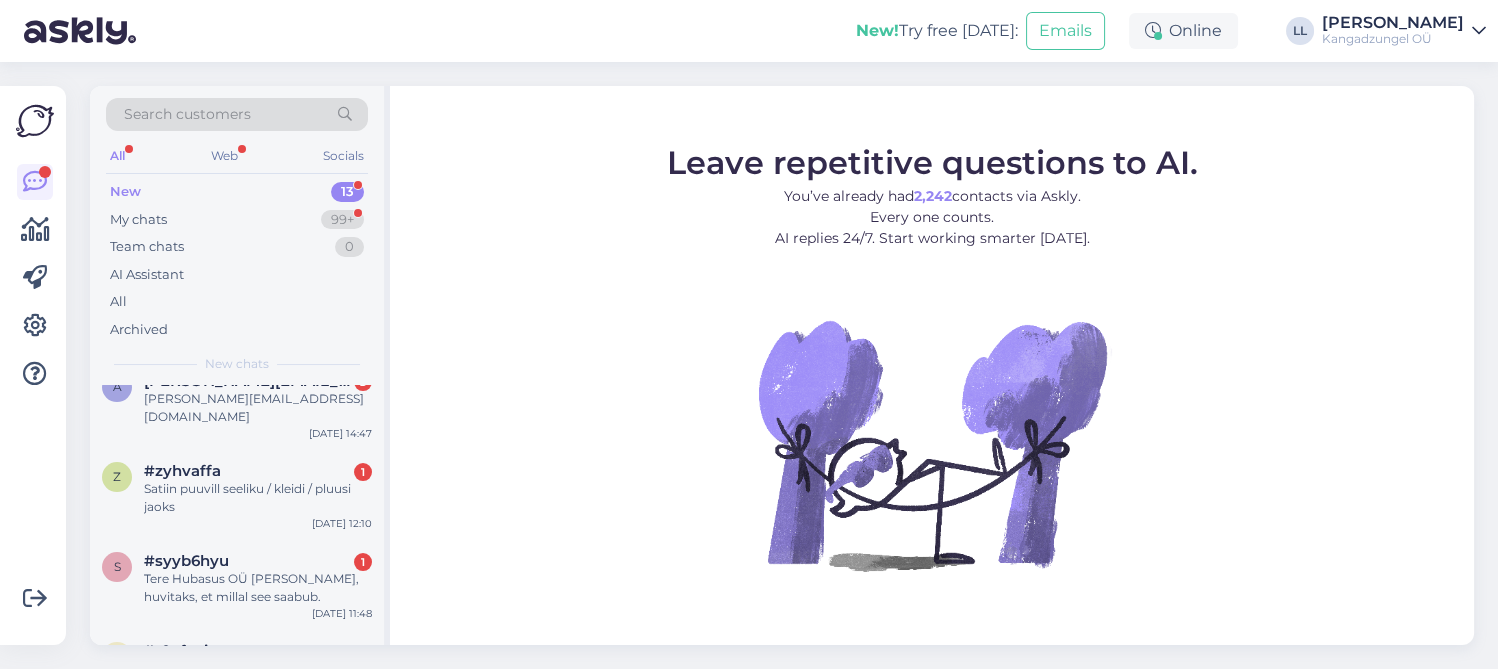 scroll, scrollTop: 444, scrollLeft: 0, axis: vertical 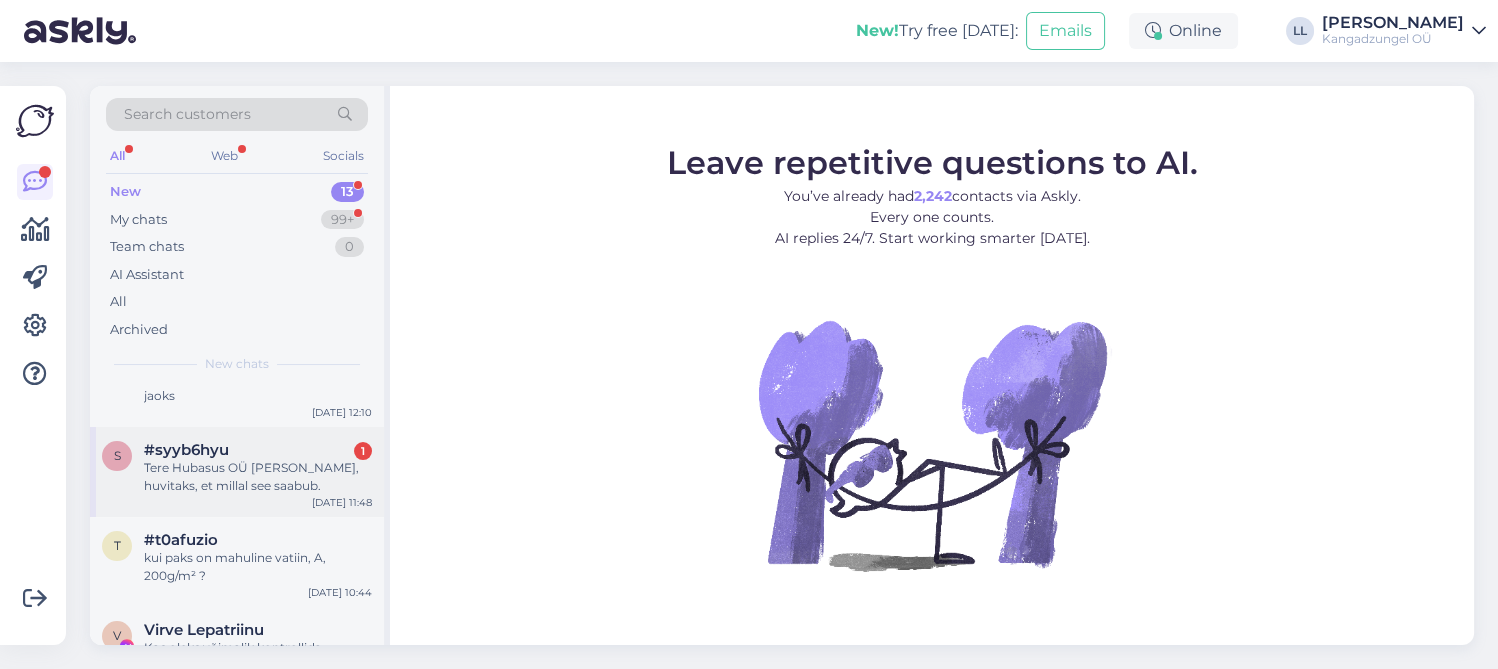 click on "Tere Hubasus OÜ [PERSON_NAME], huvitaks, et millal see saabub." at bounding box center (258, 477) 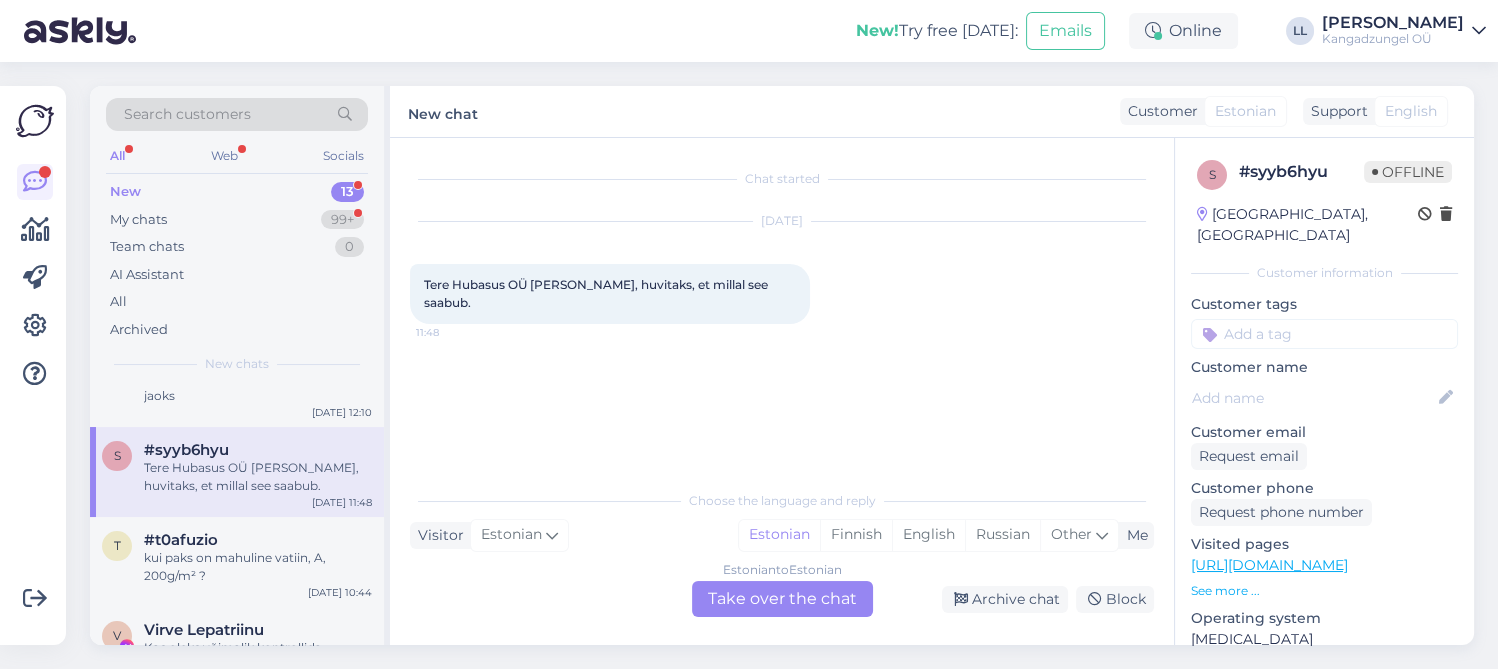 click on "Estonian  to  Estonian Take over the chat" at bounding box center [782, 599] 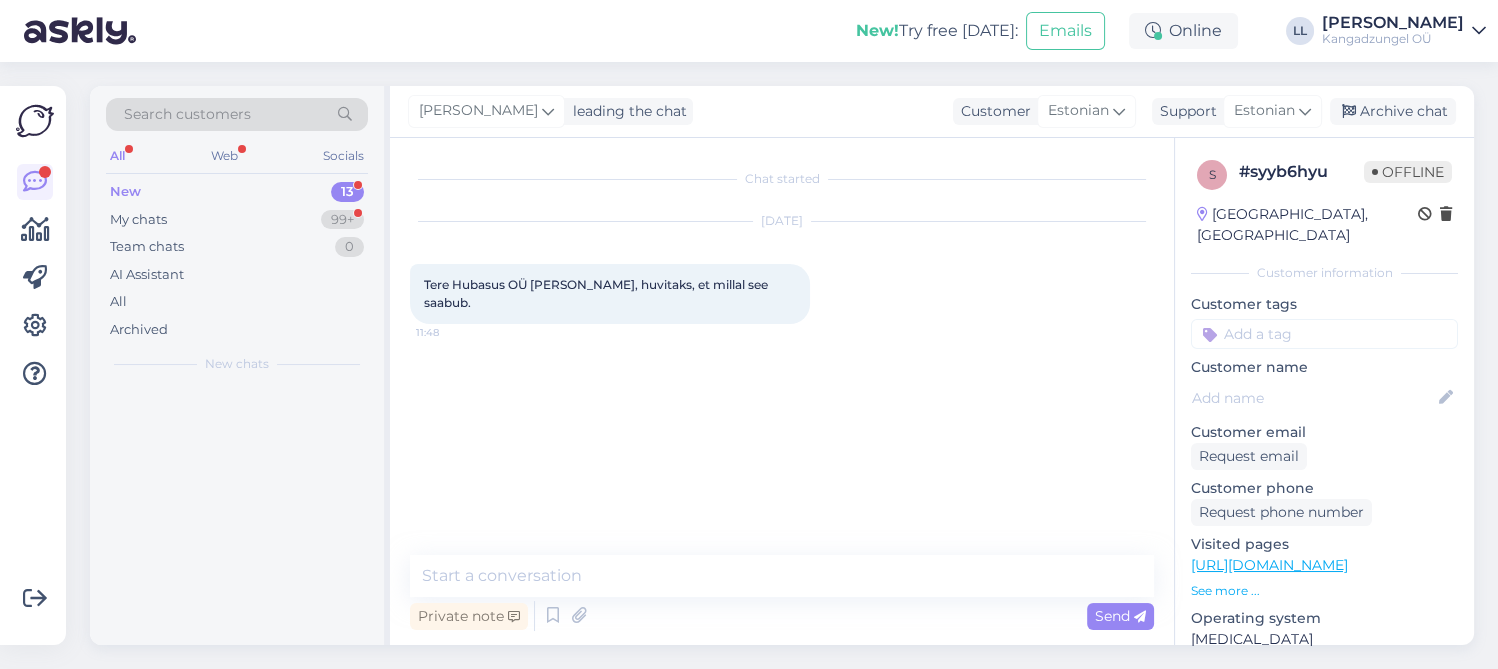 scroll, scrollTop: 0, scrollLeft: 0, axis: both 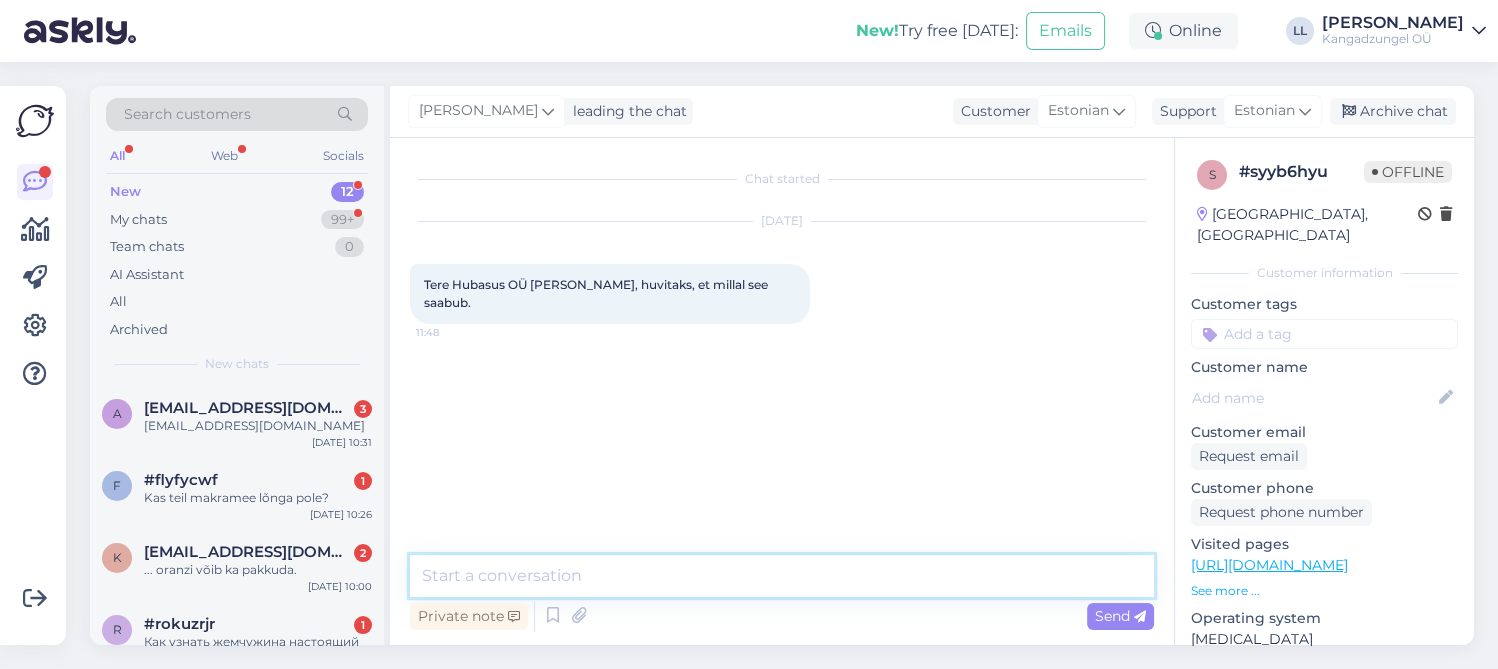 click at bounding box center [782, 576] 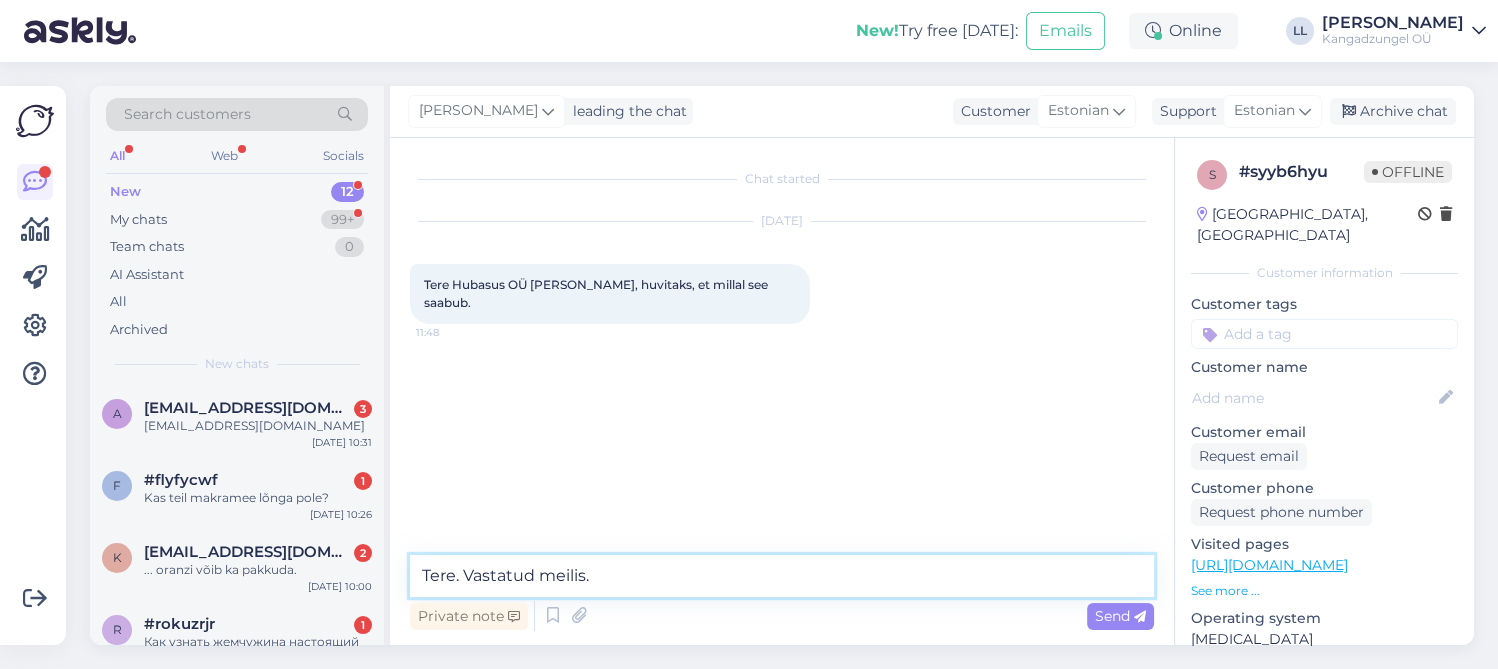 type on "Tere. Vastatud meilis." 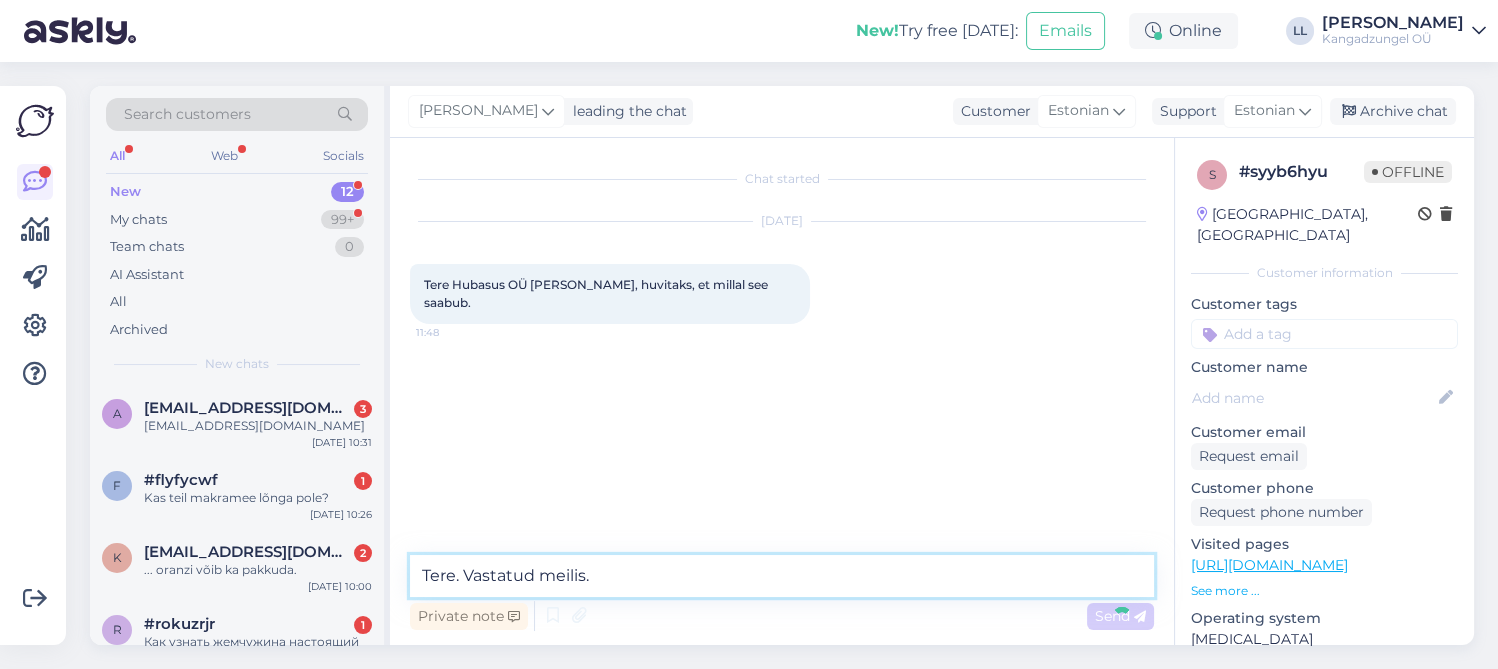 type 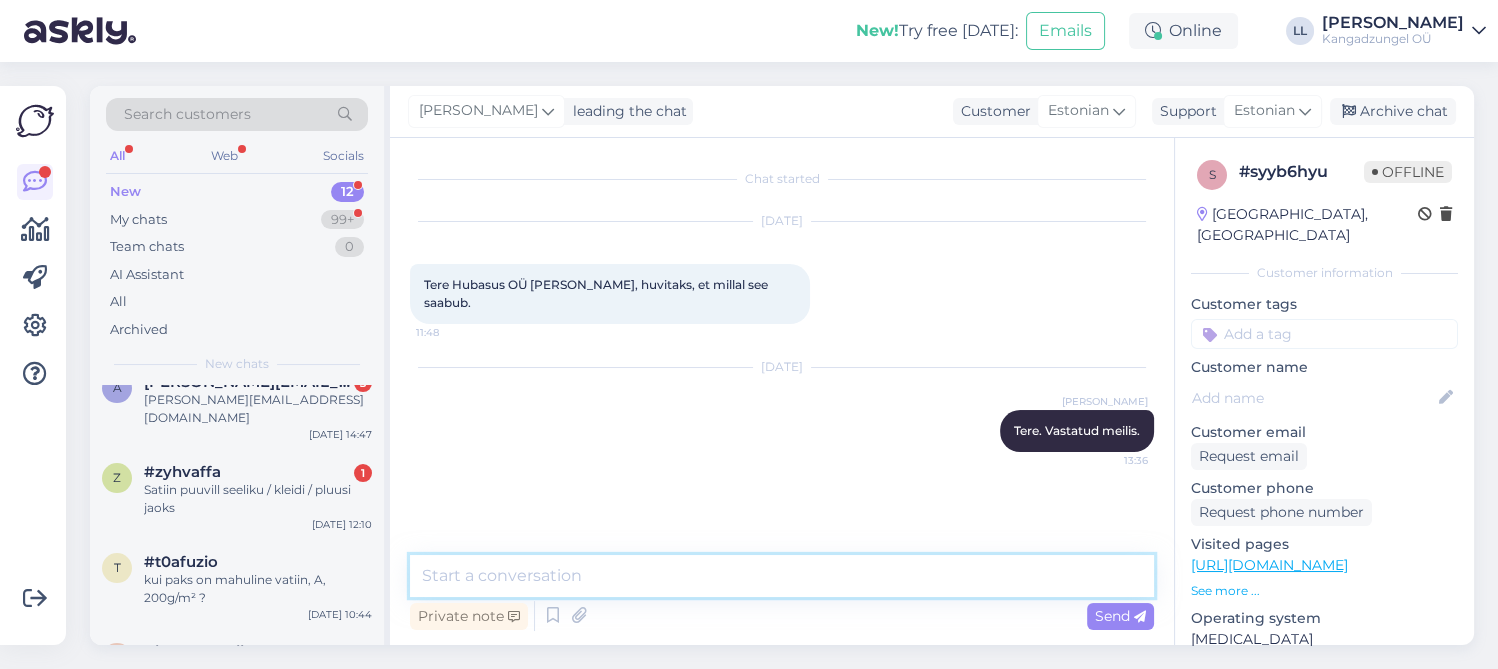 scroll, scrollTop: 333, scrollLeft: 0, axis: vertical 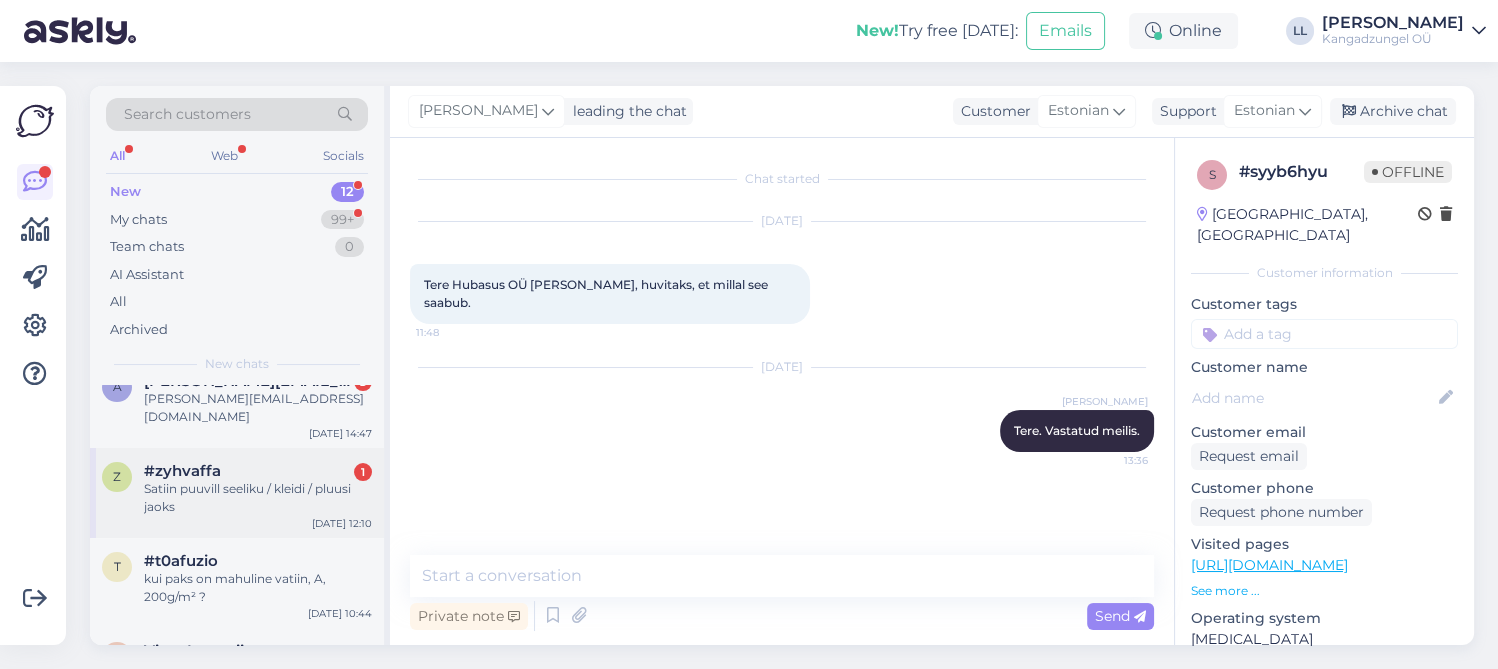 click on "Satiin puuvill seeliku / kleidi / pluusi jaoks" at bounding box center (258, 498) 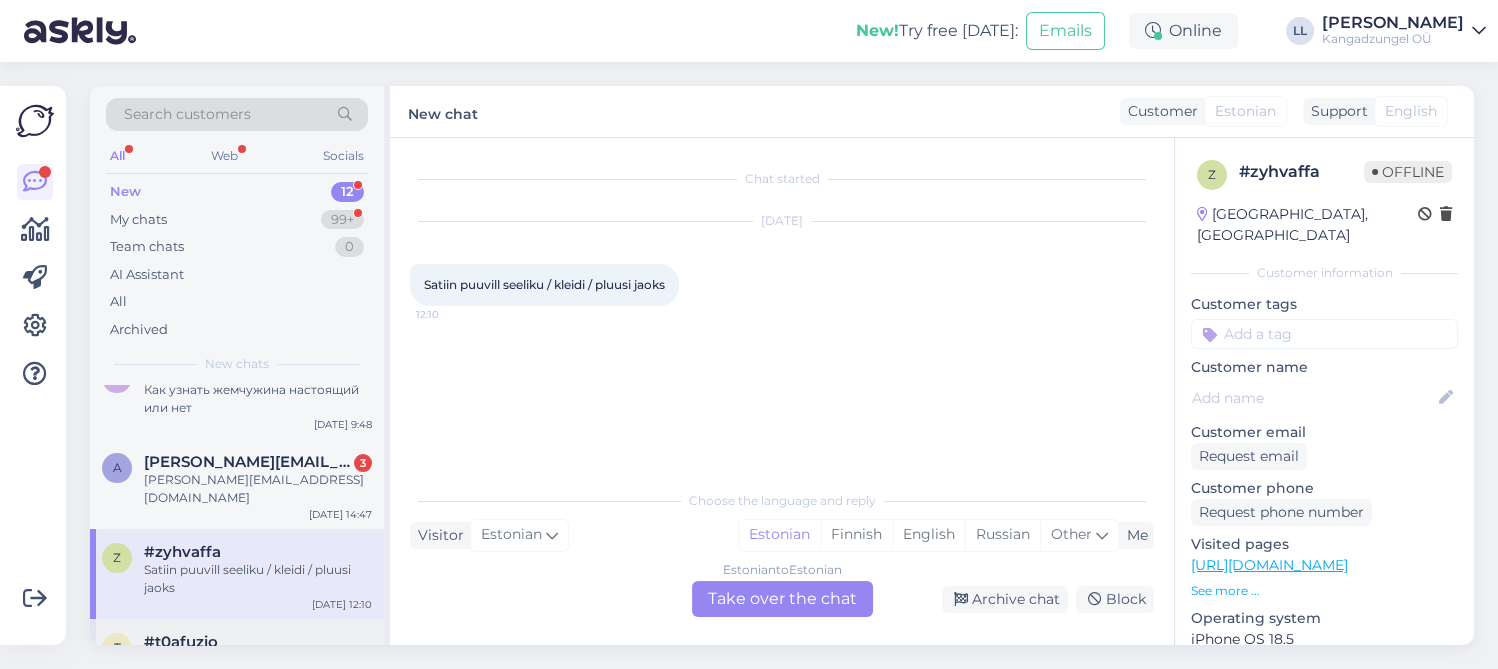 scroll, scrollTop: 222, scrollLeft: 0, axis: vertical 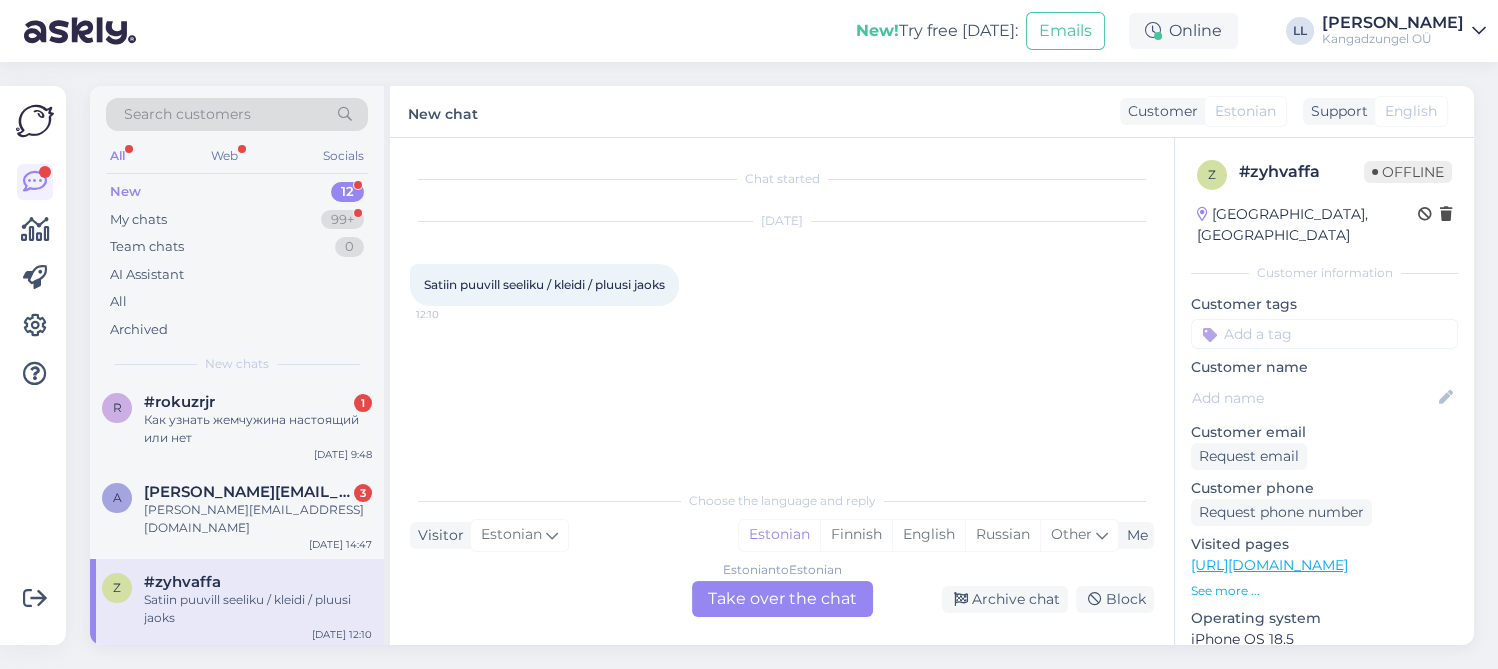click on "Estonian  to  Estonian Take over the chat" at bounding box center [782, 599] 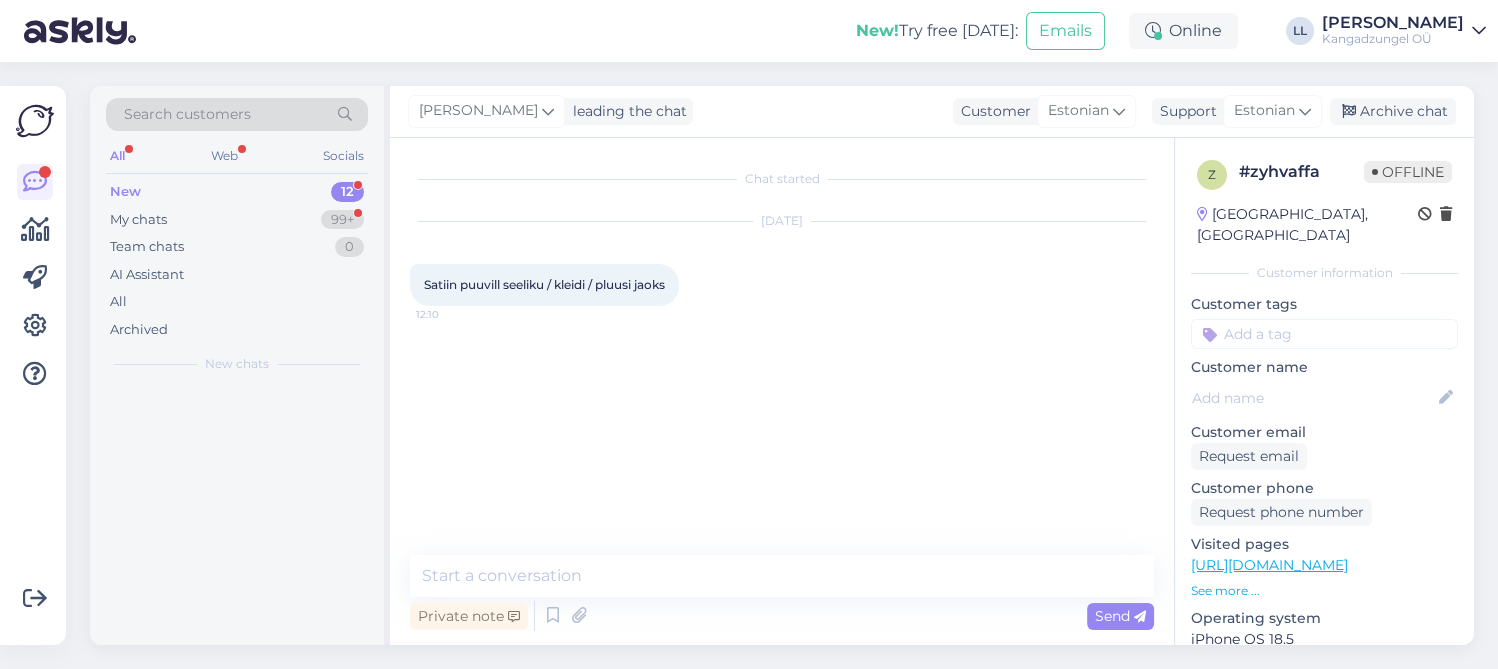 scroll, scrollTop: 0, scrollLeft: 0, axis: both 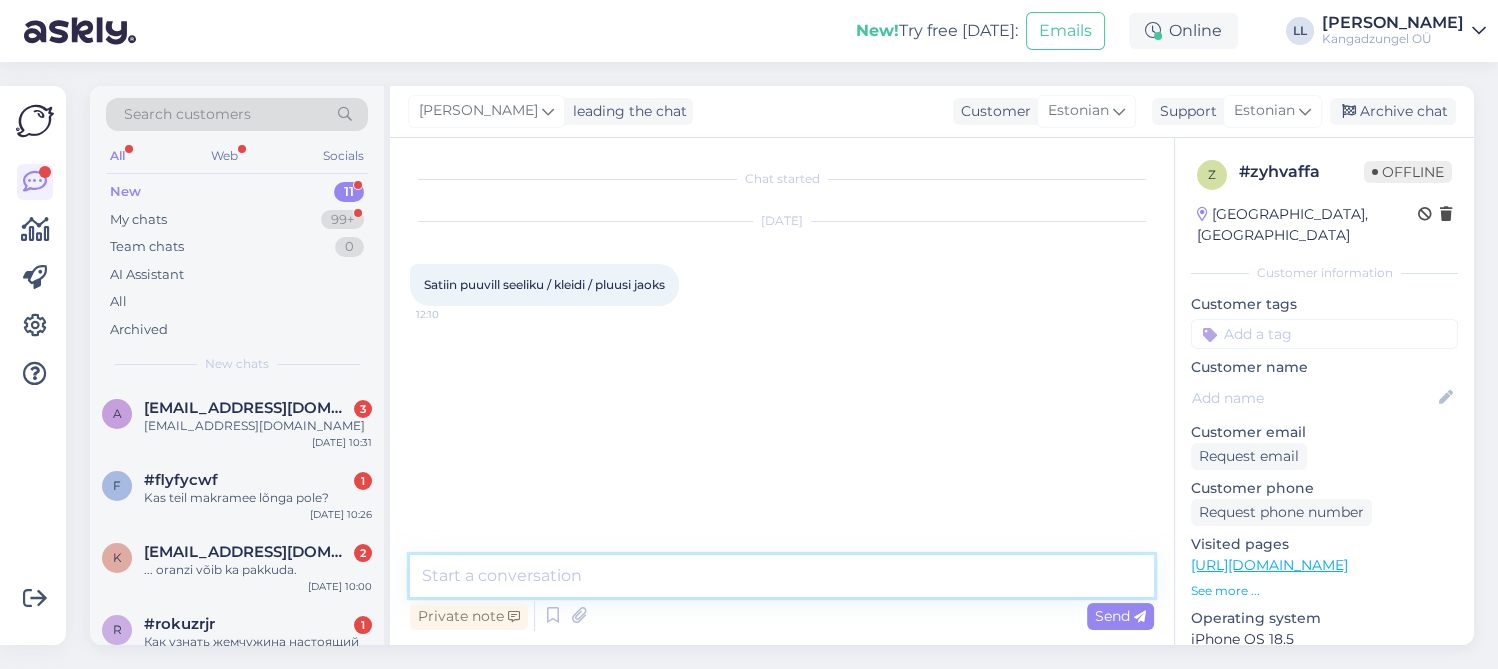 click at bounding box center (782, 576) 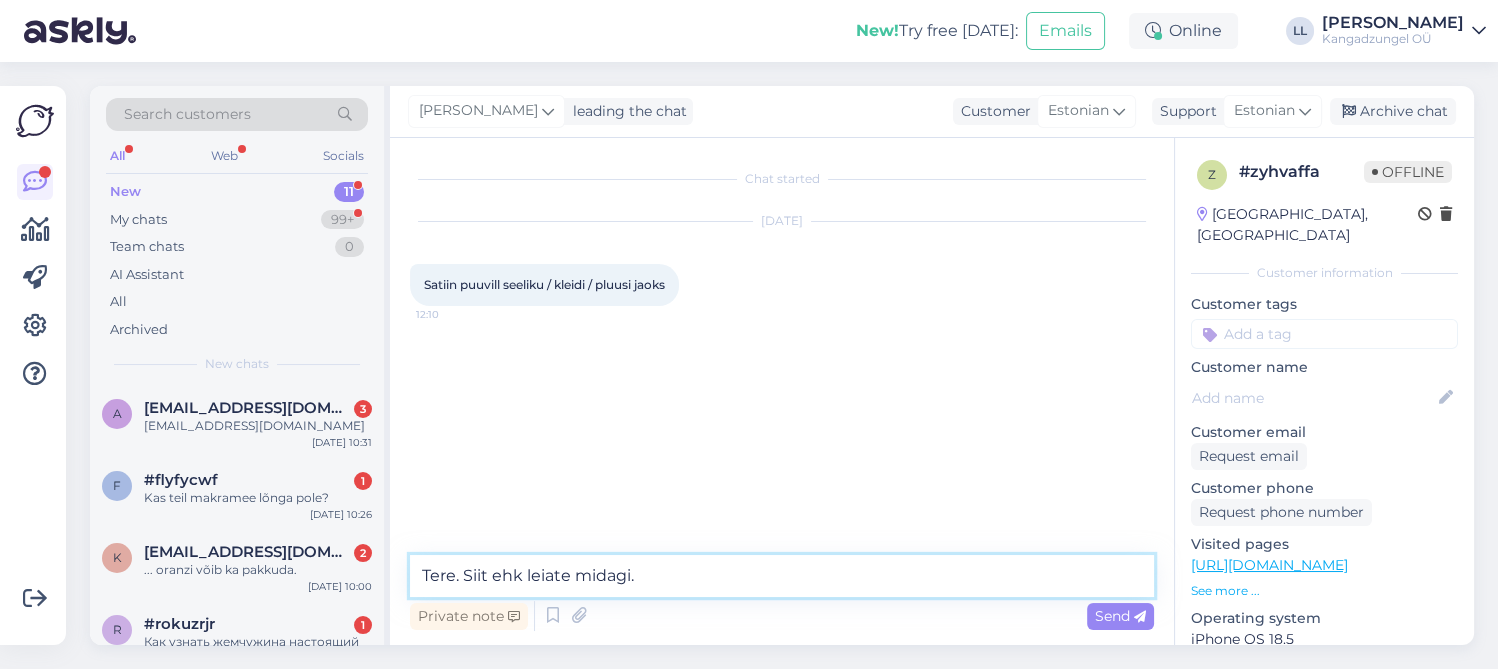 paste on "[URL][DOMAIN_NAME]" 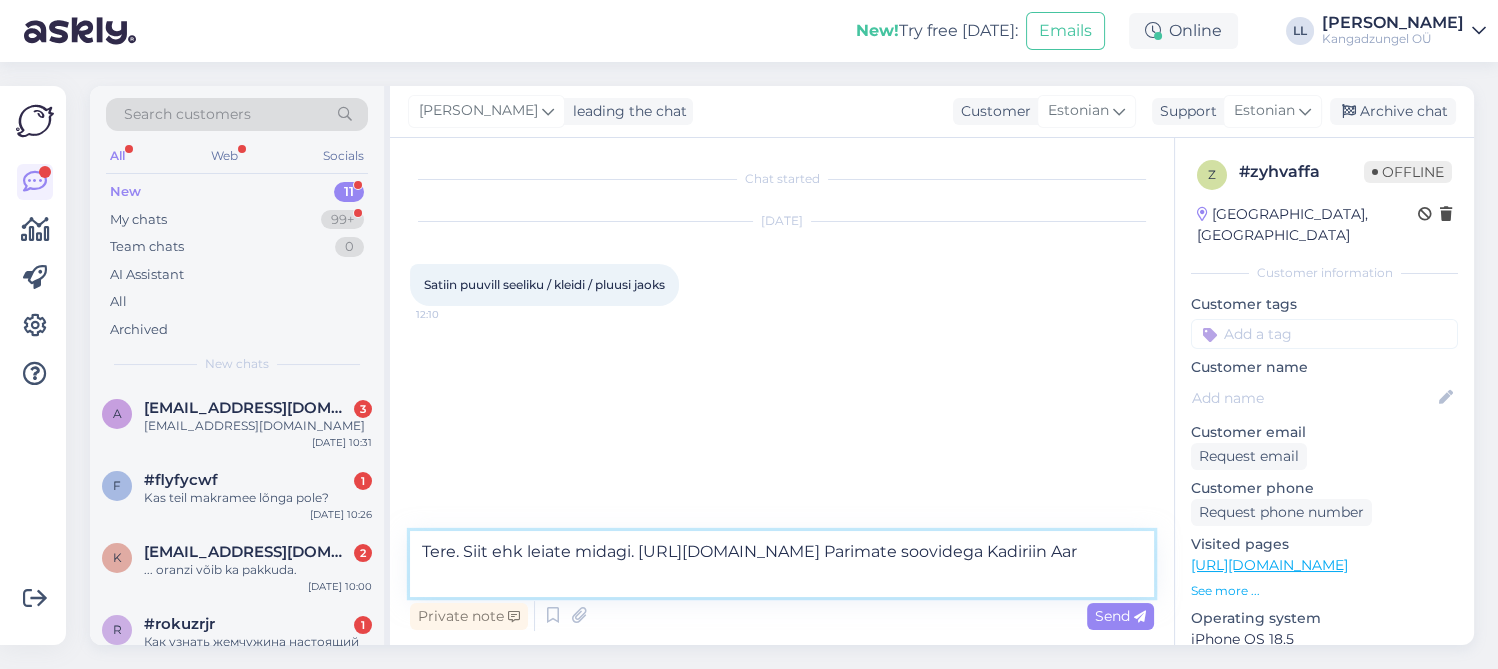 type on "Tere. Siit ehk leiate midagi. [URL][DOMAIN_NAME] Parimate soovidega Kadiriin Aare" 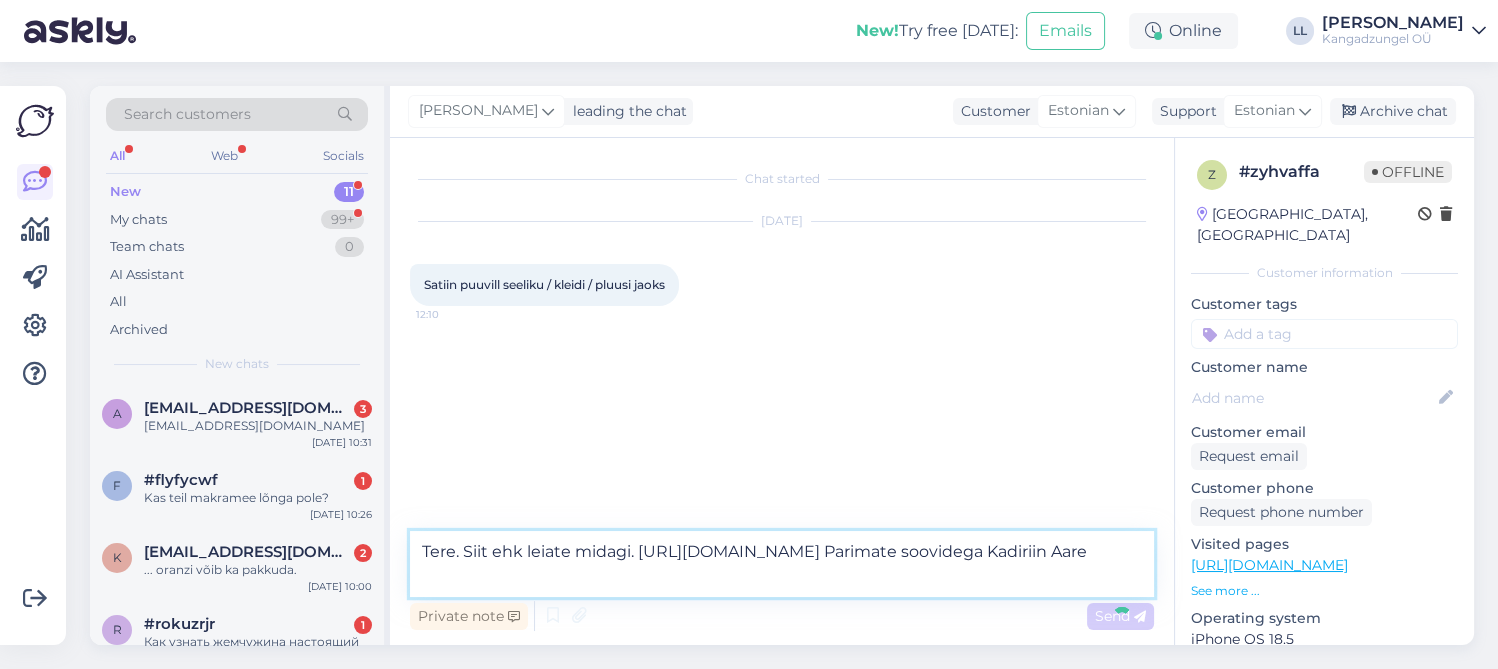 type 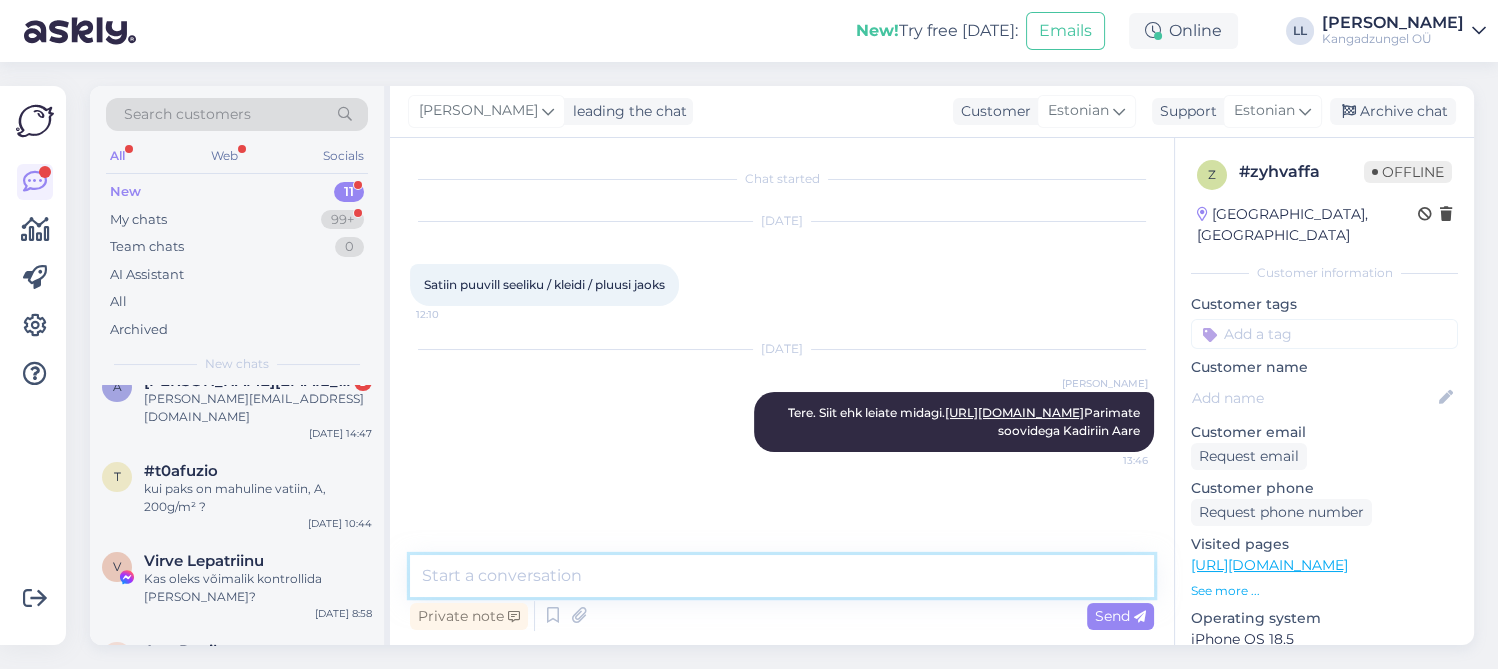 scroll, scrollTop: 222, scrollLeft: 0, axis: vertical 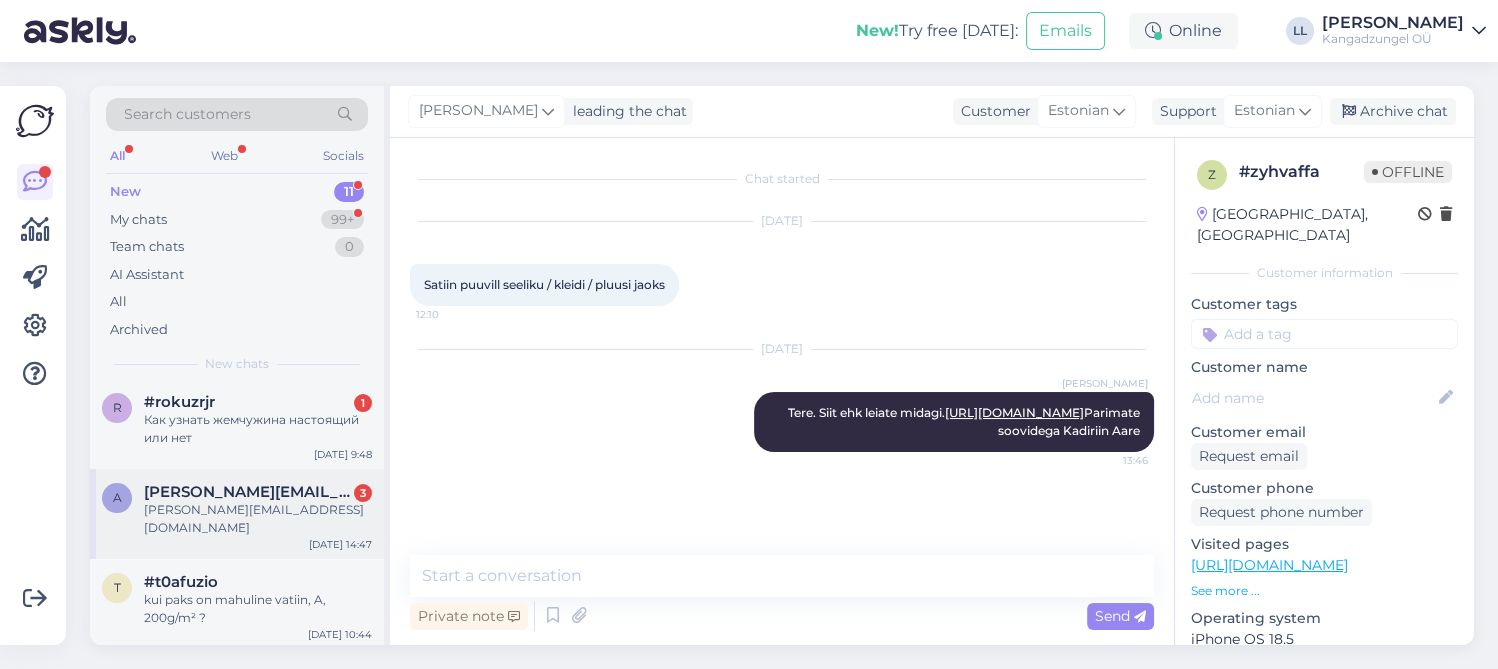 click on "[PERSON_NAME][EMAIL_ADDRESS][DOMAIN_NAME]" at bounding box center (248, 492) 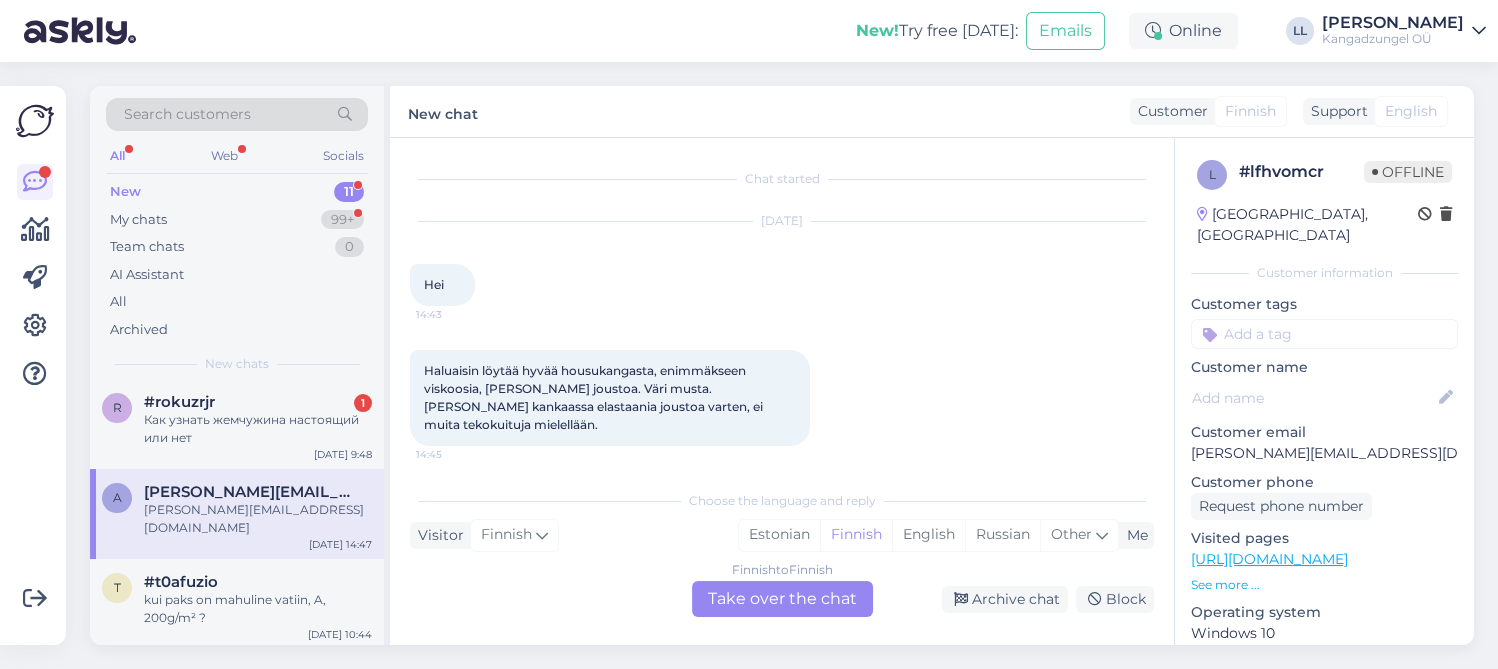 scroll, scrollTop: 74, scrollLeft: 0, axis: vertical 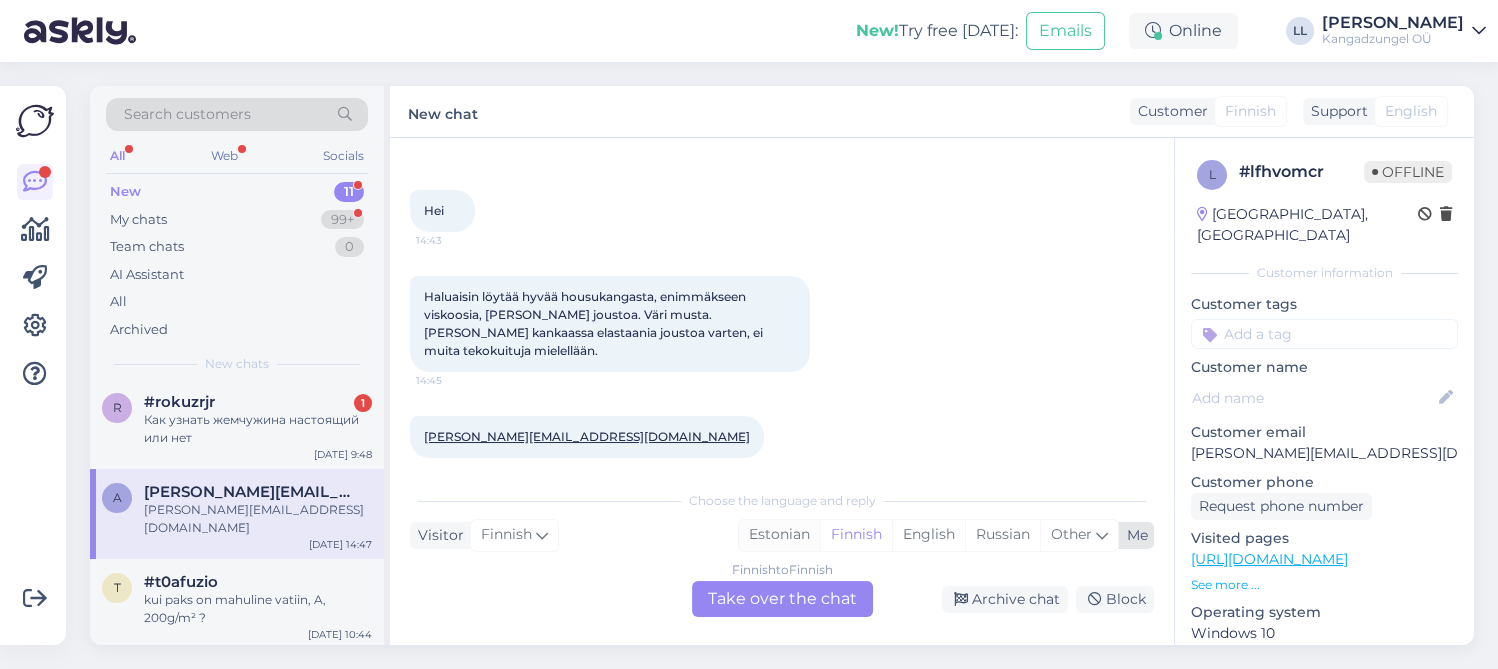 click on "Estonian" at bounding box center [779, 535] 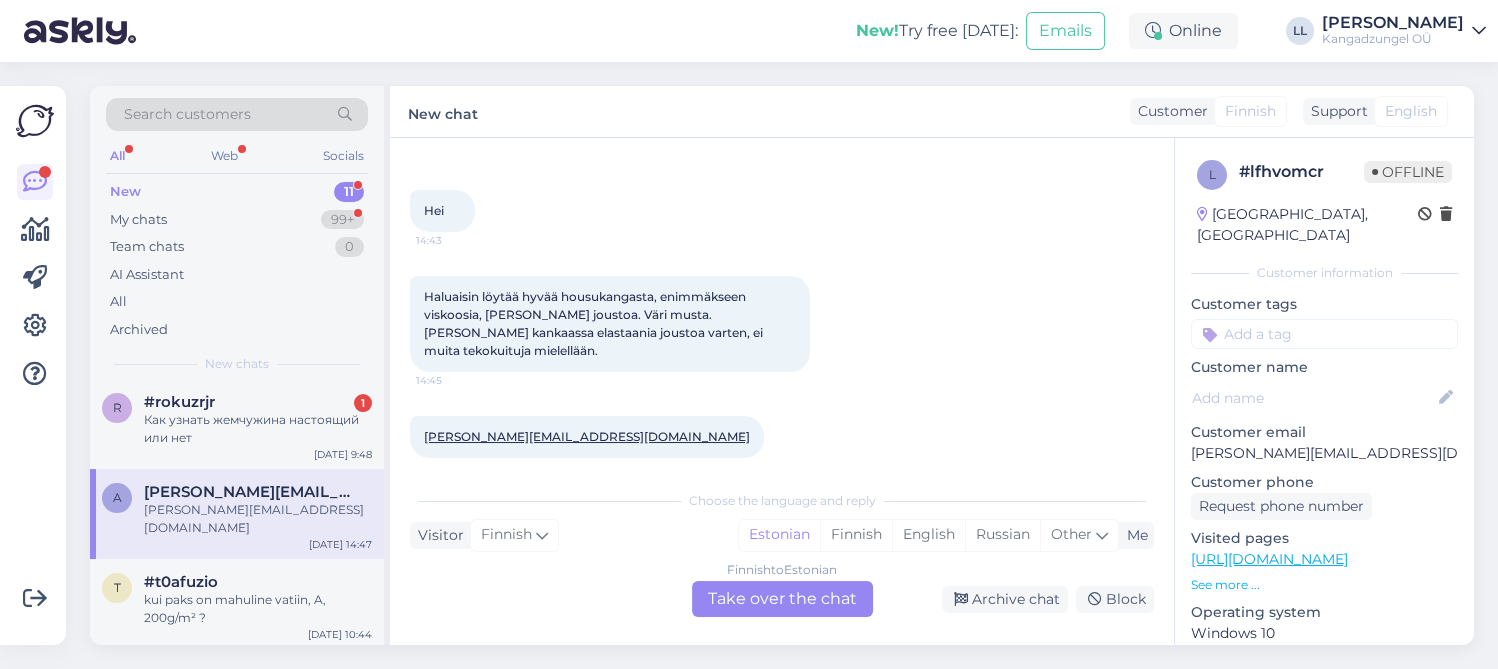 click on "Finnish  to  Estonian Take over the chat" at bounding box center (782, 599) 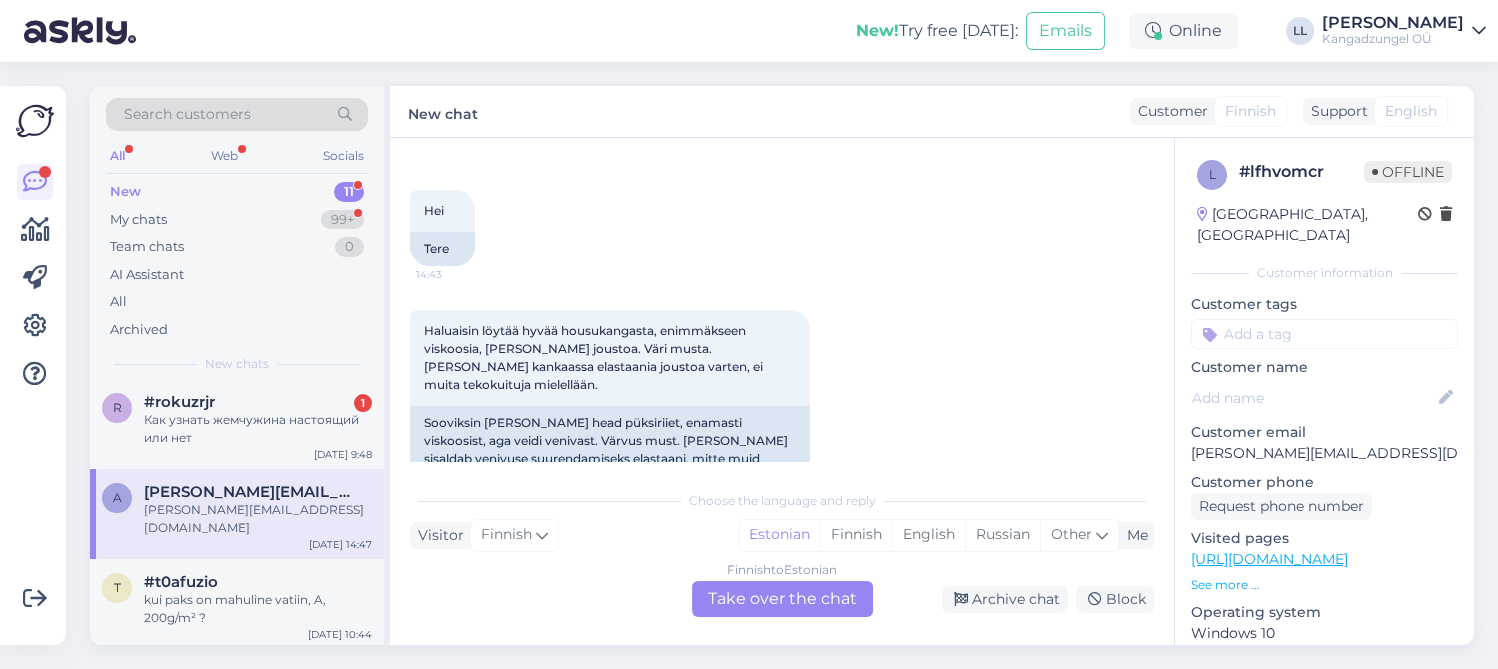 scroll, scrollTop: 0, scrollLeft: 0, axis: both 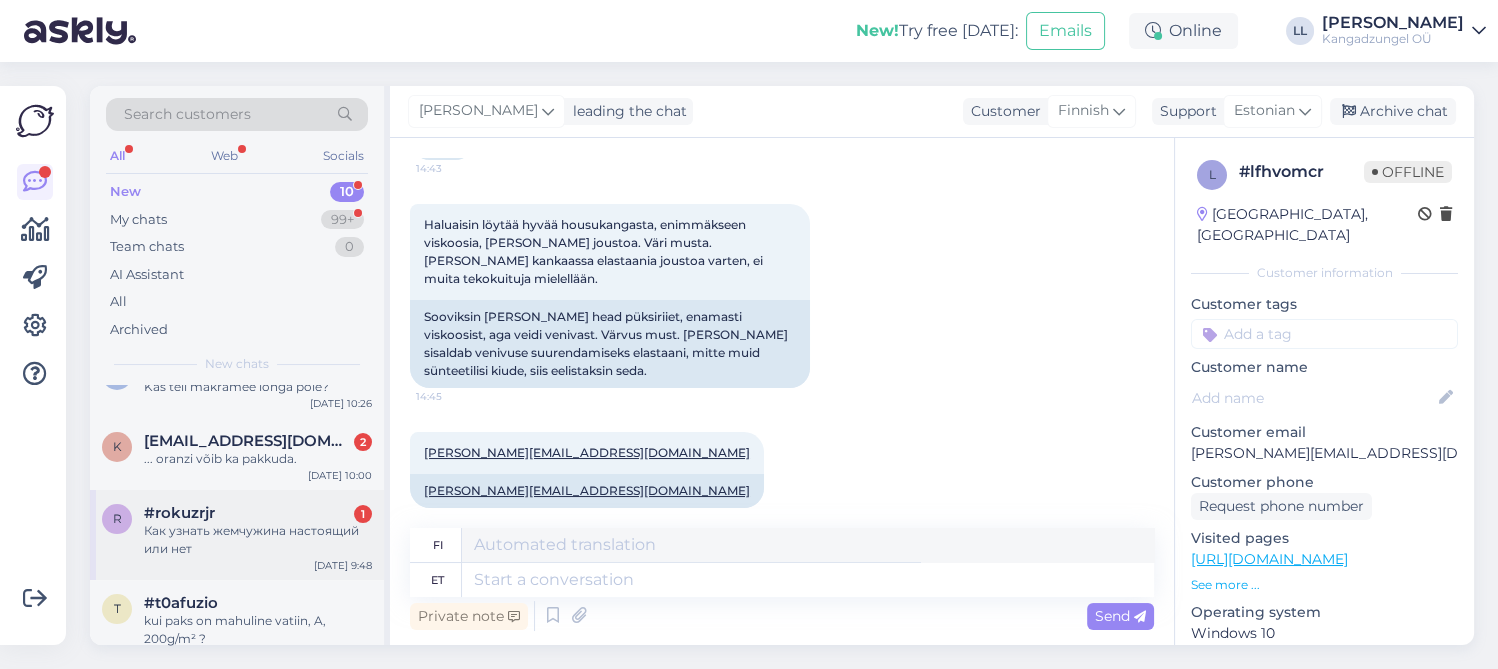 click on "#rokuzrjr 1" at bounding box center [258, 513] 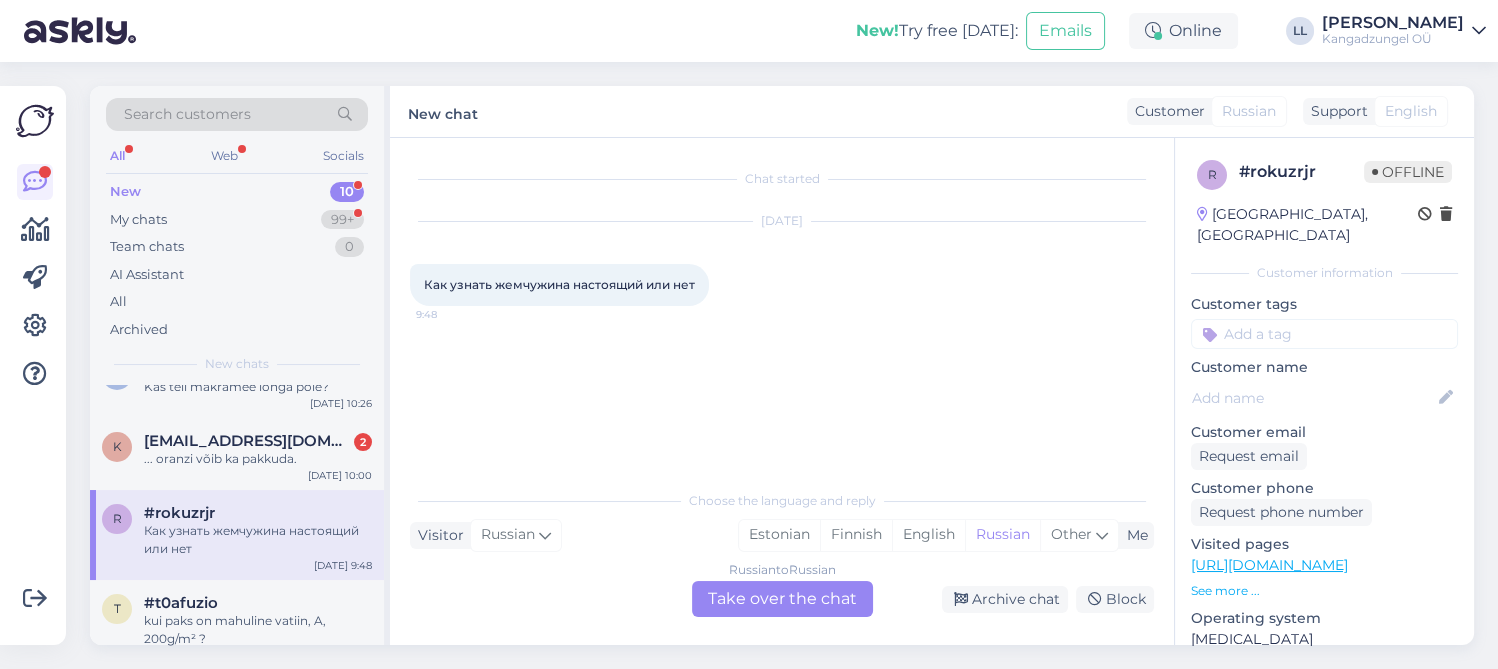 scroll, scrollTop: 0, scrollLeft: 0, axis: both 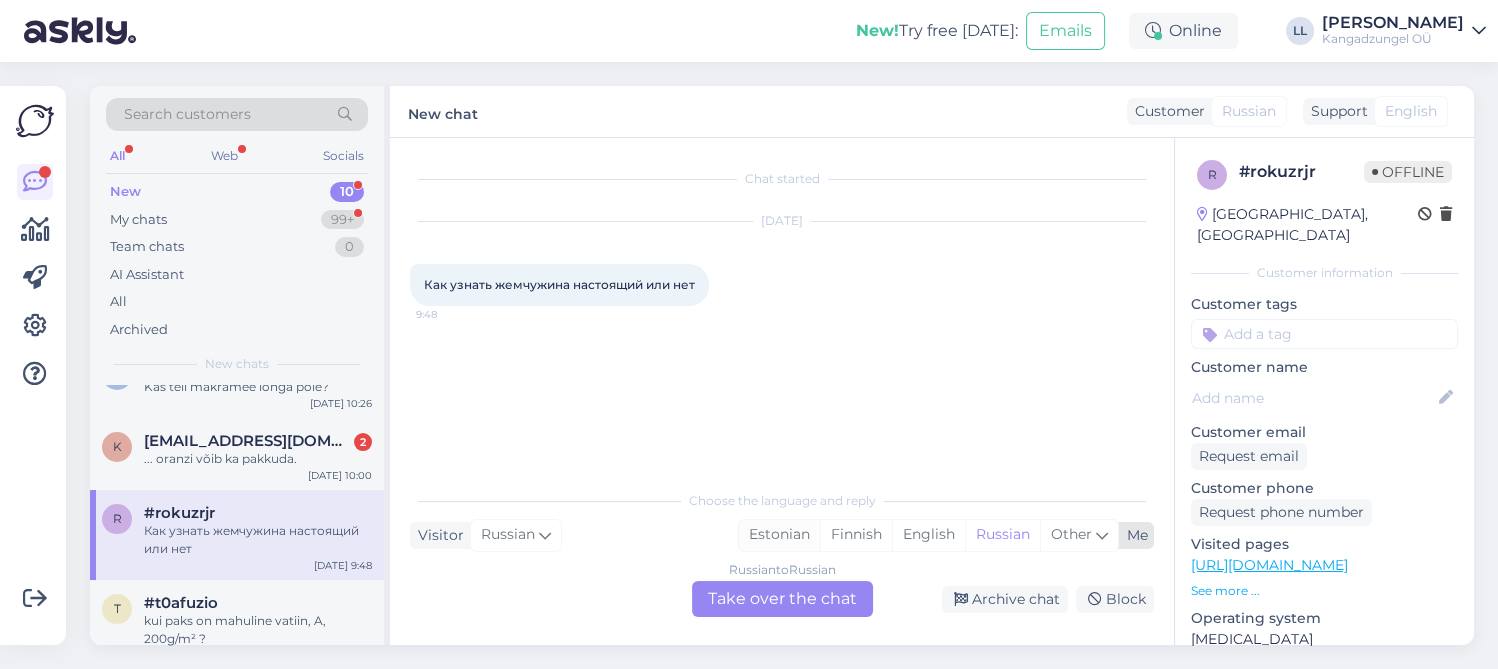click on "Estonian" at bounding box center (779, 535) 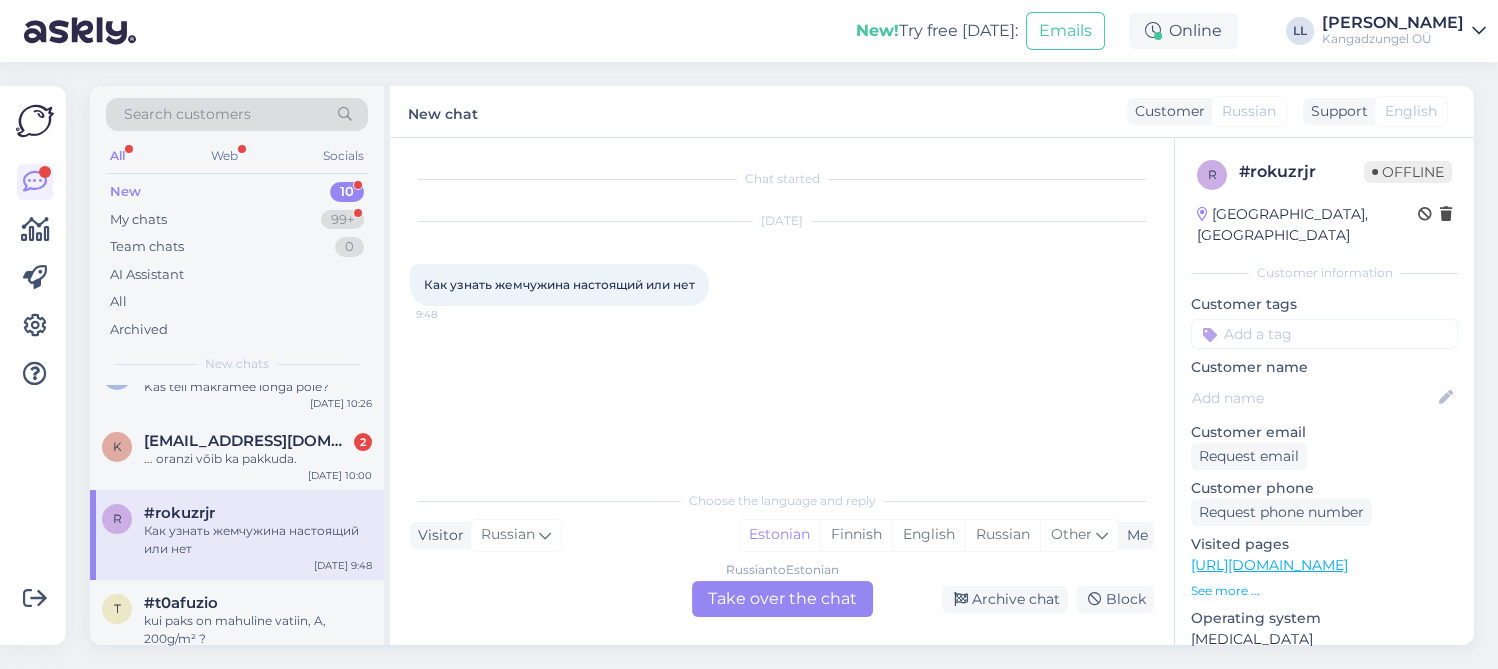 click on "Russian  to  Estonian Take over the chat" at bounding box center [782, 599] 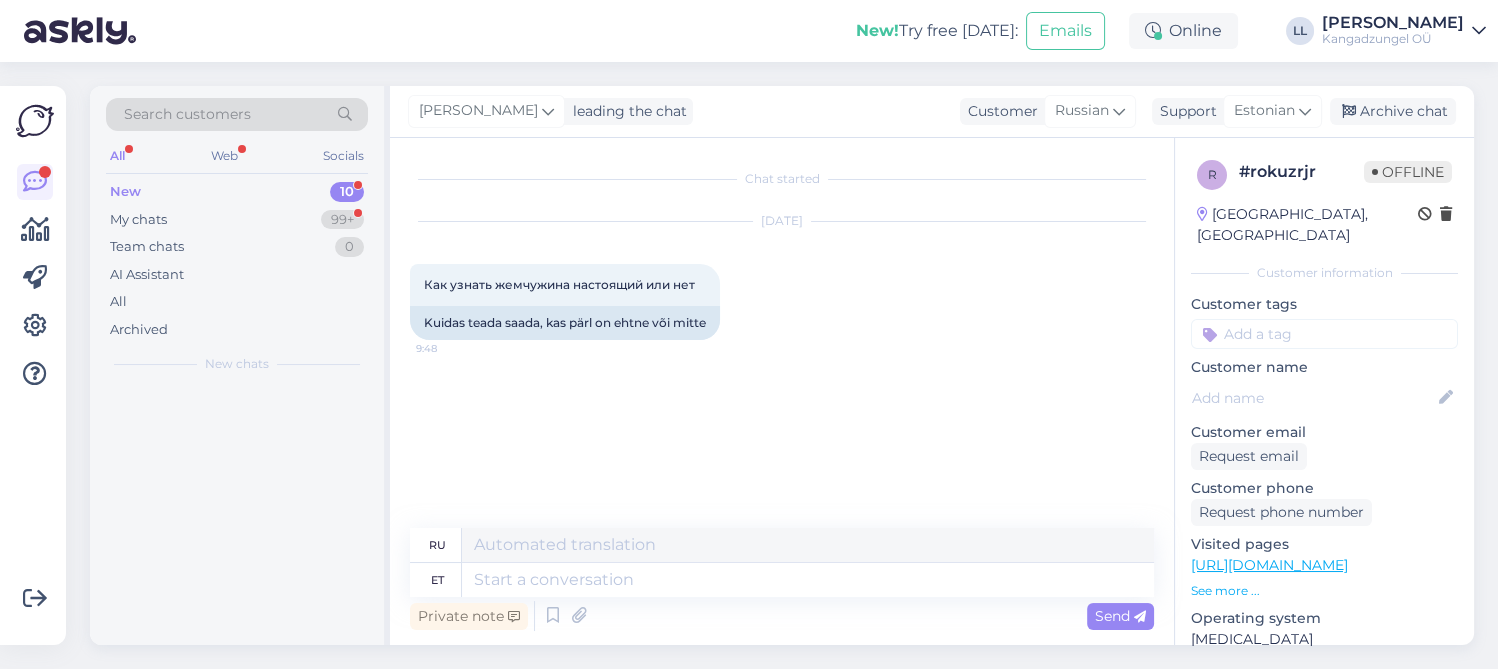 scroll, scrollTop: 0, scrollLeft: 0, axis: both 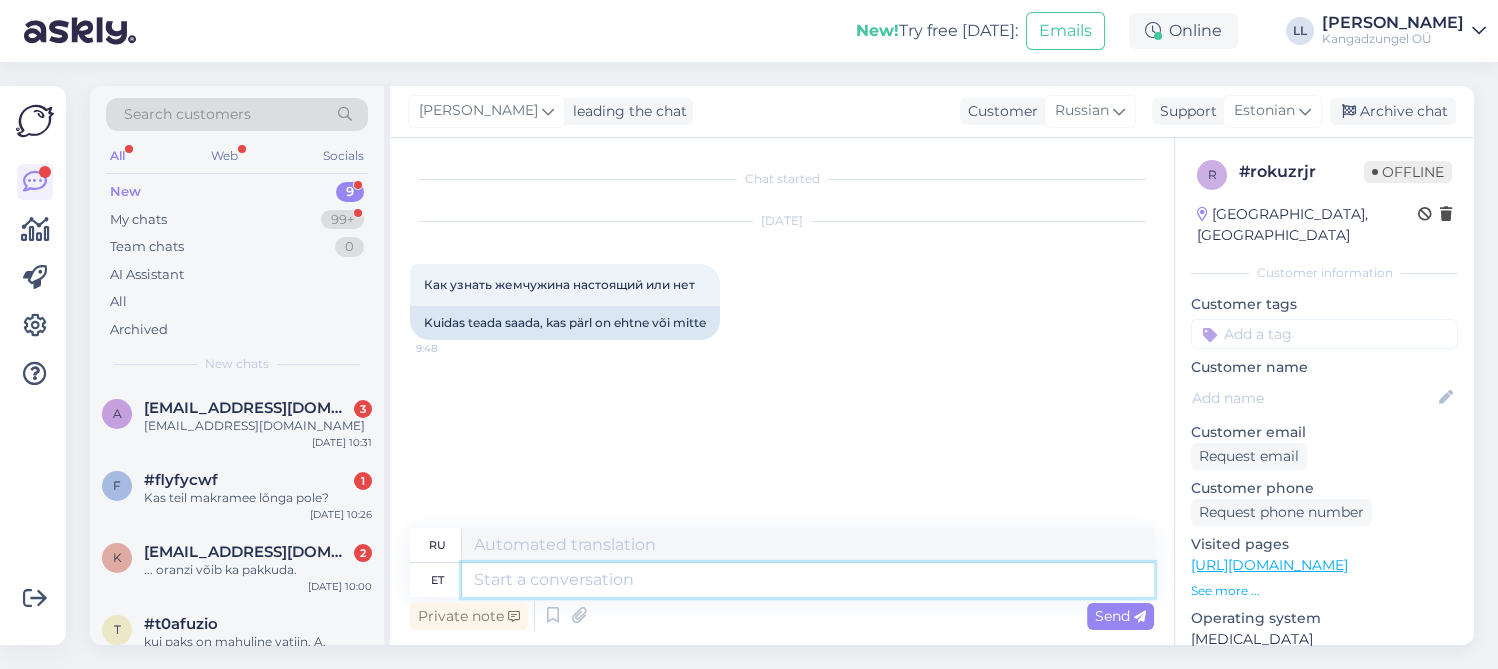 click at bounding box center (808, 580) 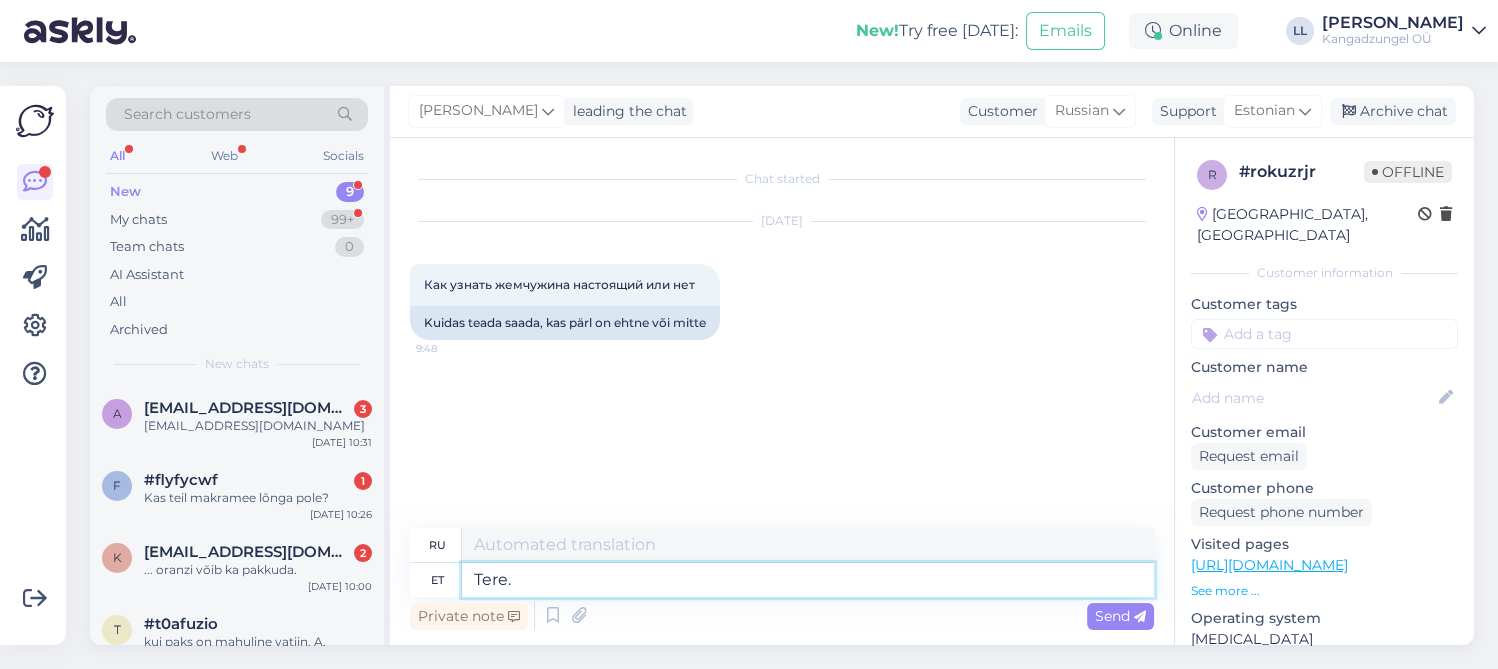 type on "Tere." 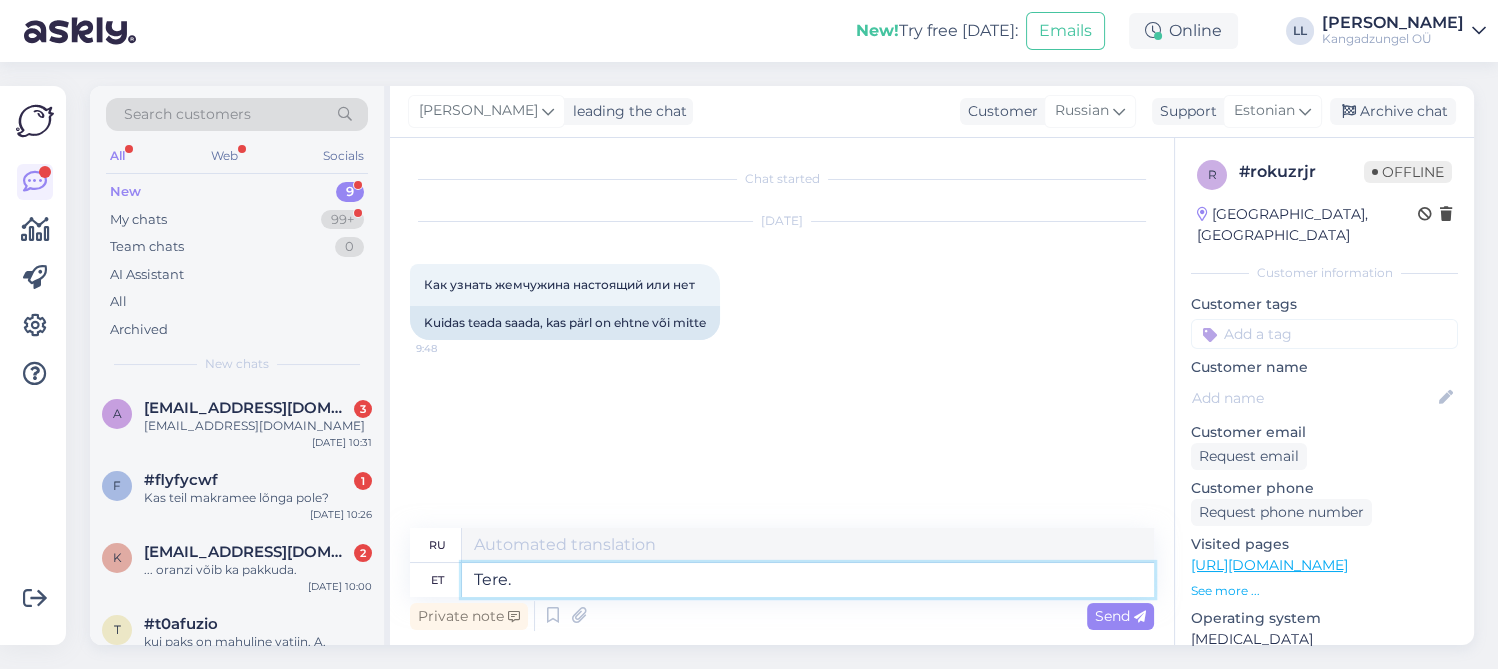 type on "Привет." 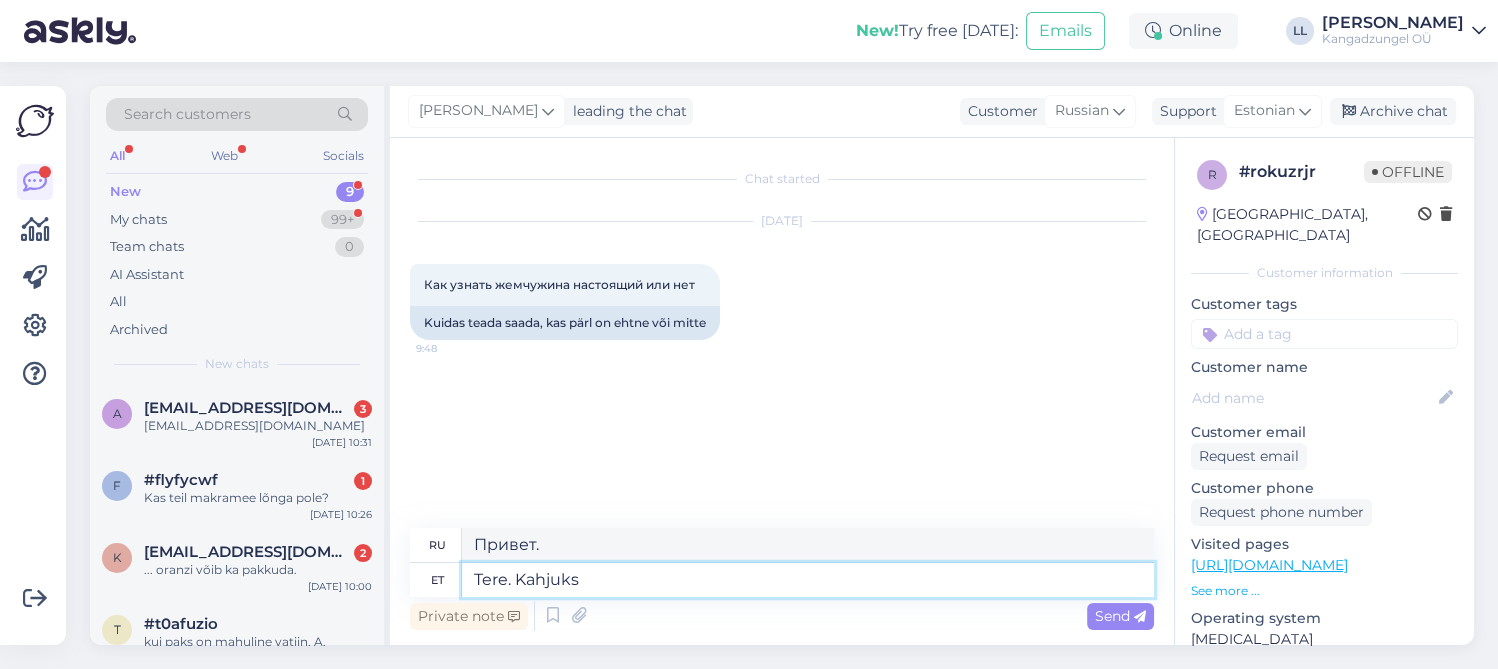 type on "Tere. Kahjuks e" 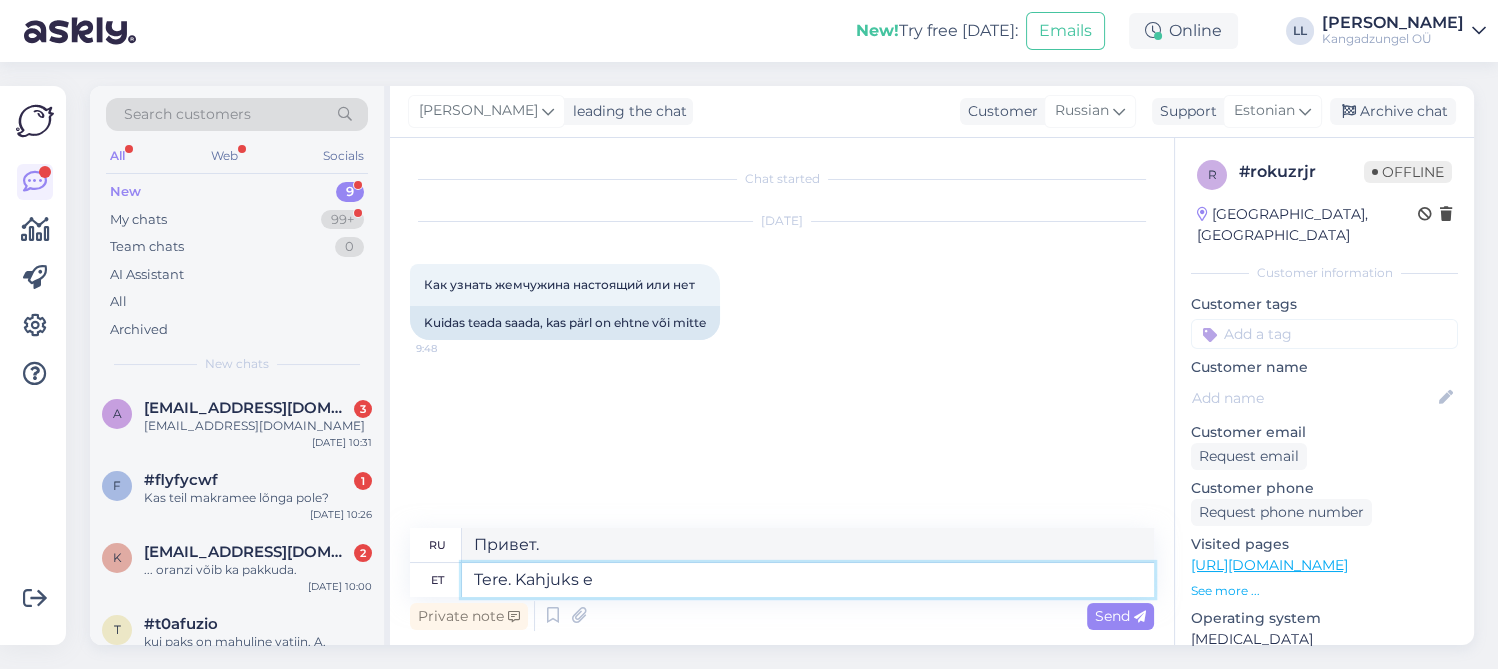 type on "Здравствуйте. К сожалению." 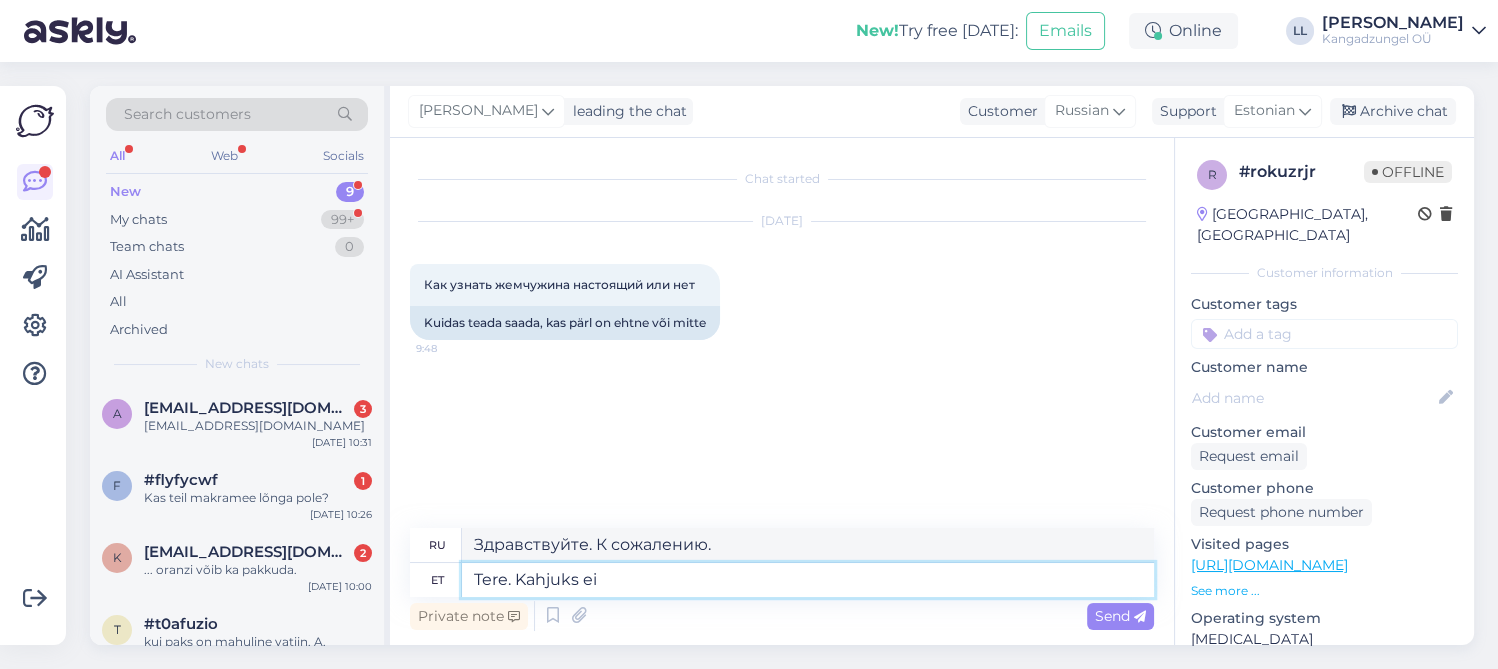 type on "Tere. Kahjuks ei o" 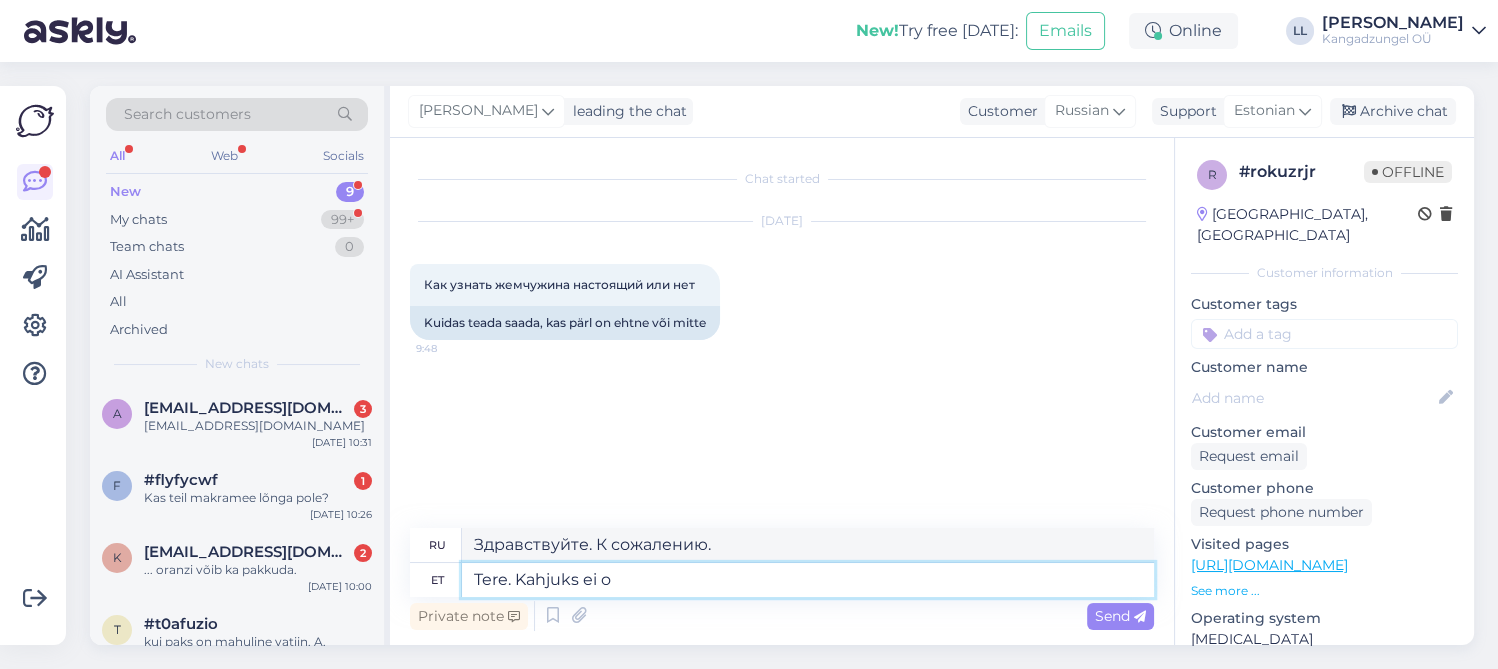 type on "Здравствуйте. К сожалению, нет." 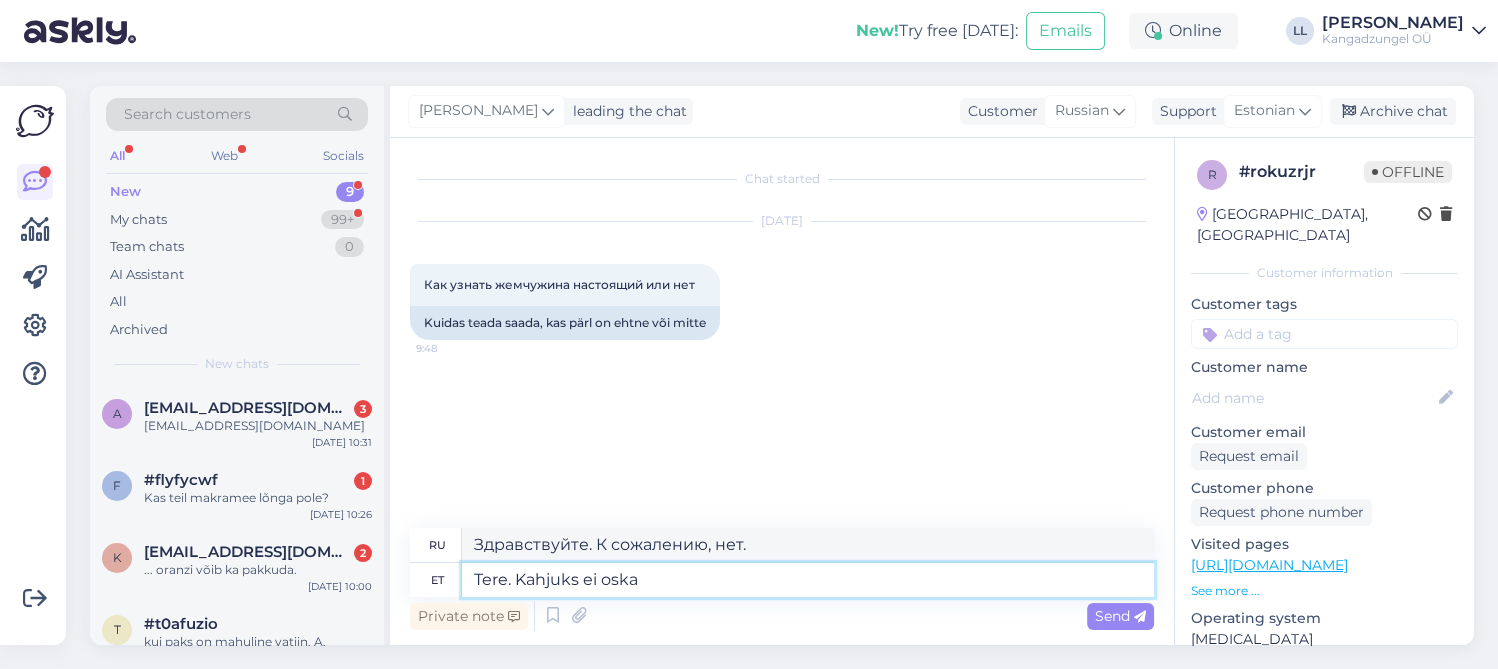 type on "Tere. Kahjuks ei oska" 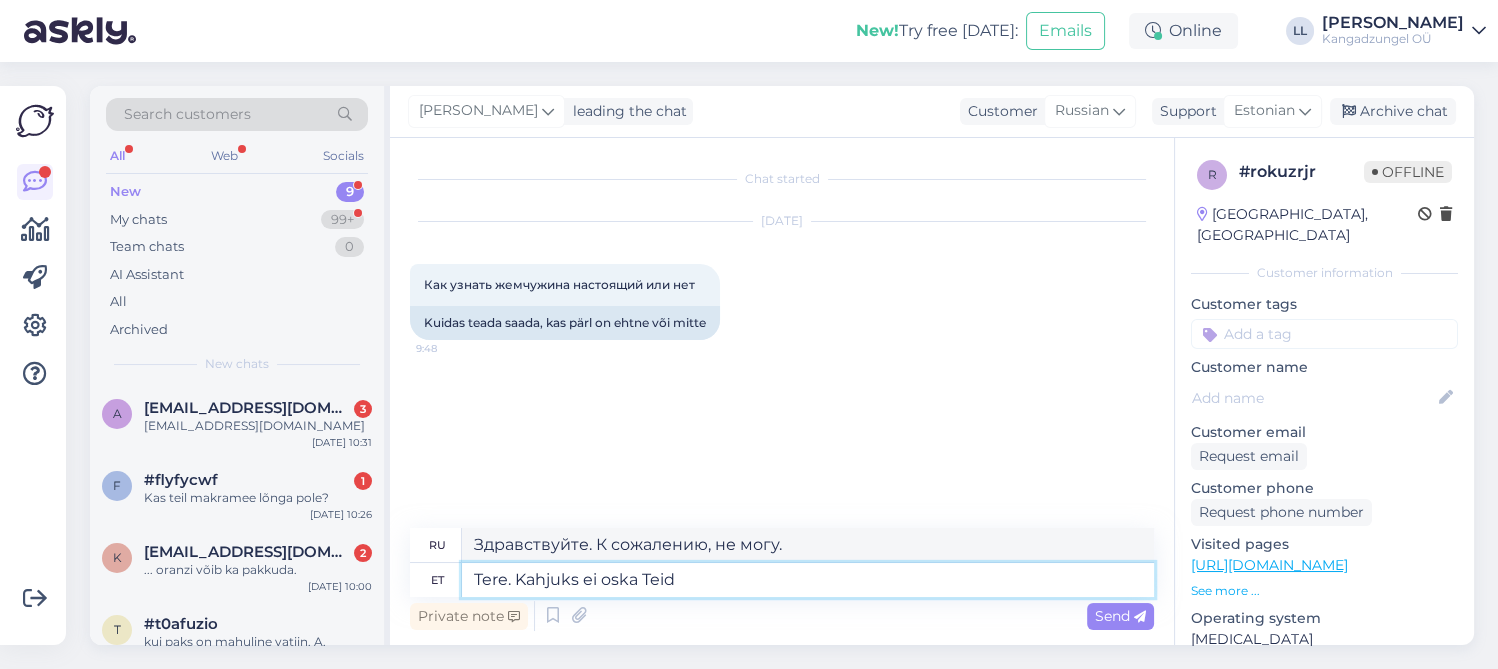 type on "Tere. Kahjuks ei oska Teid" 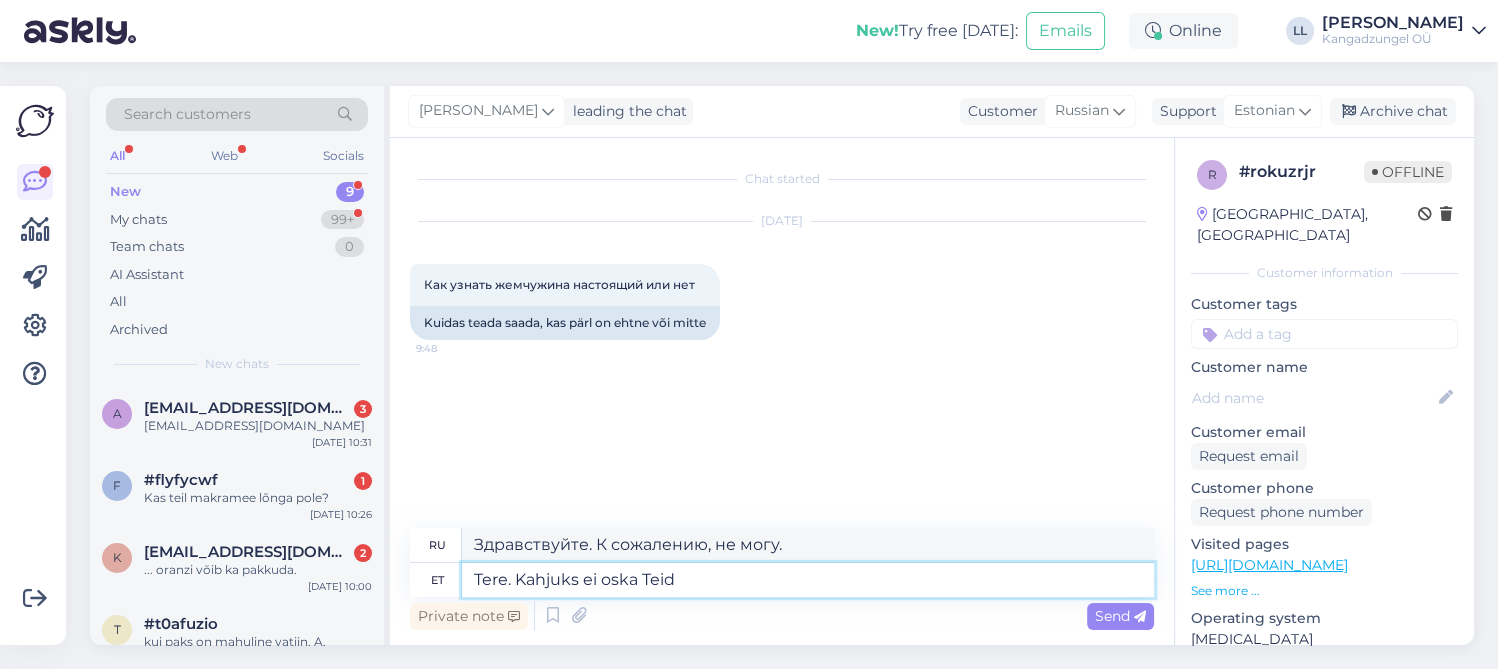 type on "Здравствуйте. К сожалению, я не могу вам помочь." 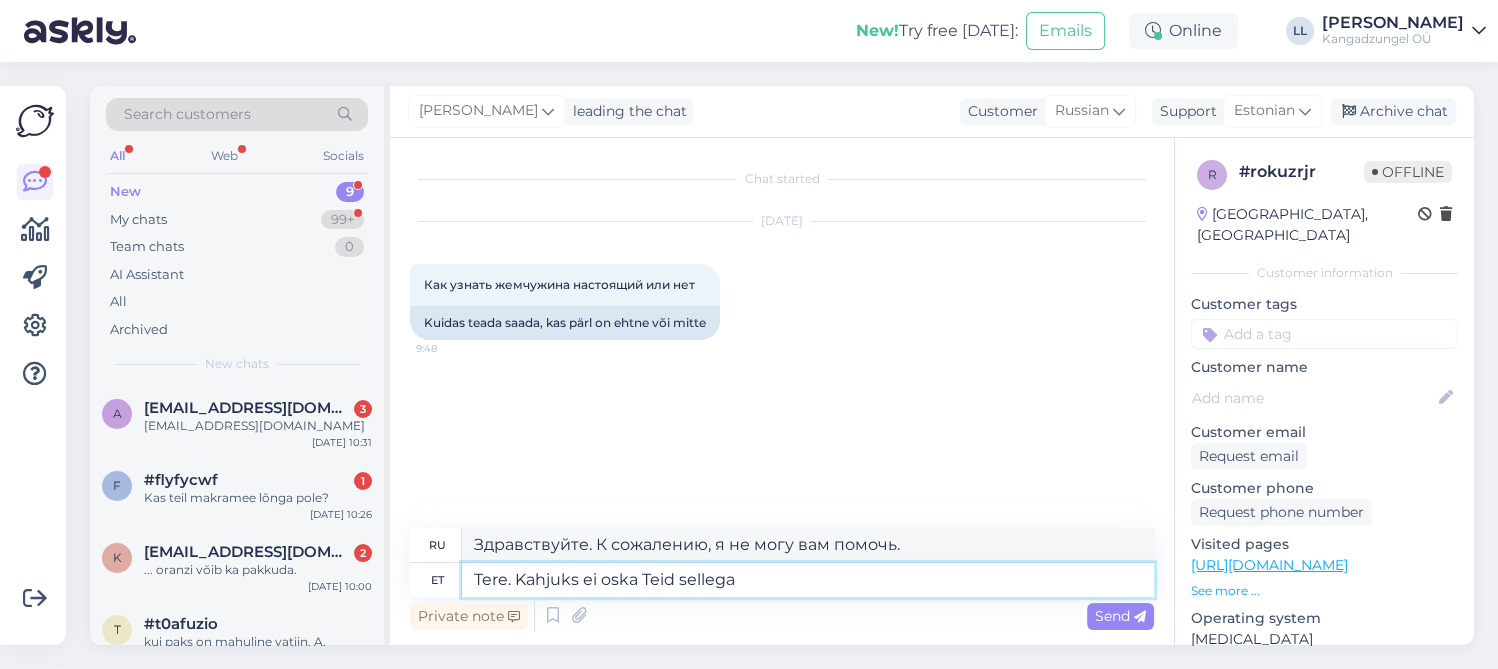 type on "Tere. Kahjuks ei oska Teid sellega" 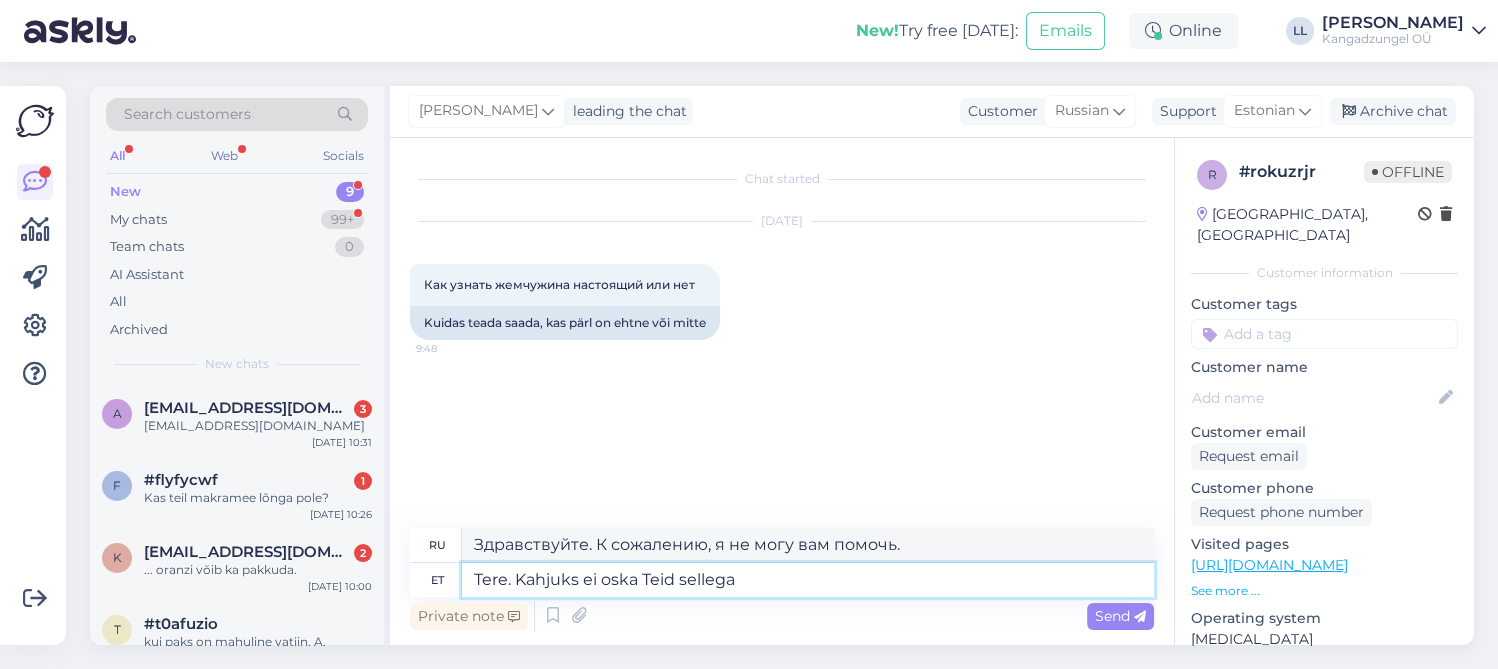 type on "Здравствуйте. К сожалению, я не могу вам в этом помочь." 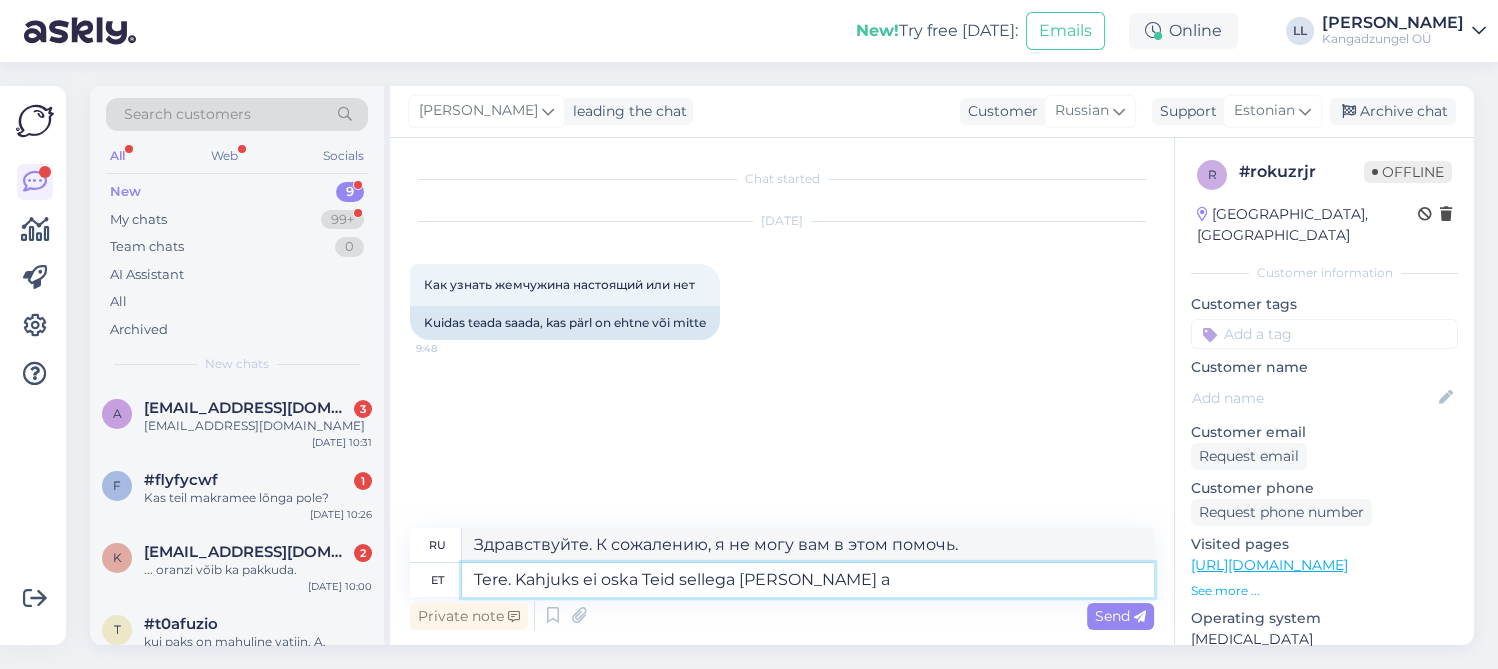 type on "Tere. Kahjuks ei oska Teid sellega [PERSON_NAME]" 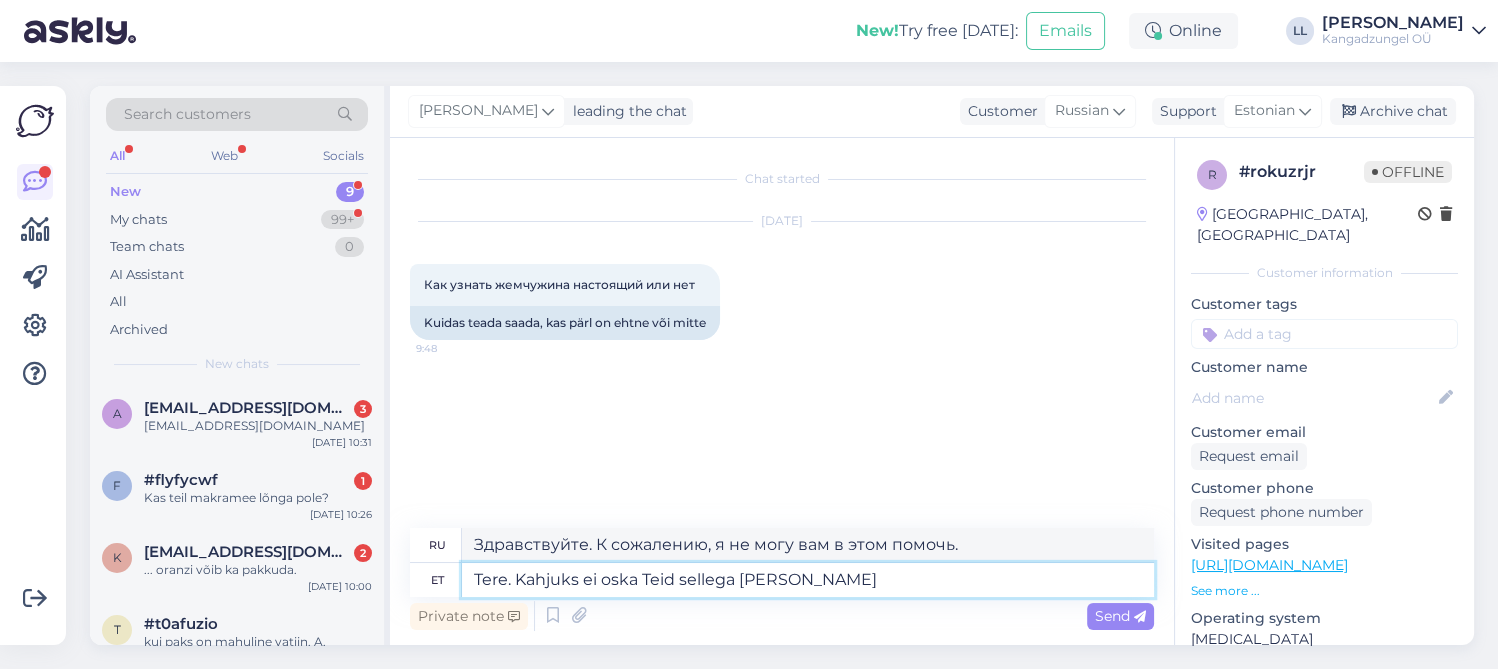 type on "Здравствуйте. К сожалению, я не могу вам помочь." 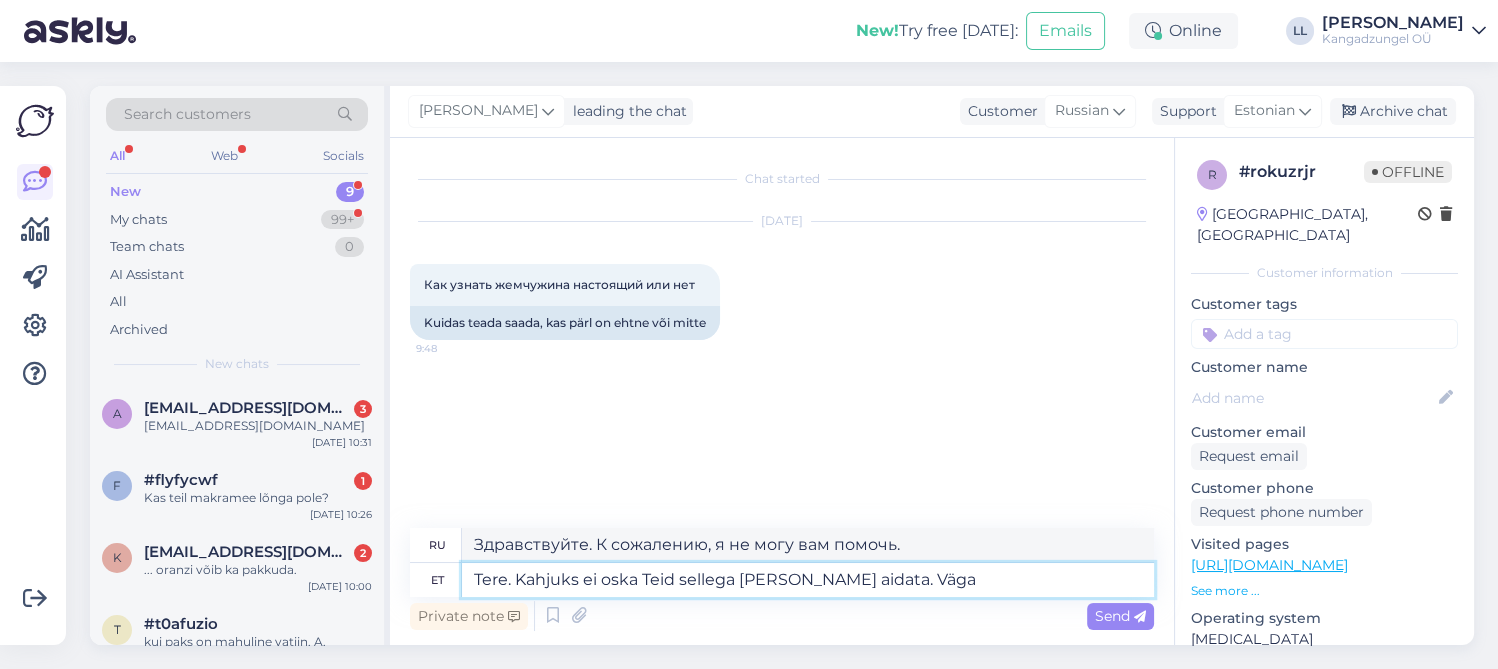 type on "Tere. Kahjuks ei oska Teid sellega [PERSON_NAME] aidata. Väga" 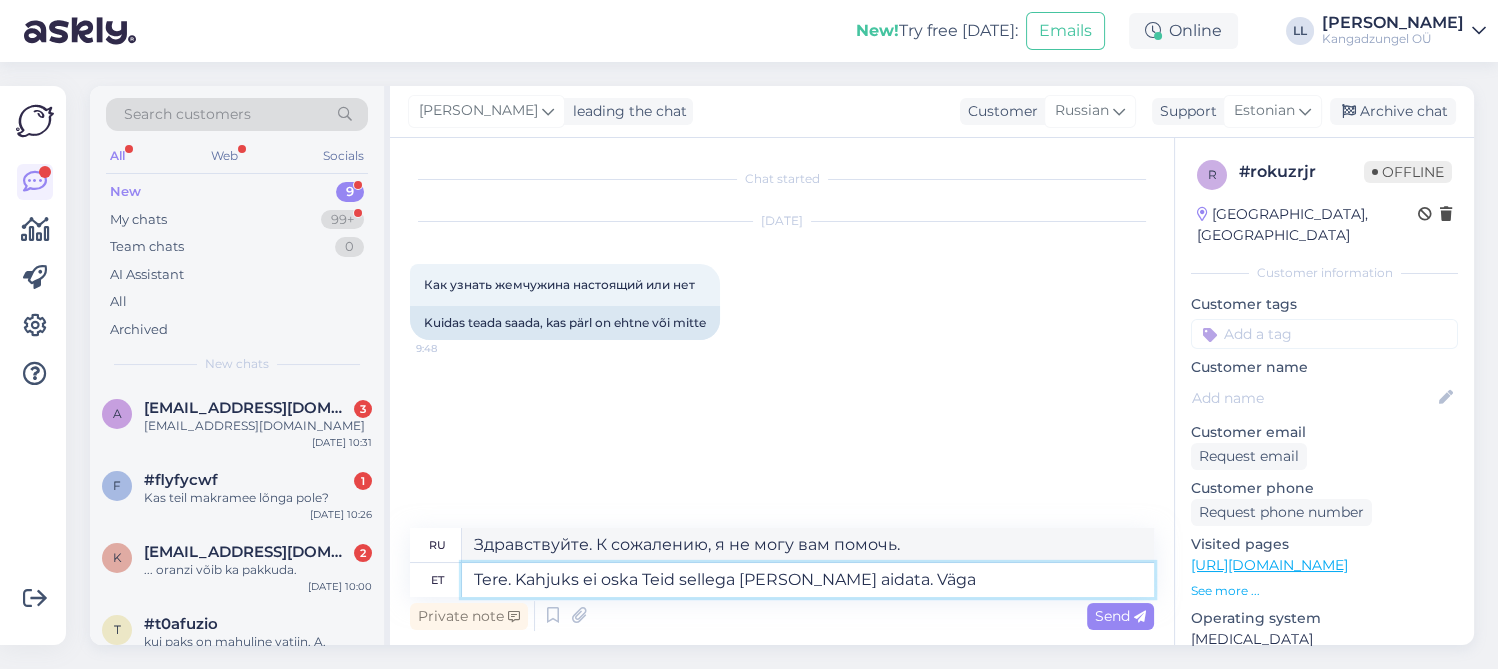 type on "Здравствуйте. К сожалению, я не могу вам помочь. Очень" 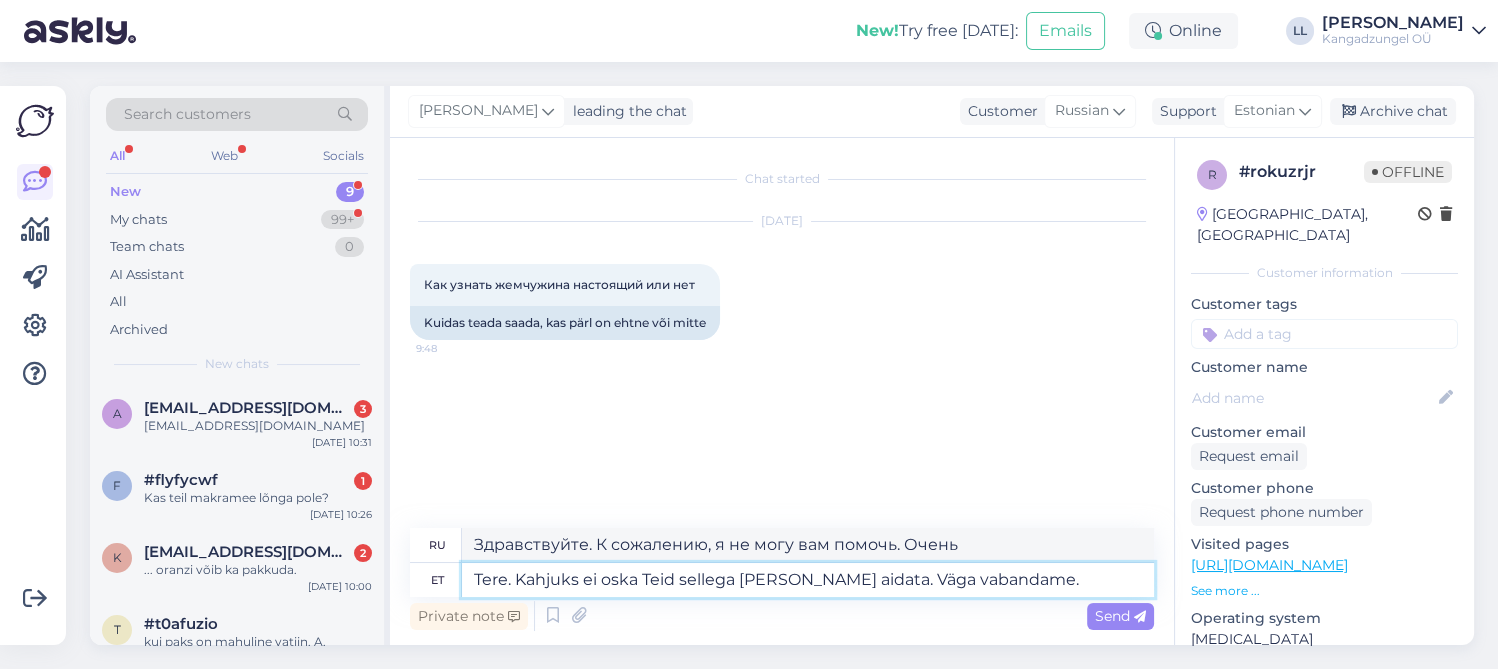 type on "Tere. Kahjuks ei oska Teid sellega [PERSON_NAME] aidata. Väga vabandame." 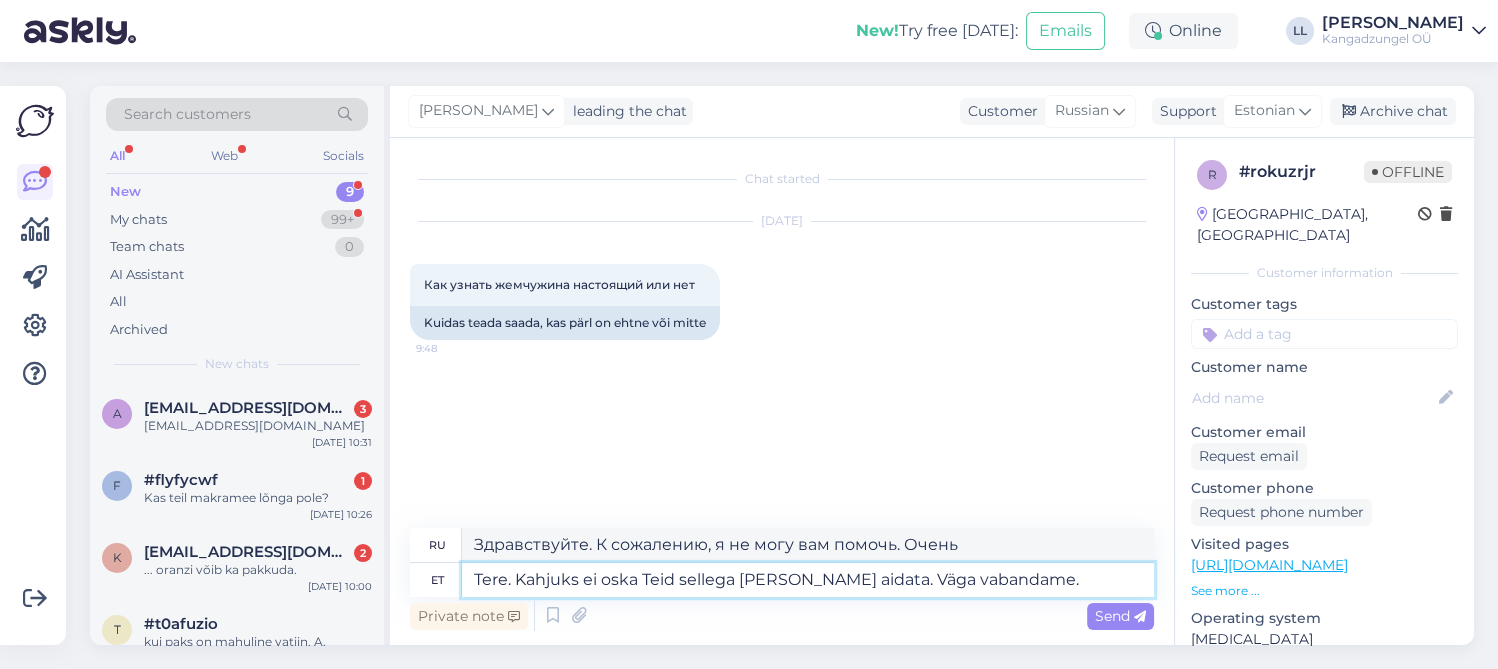 type on "Здравствуйте. К сожалению, мы не можем вам помочь. Приносим извинения." 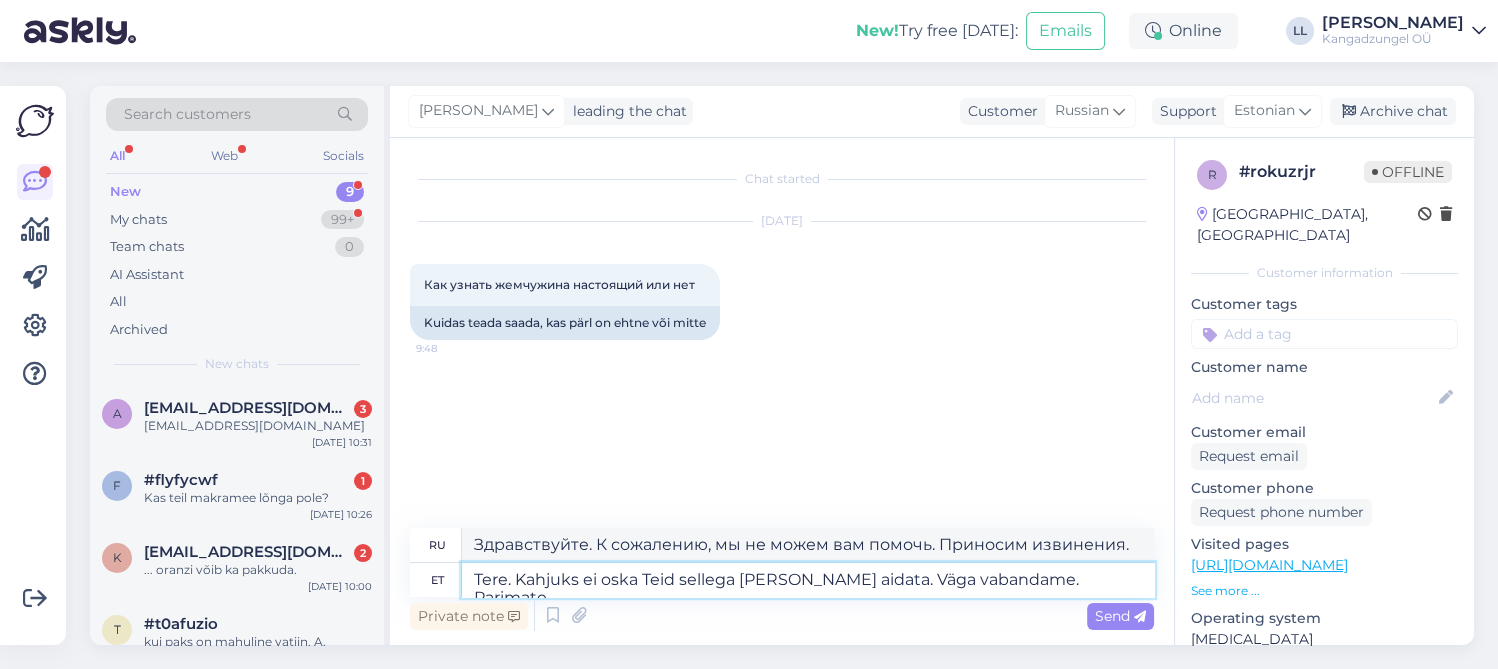 type on "Tere. Kahjuks ei oska Teid sellega [PERSON_NAME] aidata. Väga vabandame. Parimate" 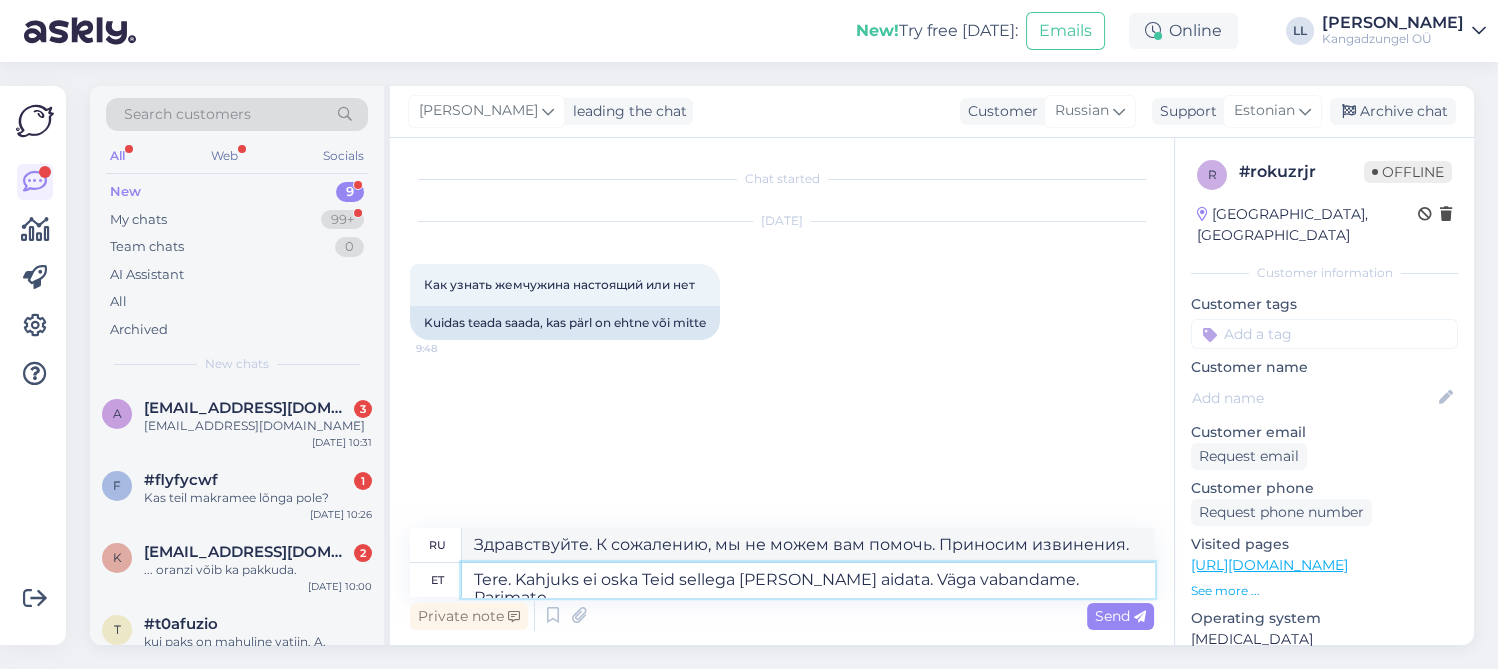 type on "Здравствуйте. К сожалению, мы не можем вам помочь. Приносим извинения. С наилучшими пожеланиями." 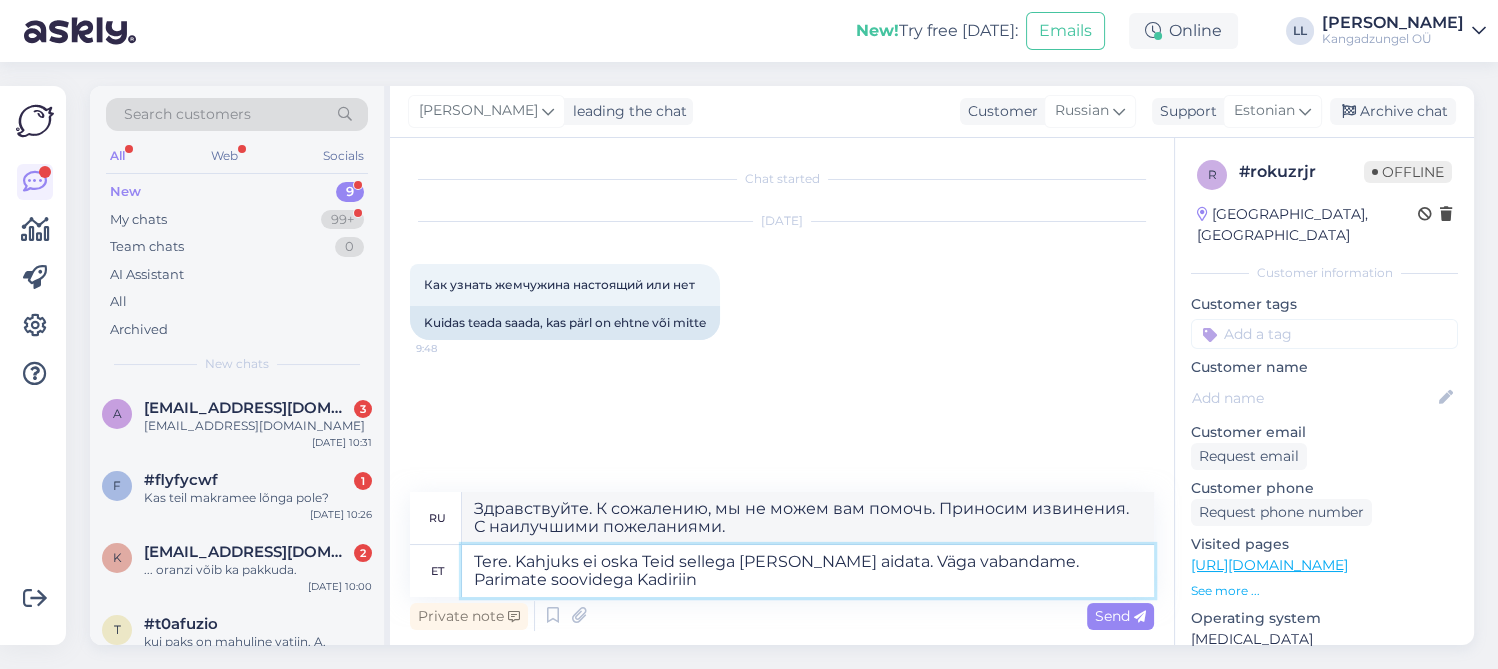 type on "Tere. Kahjuks ei oska Teid sellega [PERSON_NAME] aidata. Väga vabandame. Parimate soovidega Kadiriin" 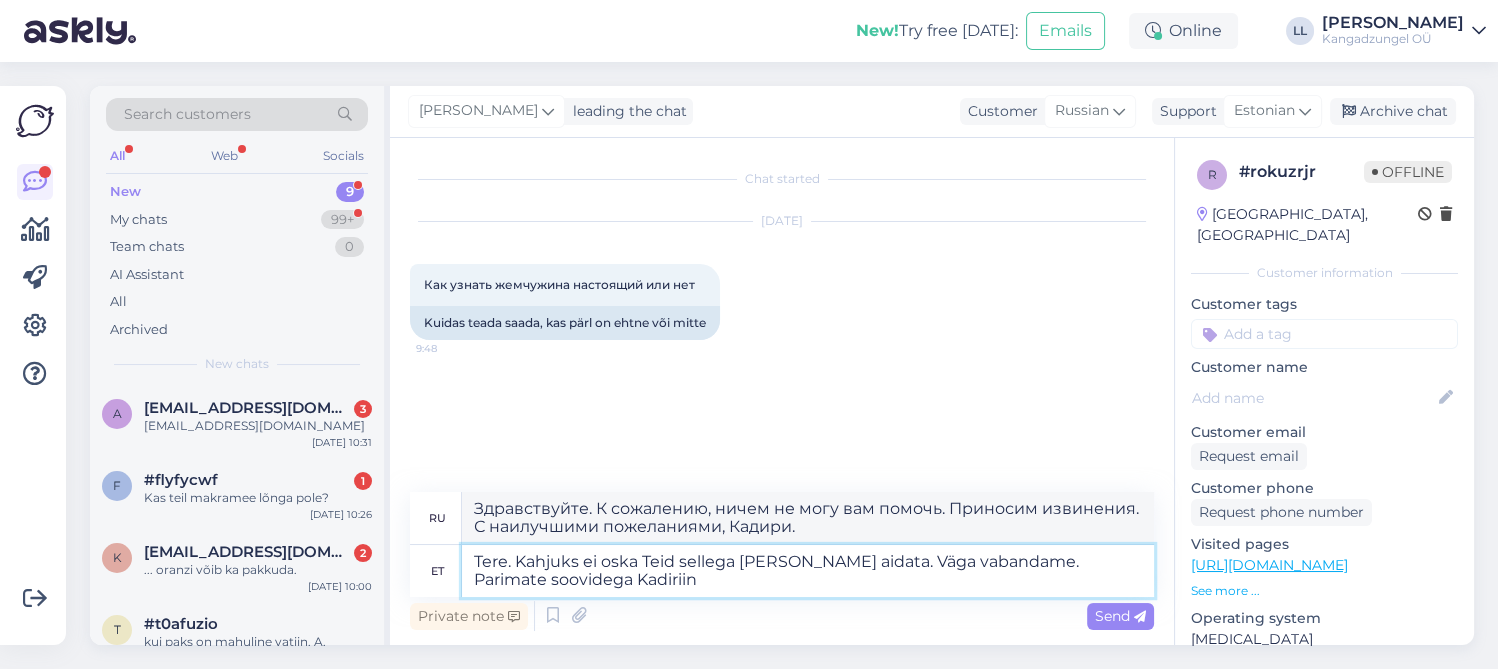 type on "Здравствуйте. К сожалению, ничем не могу вам помочь. Приносим извинения. С наилучшими пожеланиями, Кадирийн." 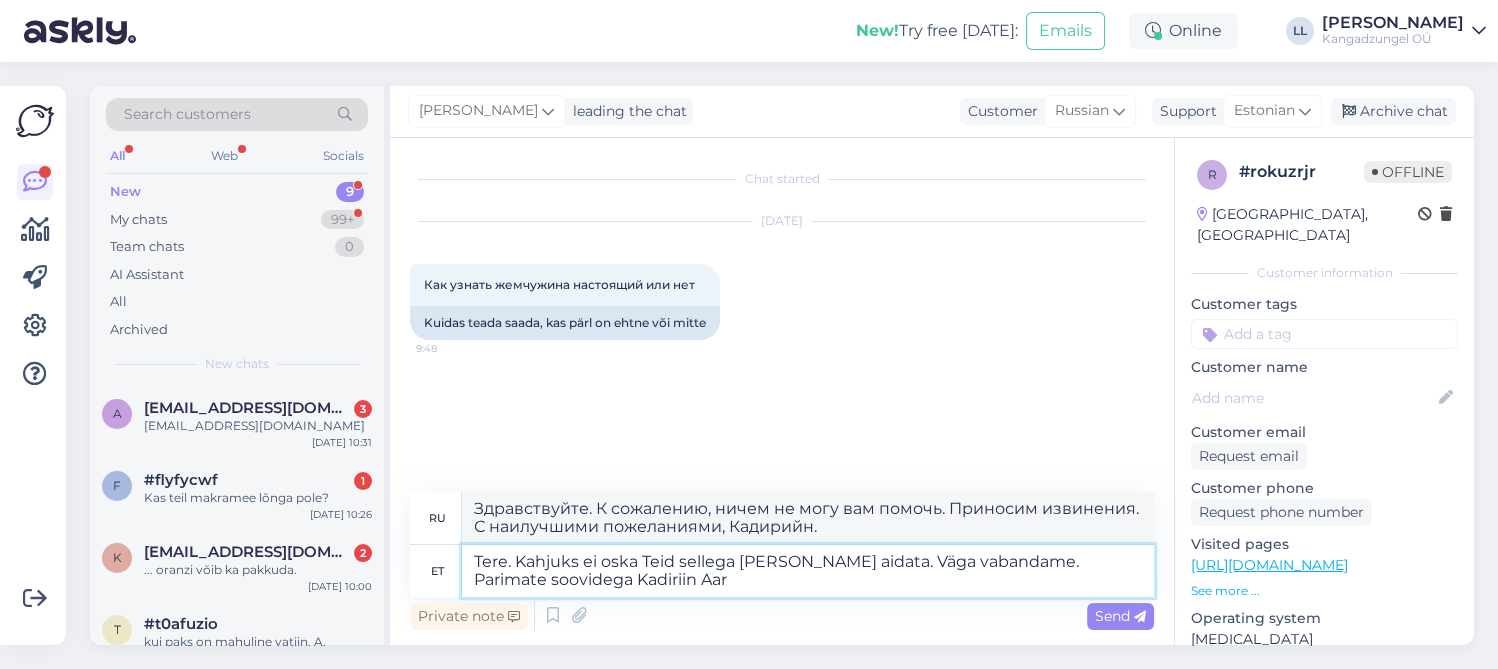 type on "Tere. Kahjuks ei oska Teid sellega [PERSON_NAME] aidata. Väga vabandame. Parimate soovidega Kadiriin Aare" 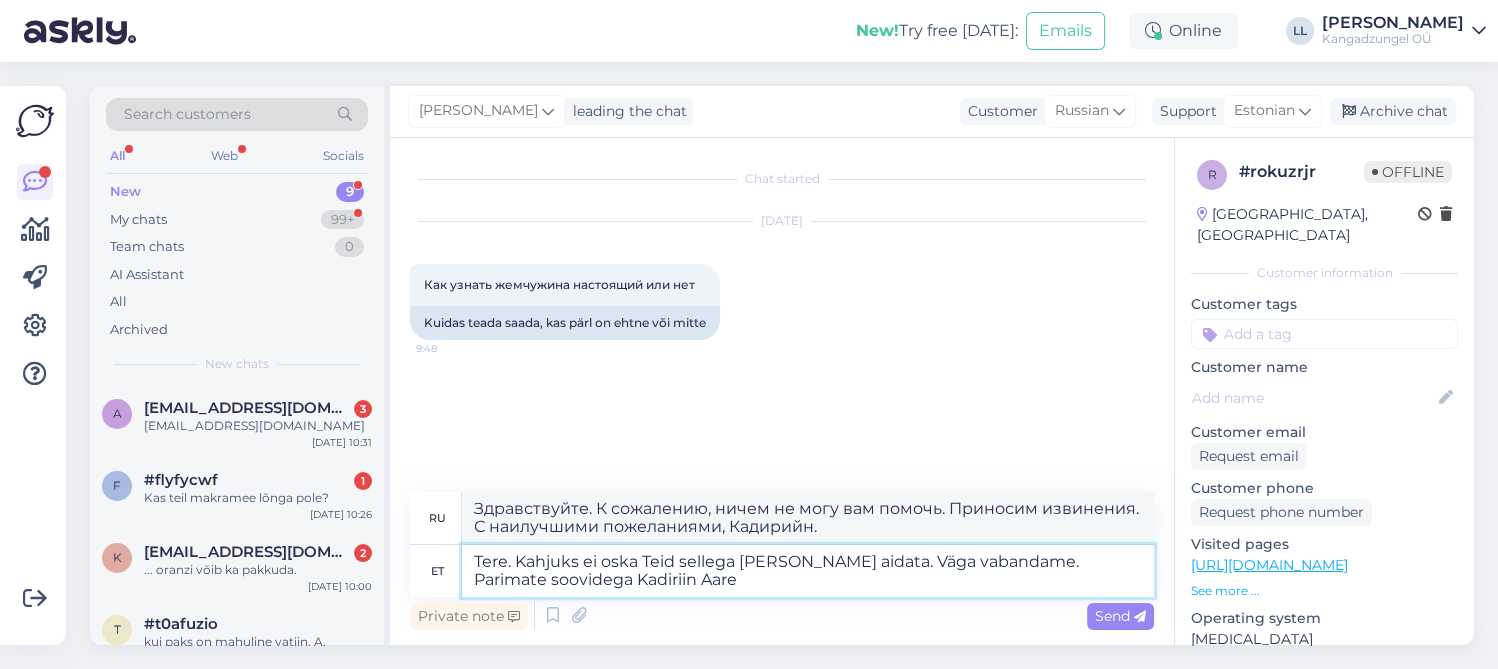 type on "Здравствуйте. К сожалению, ничем не могу вам помочь. Приносим извинения. С наилучшими пожеланиями, [PERSON_NAME]." 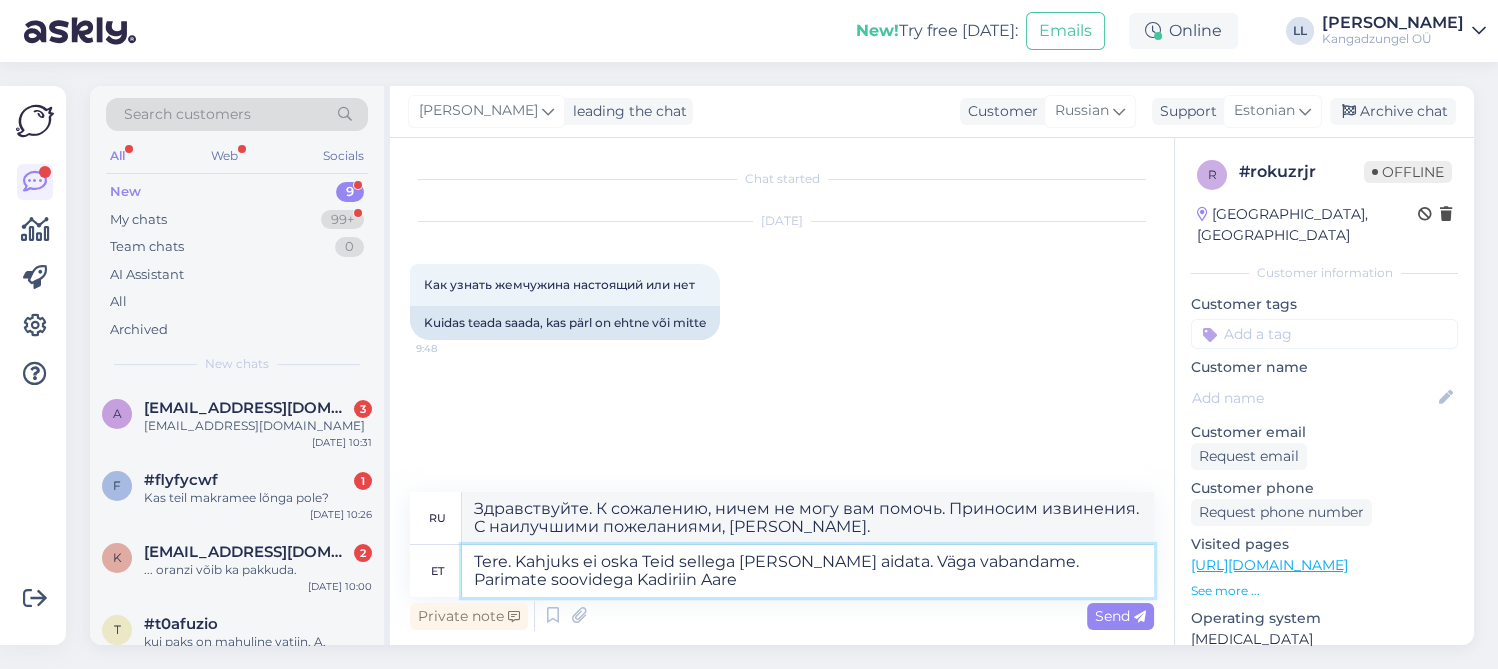 type 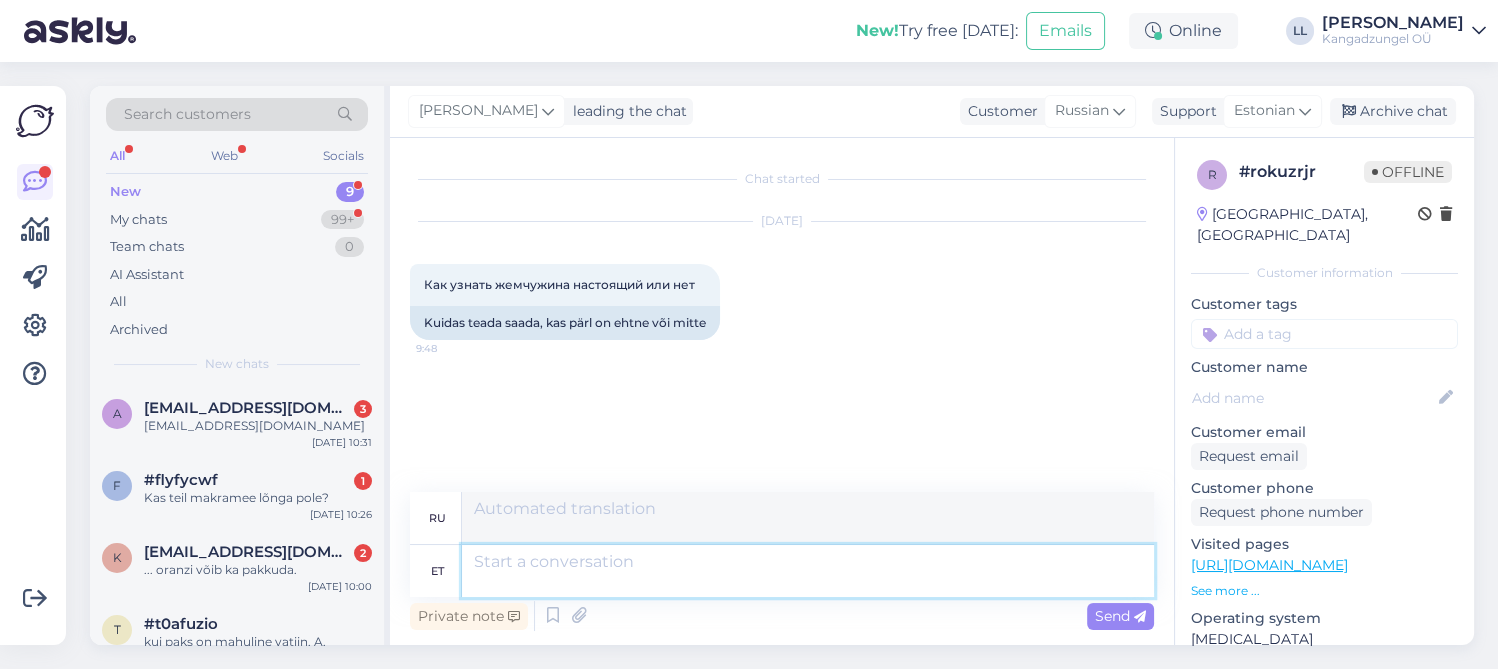 scroll, scrollTop: 67, scrollLeft: 0, axis: vertical 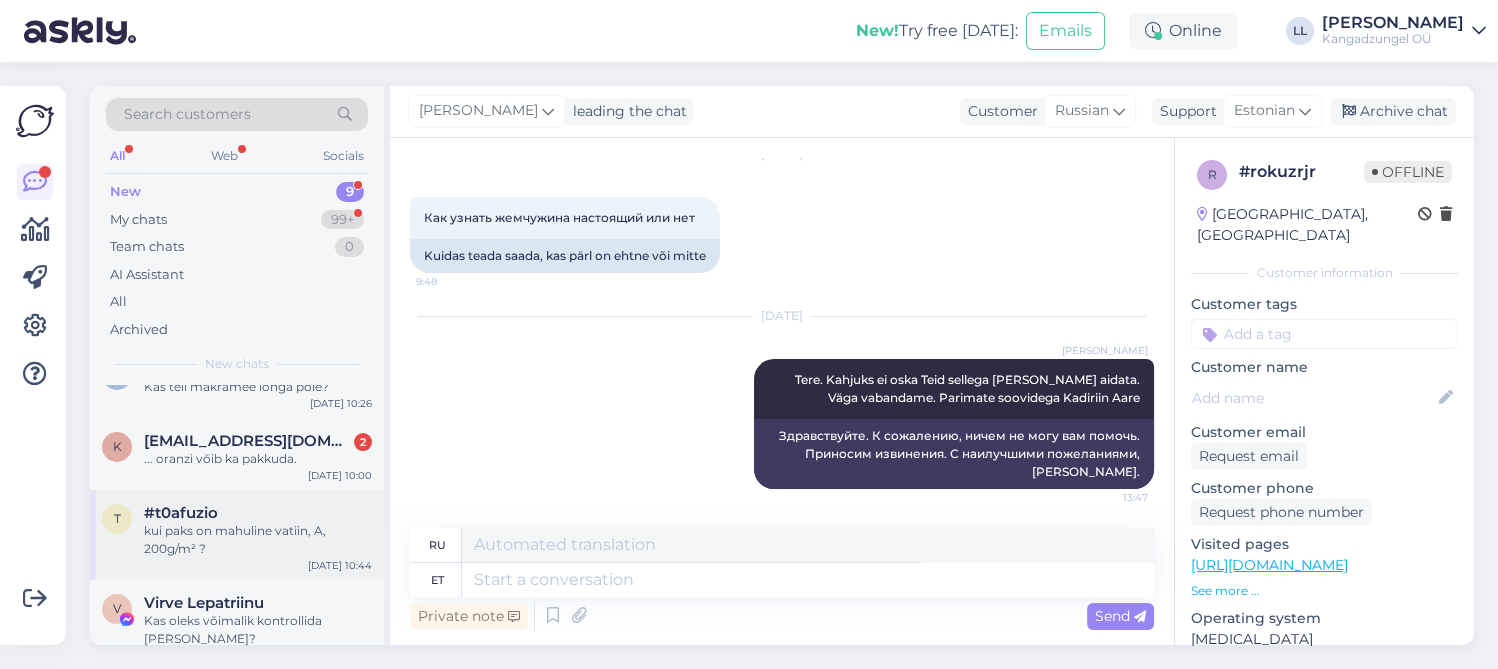 click on "kui paks on mahuline vatiin, A, 200g/m² ?" at bounding box center [258, 540] 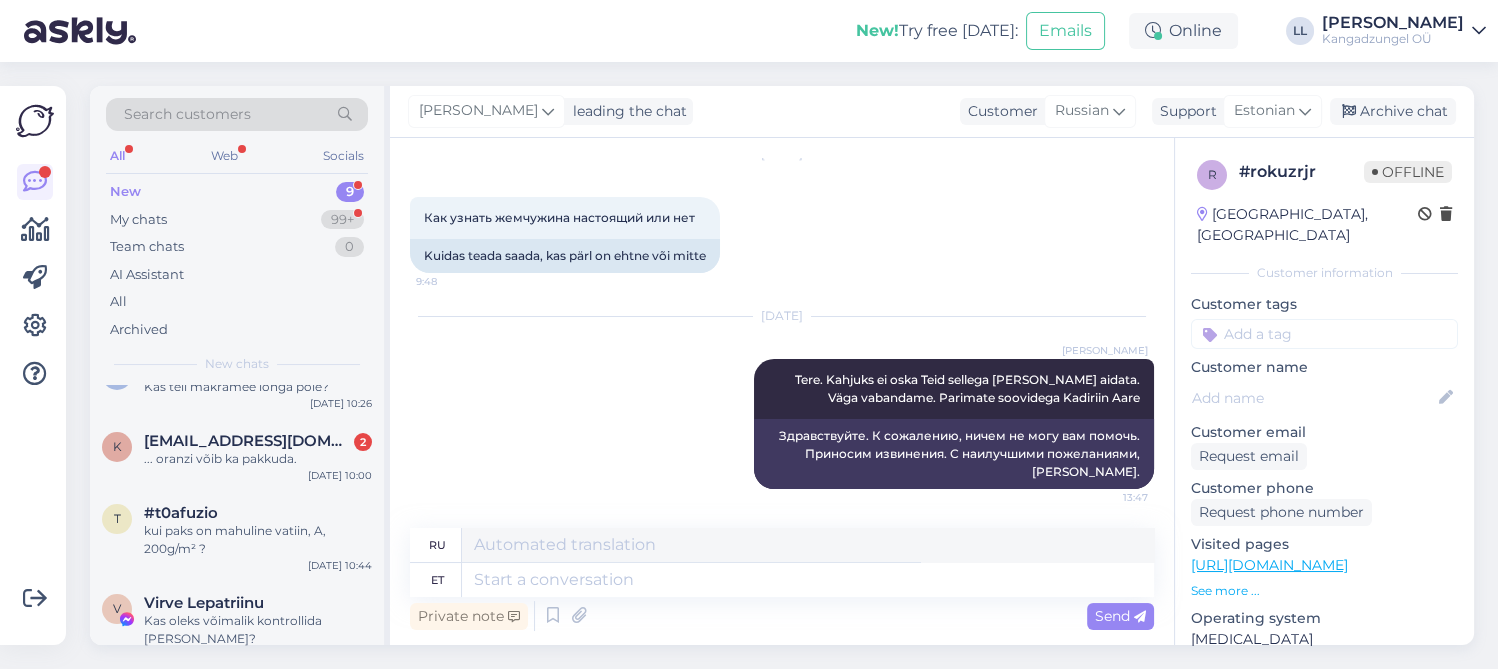 scroll, scrollTop: 0, scrollLeft: 0, axis: both 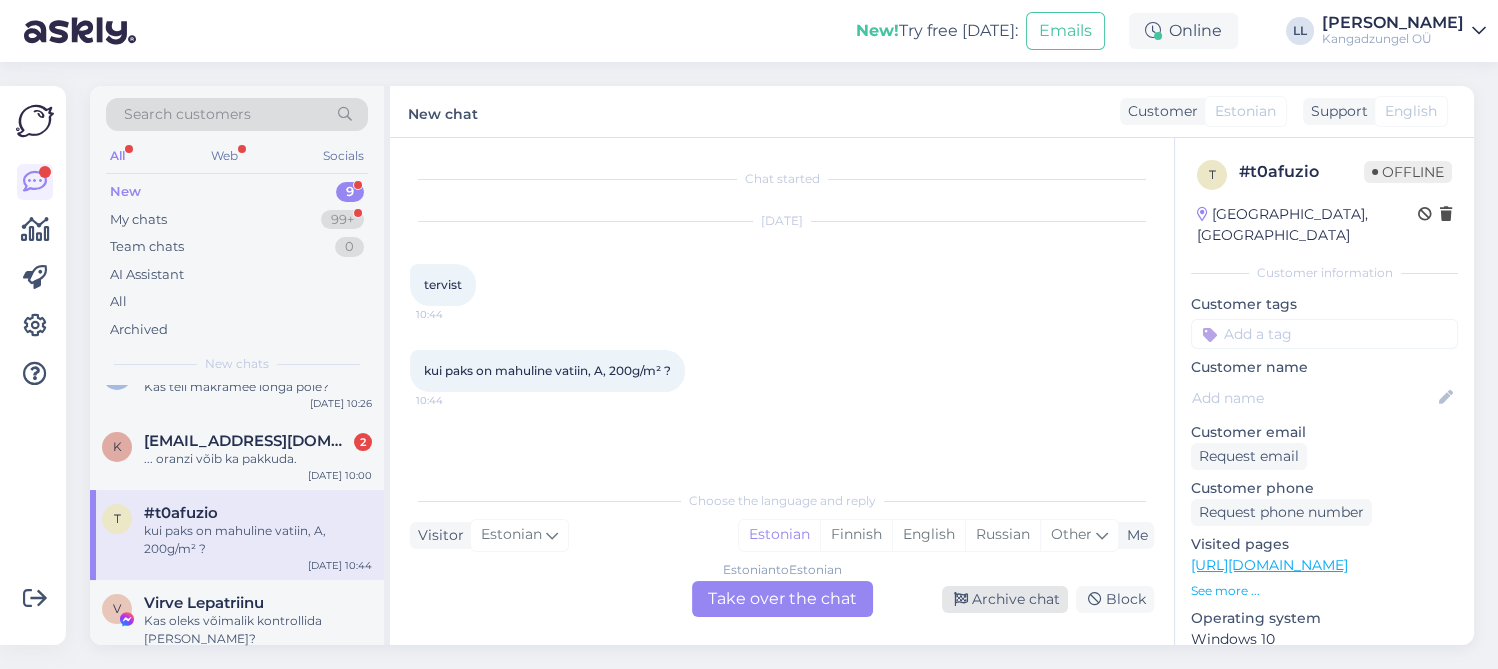 click on "Archive chat" at bounding box center [1005, 599] 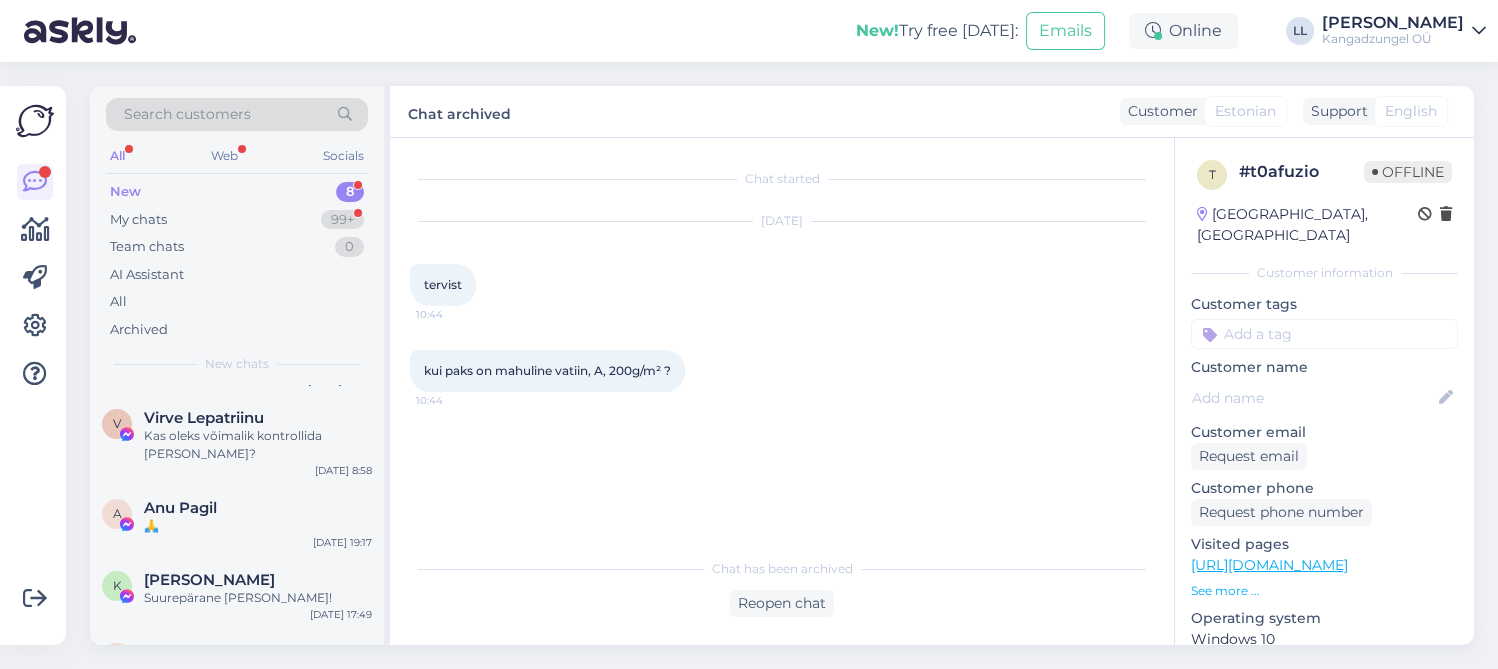 scroll, scrollTop: 222, scrollLeft: 0, axis: vertical 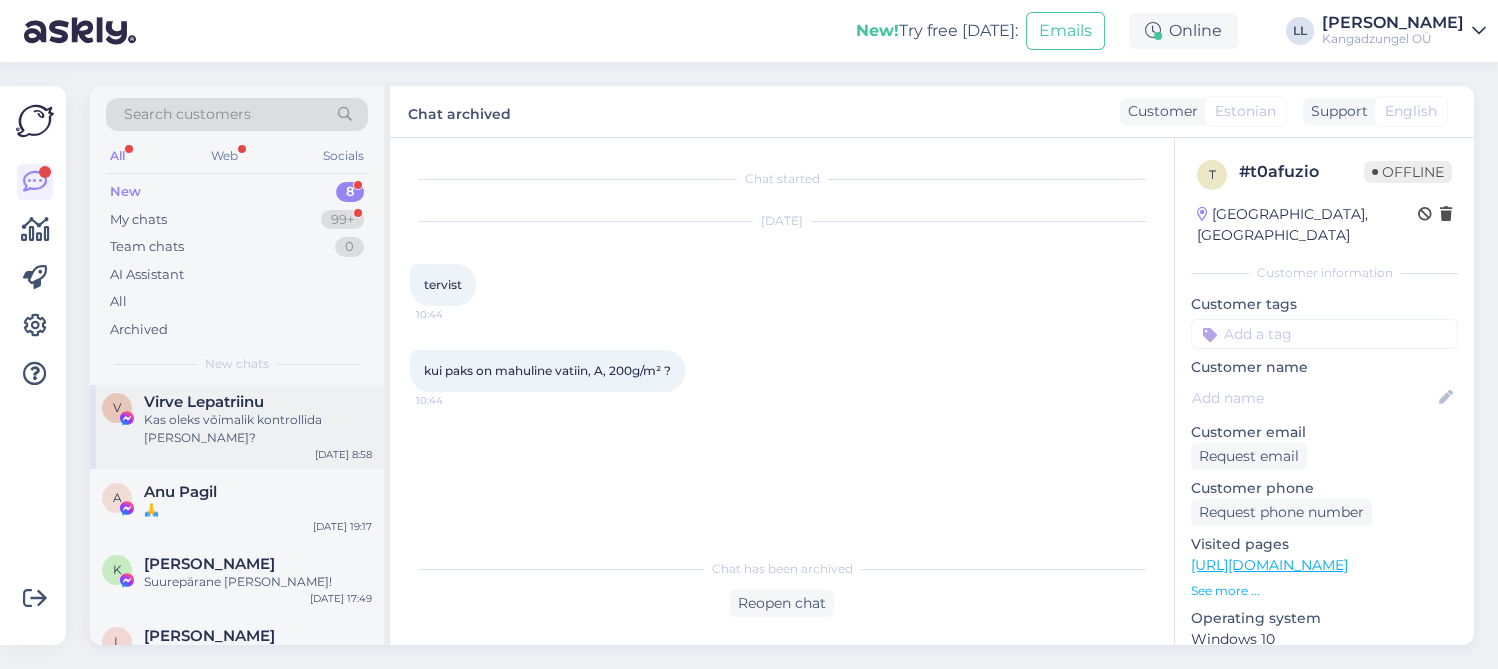 click on "Virve Lepatriinu" at bounding box center [258, 402] 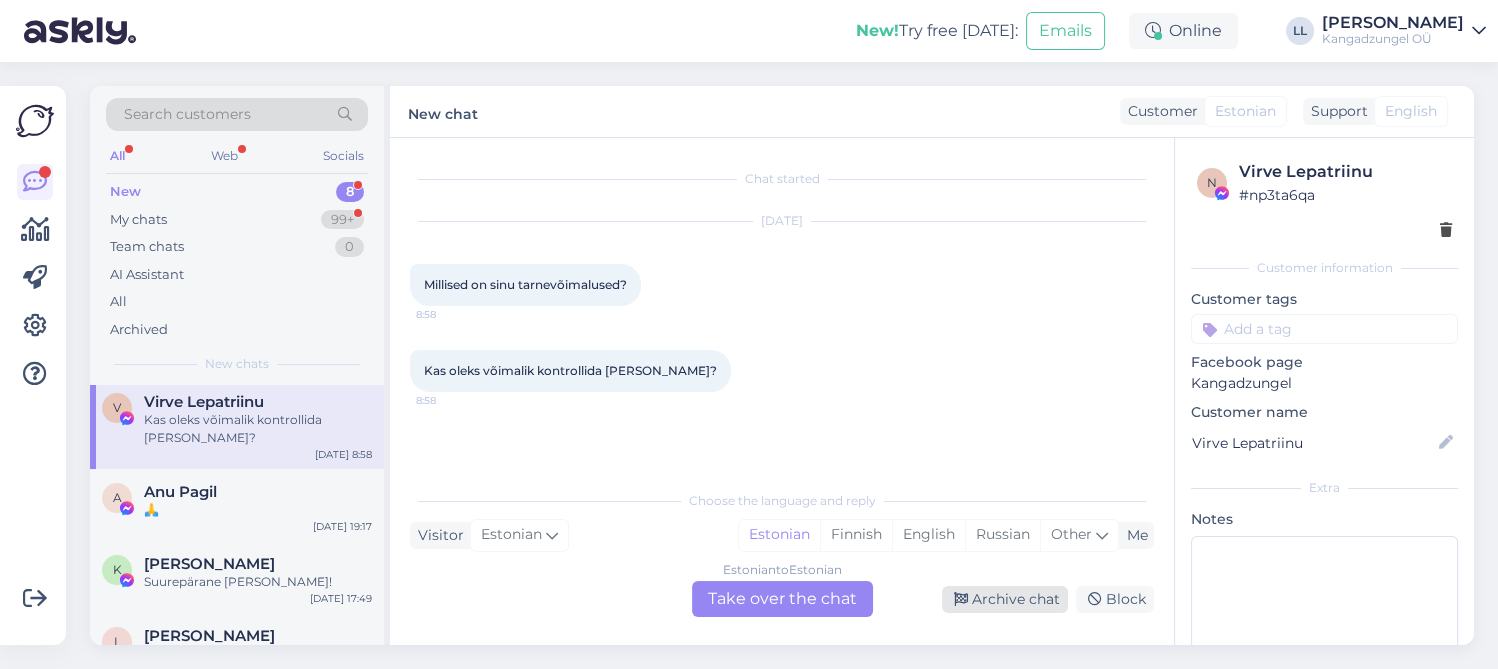 click on "Archive chat" at bounding box center [1005, 599] 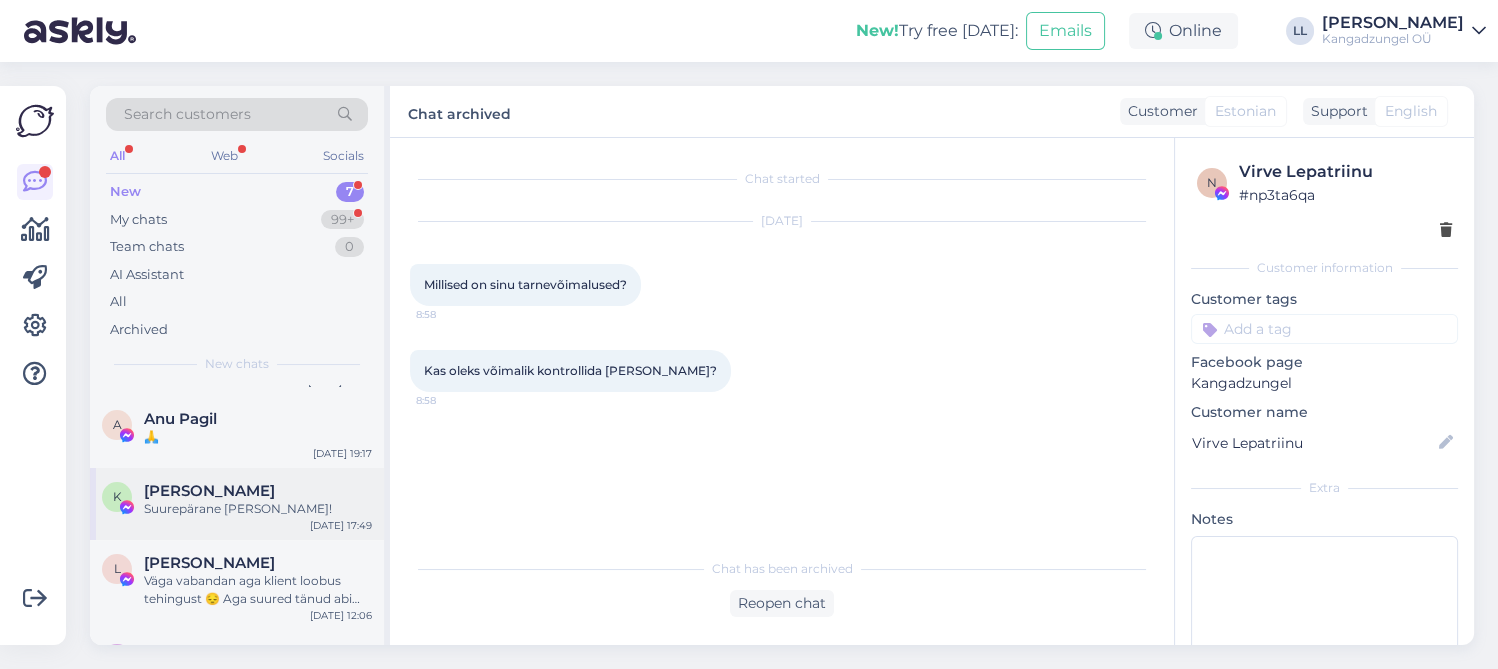 scroll, scrollTop: 222, scrollLeft: 0, axis: vertical 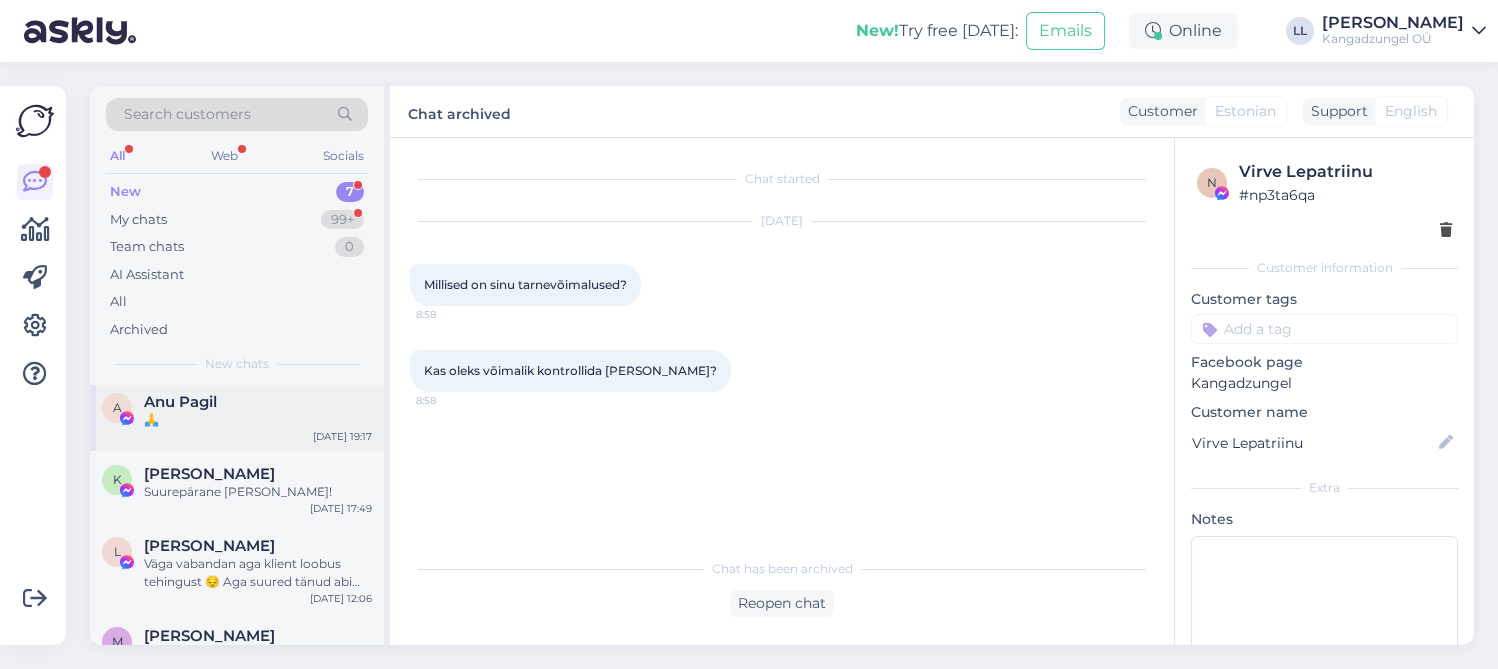 click on "Anu Pagil" at bounding box center [258, 402] 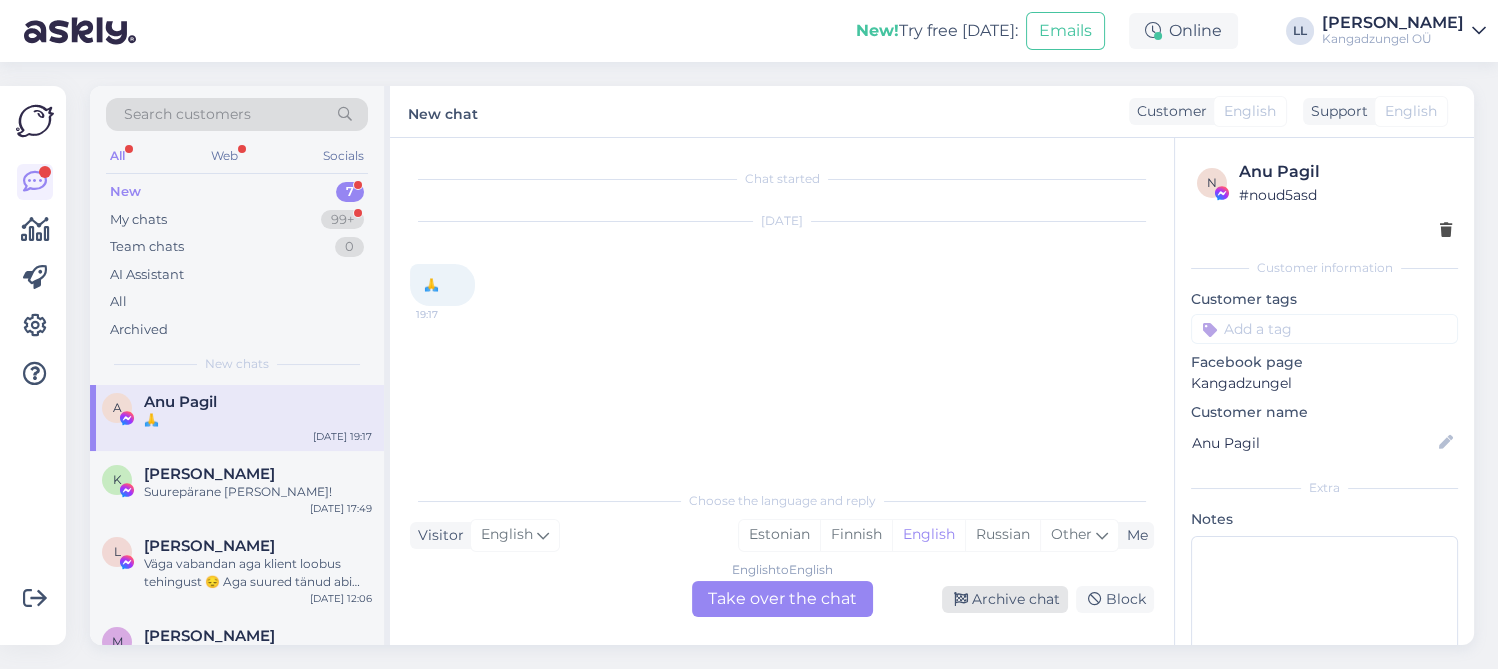 click on "Archive chat" at bounding box center (1005, 599) 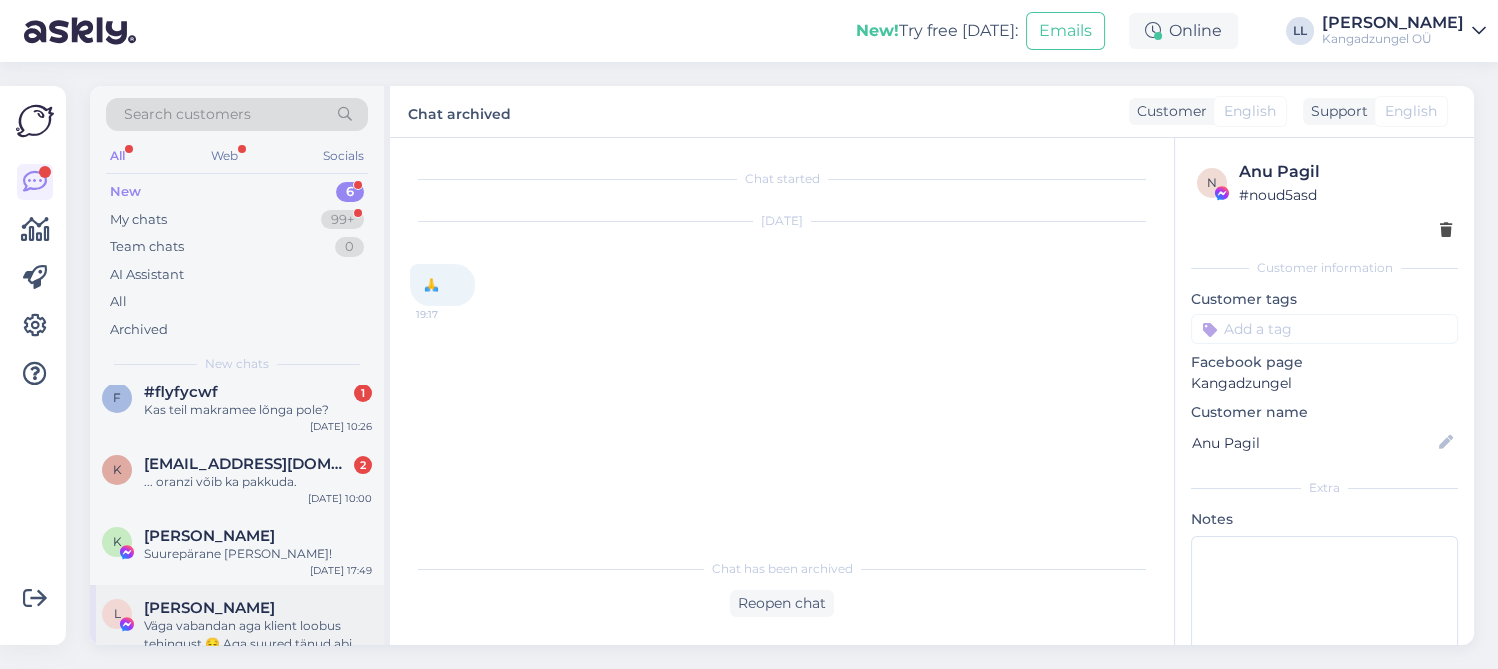 scroll, scrollTop: 206, scrollLeft: 0, axis: vertical 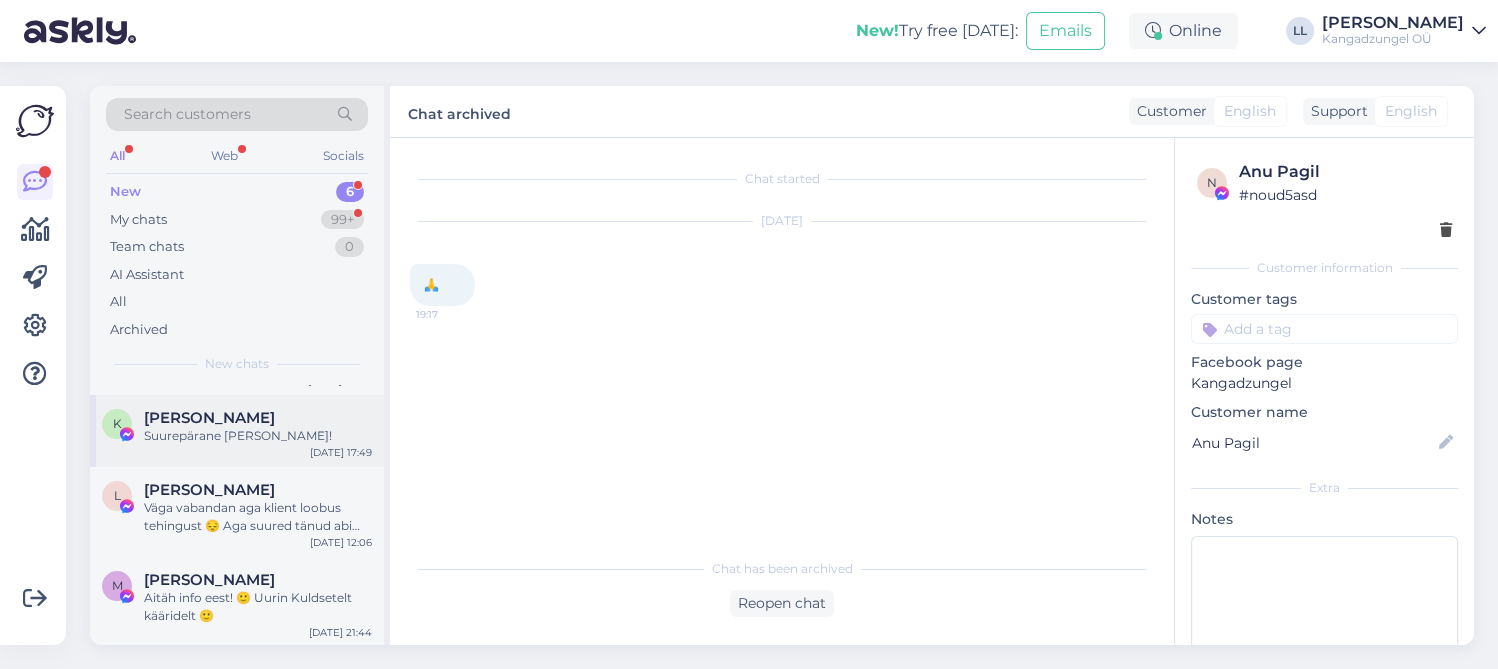 click on "[PERSON_NAME]" at bounding box center (258, 418) 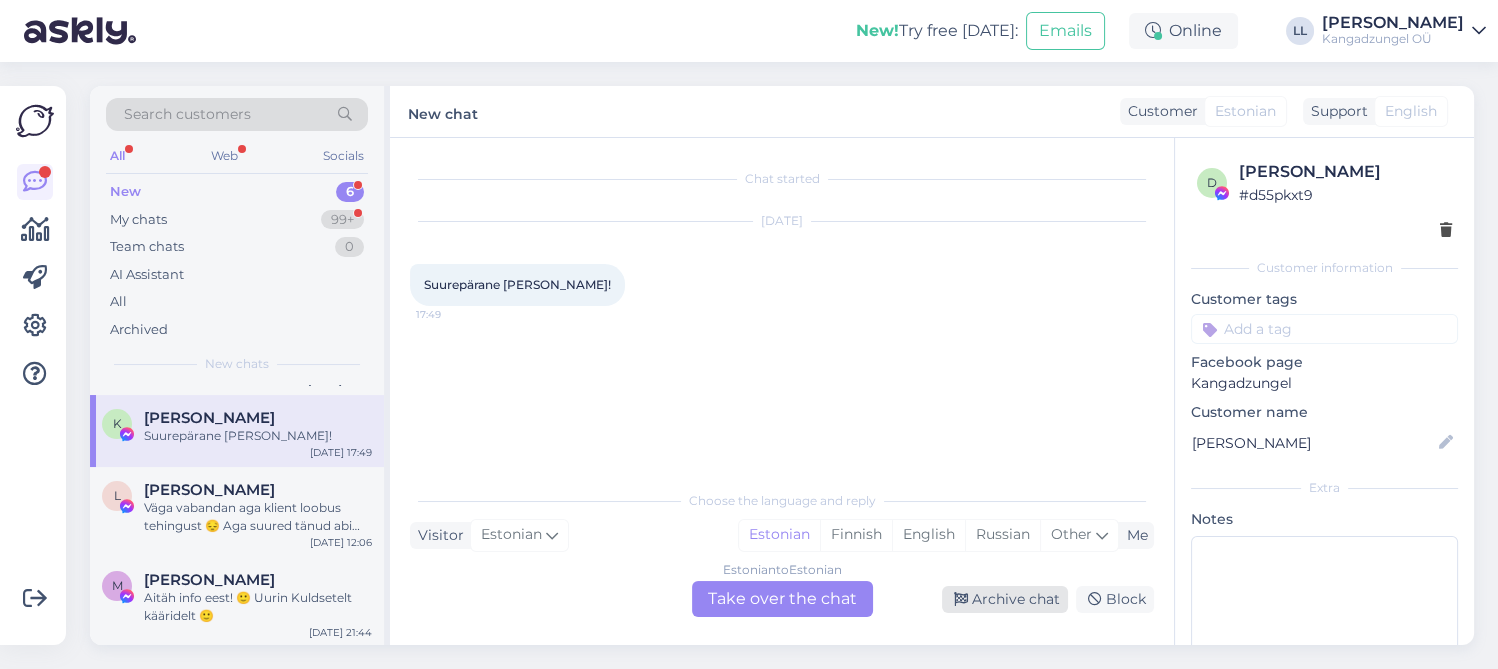 click on "Archive chat" at bounding box center (1005, 599) 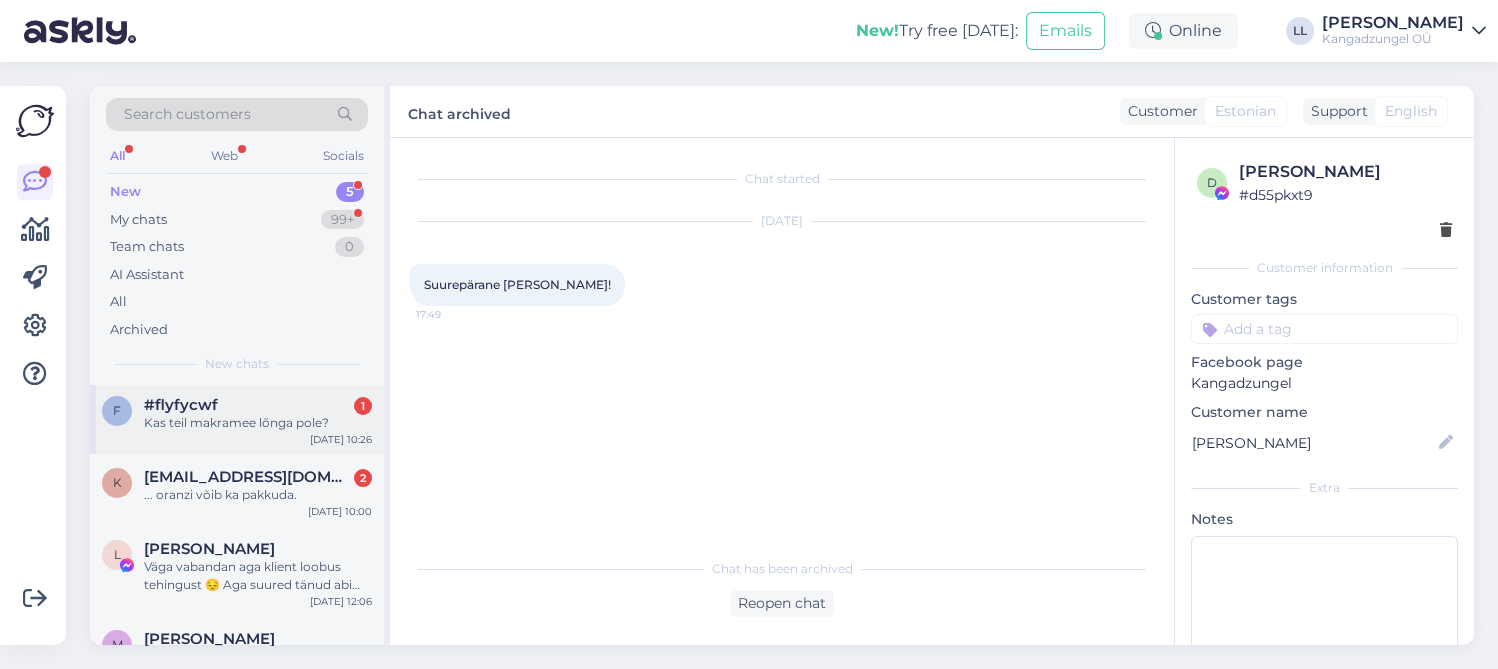 scroll, scrollTop: 111, scrollLeft: 0, axis: vertical 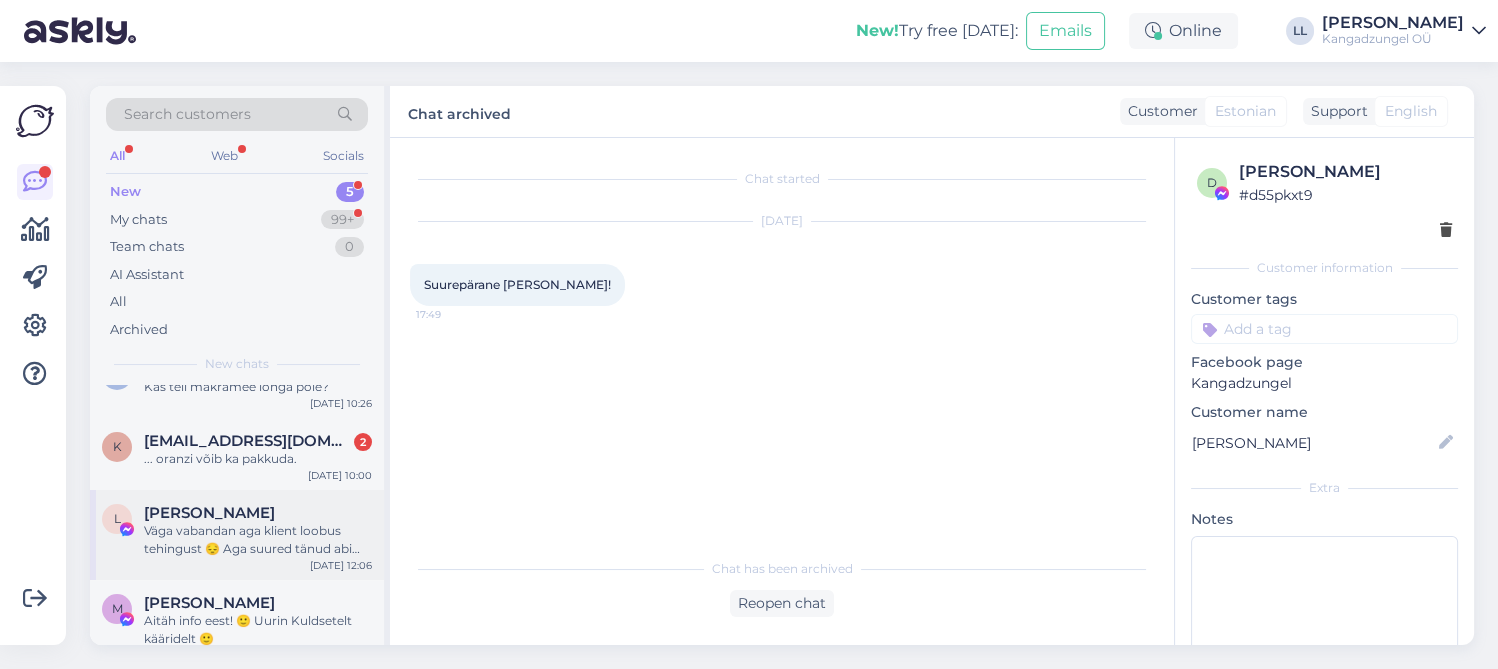 click on "[PERSON_NAME]" at bounding box center [258, 513] 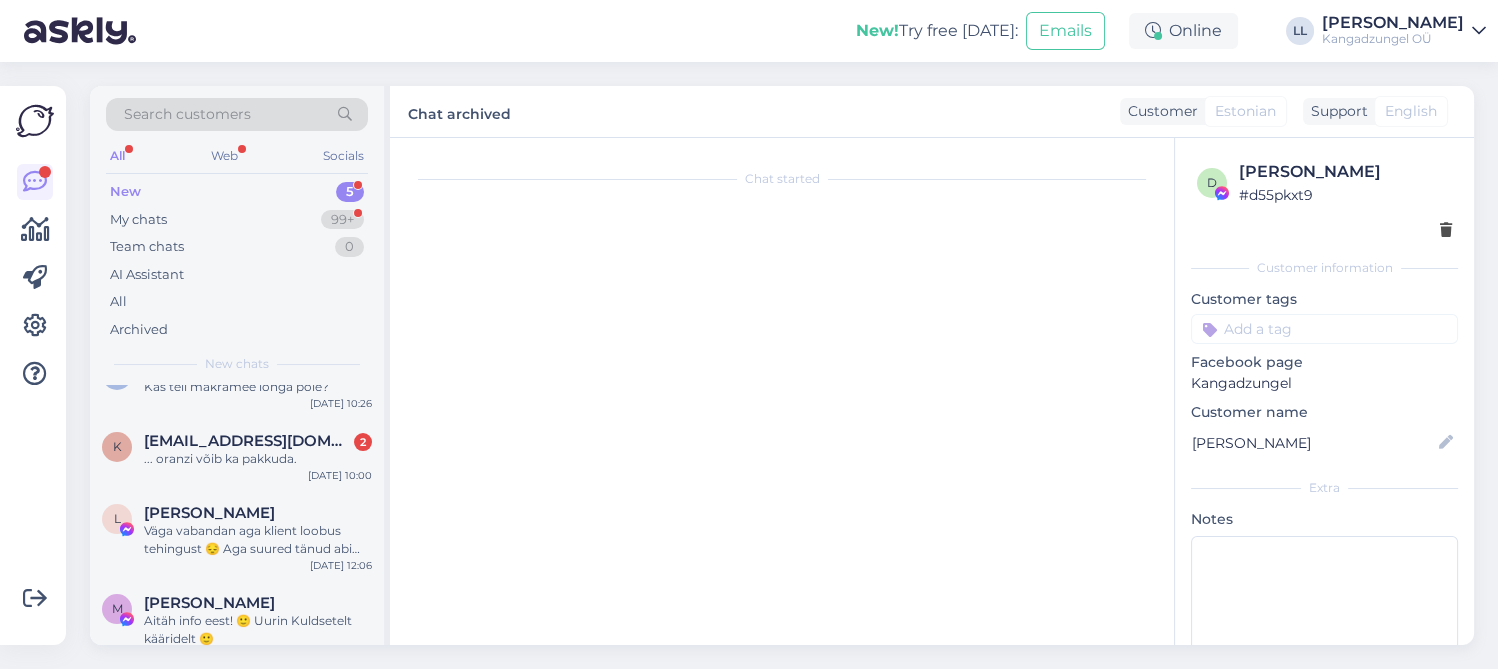 scroll, scrollTop: 283, scrollLeft: 0, axis: vertical 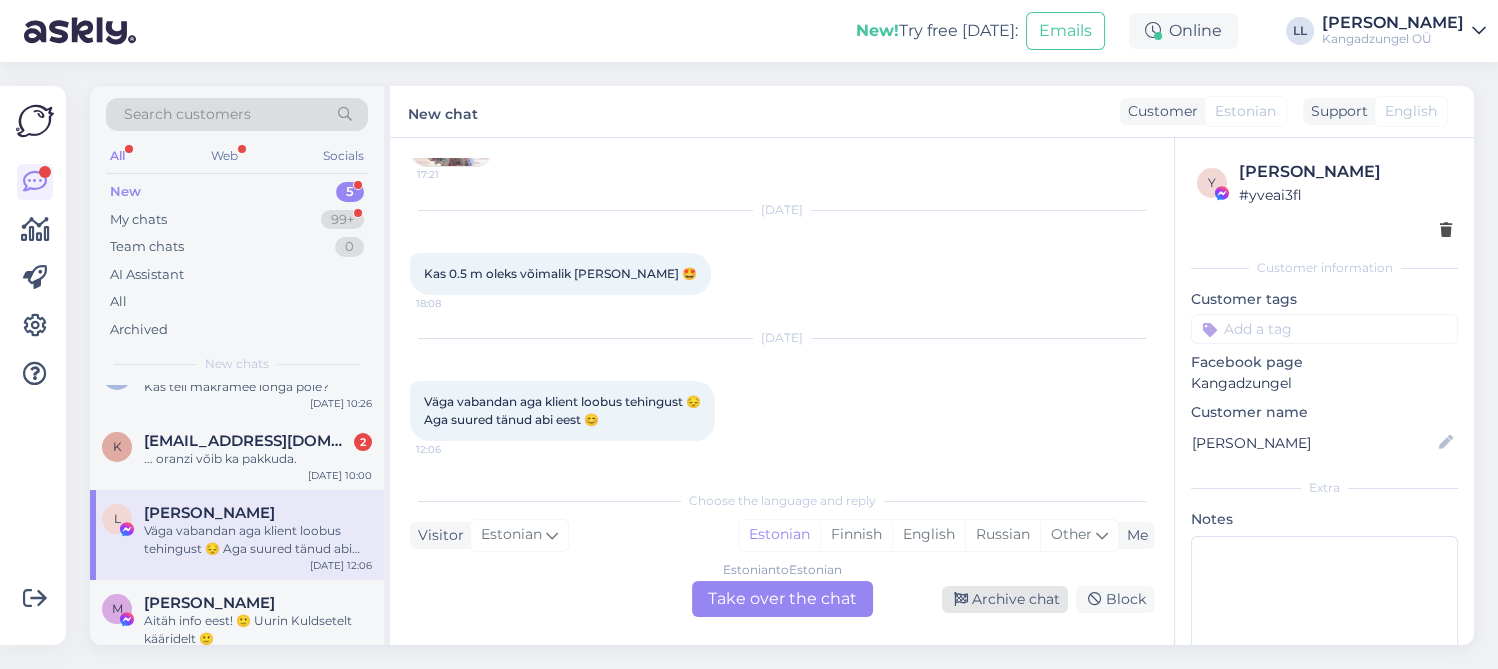 click on "Archive chat" at bounding box center (1005, 599) 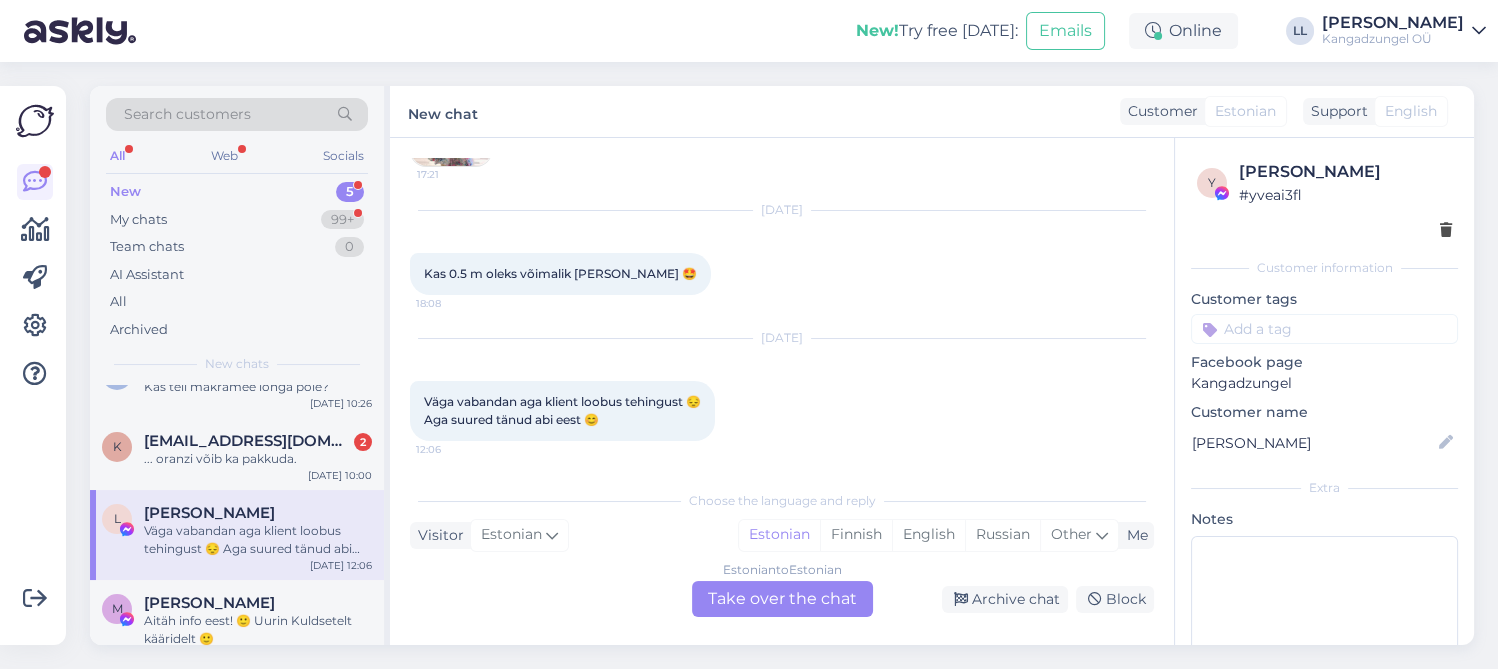 scroll, scrollTop: 0, scrollLeft: 0, axis: both 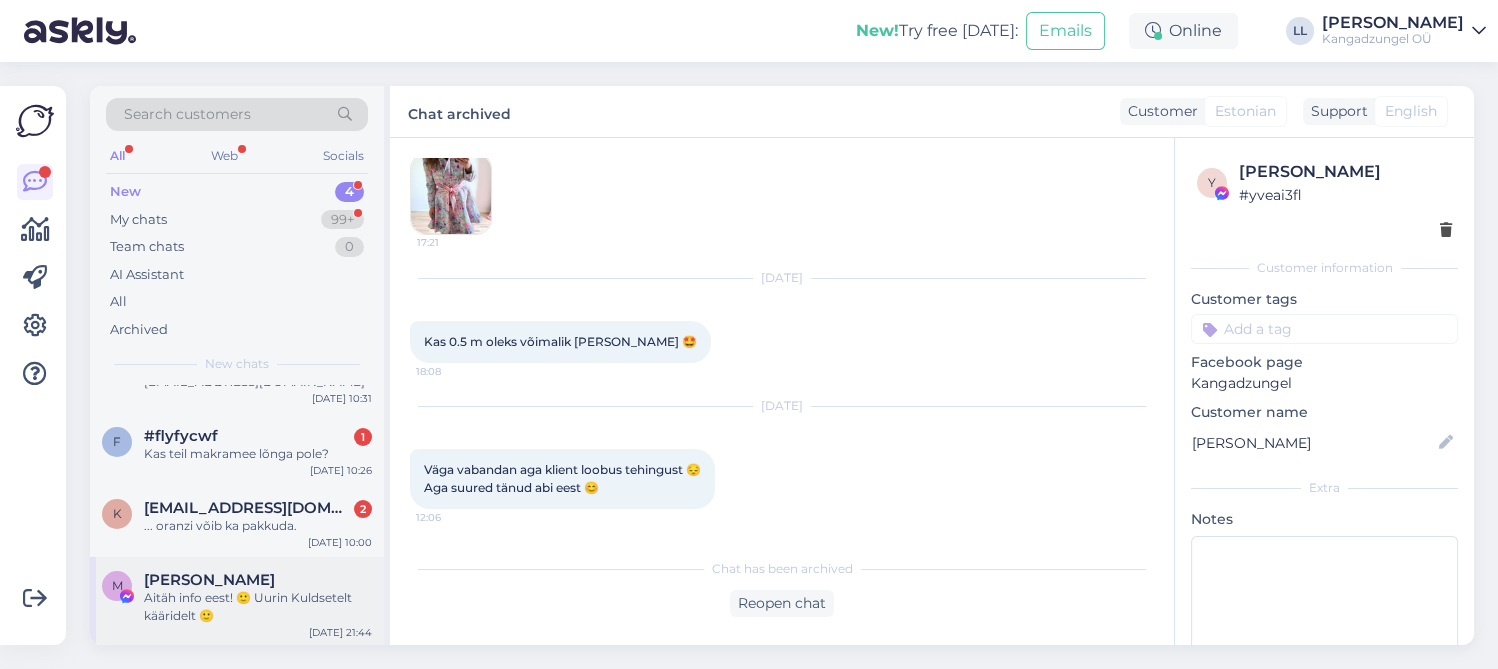 click on "[PERSON_NAME]" at bounding box center [258, 580] 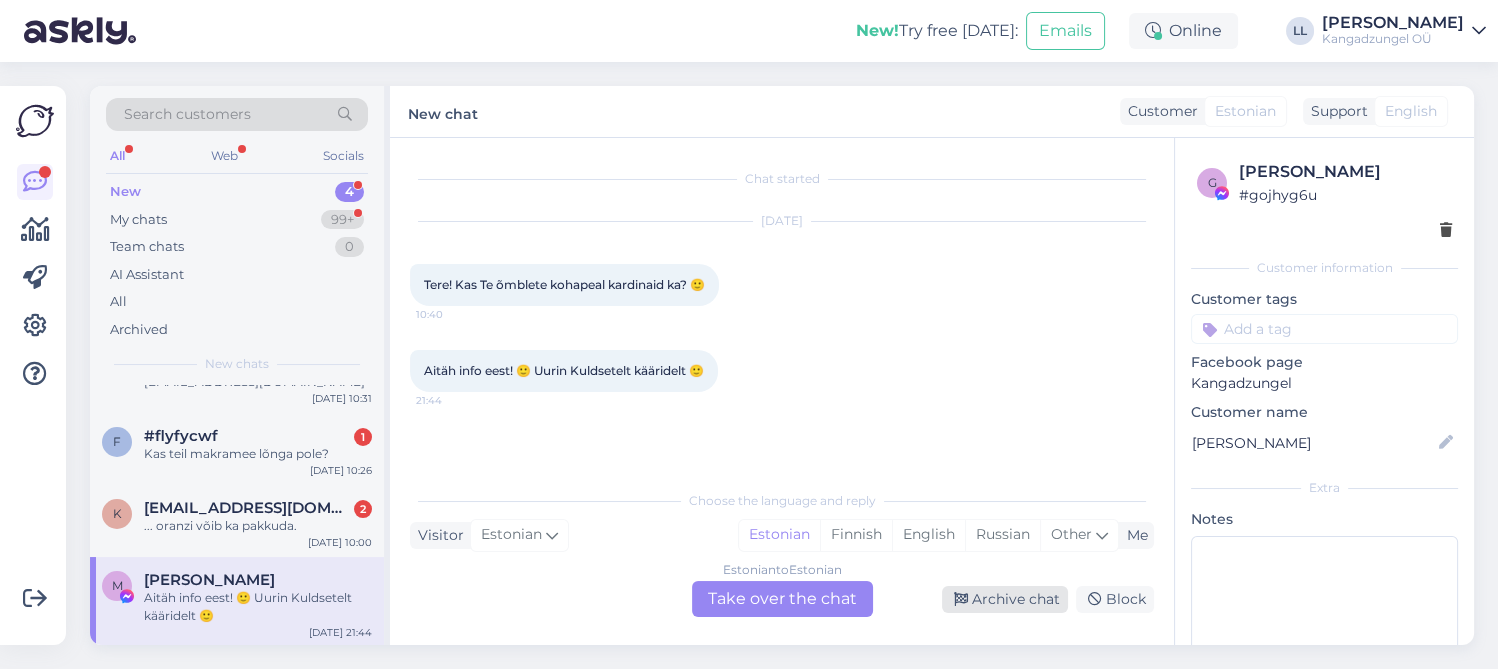 click on "Archive chat" at bounding box center [1005, 599] 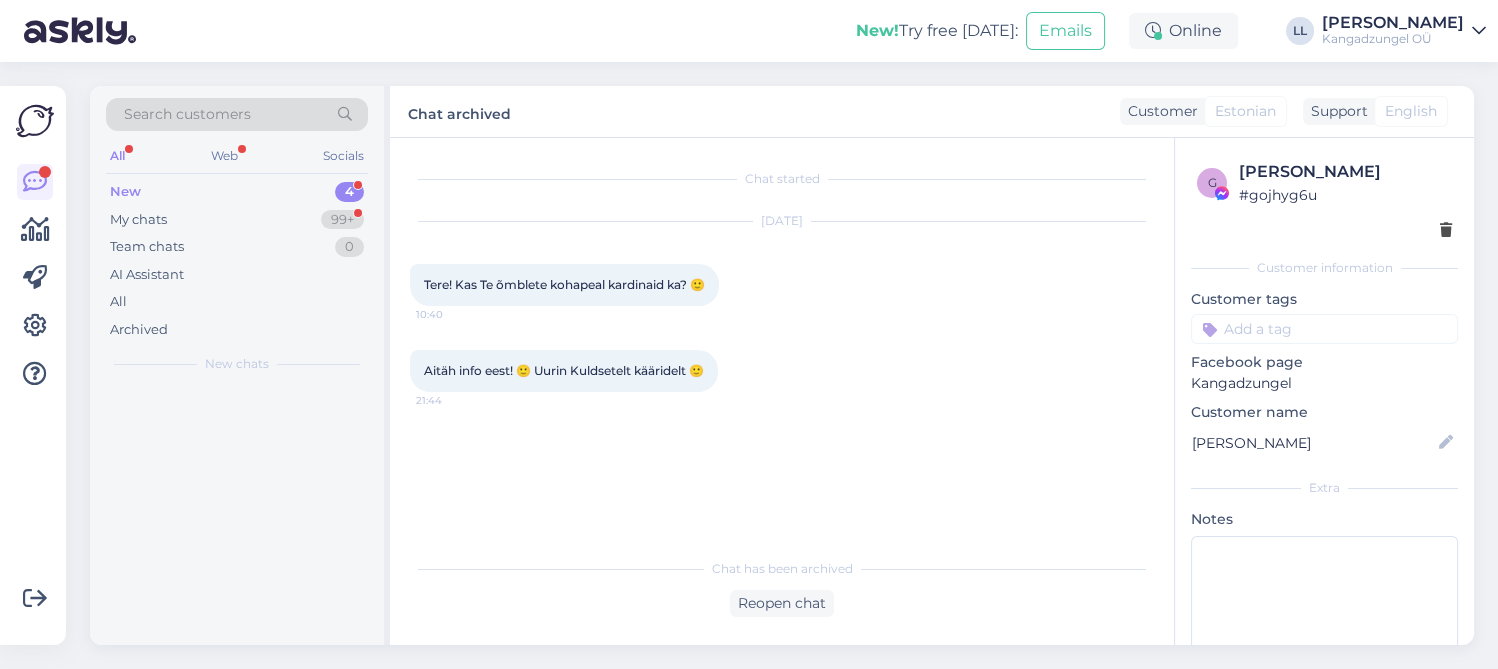 scroll, scrollTop: 0, scrollLeft: 0, axis: both 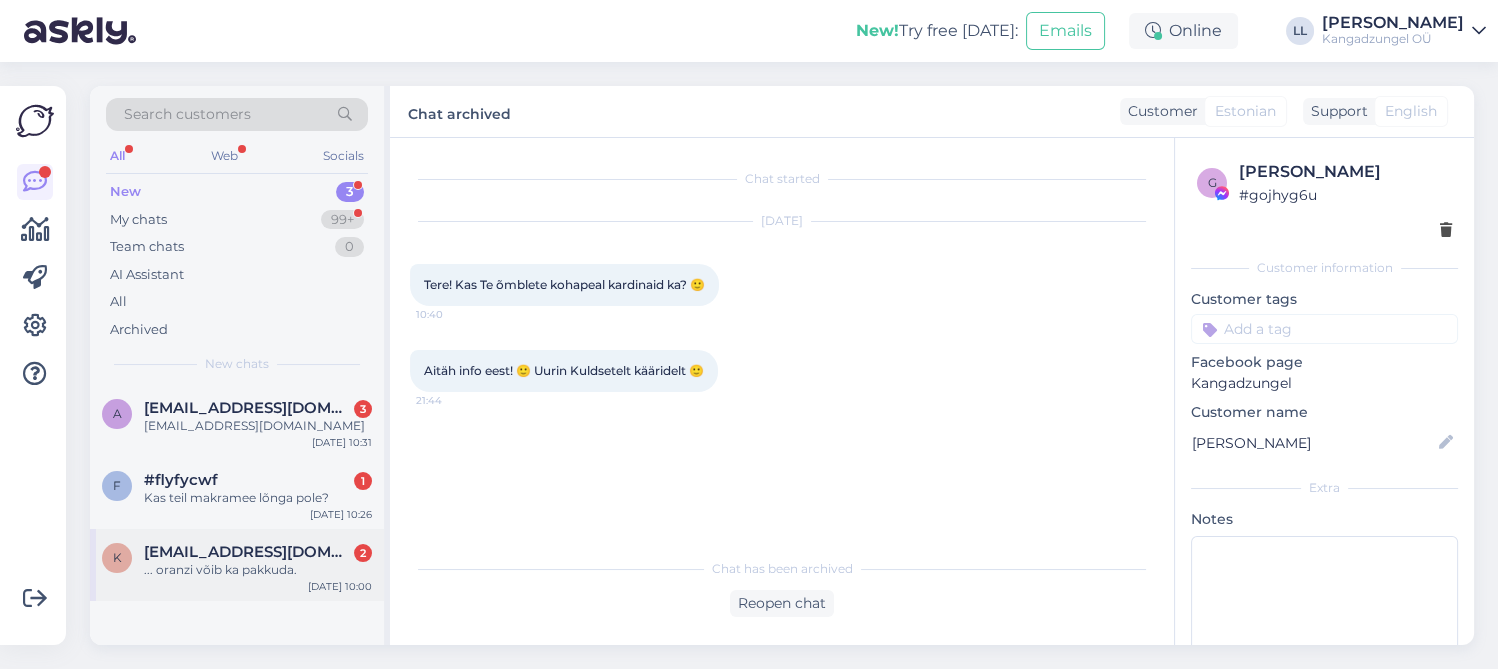 click on "[EMAIL_ADDRESS][DOMAIN_NAME] 2" at bounding box center [258, 552] 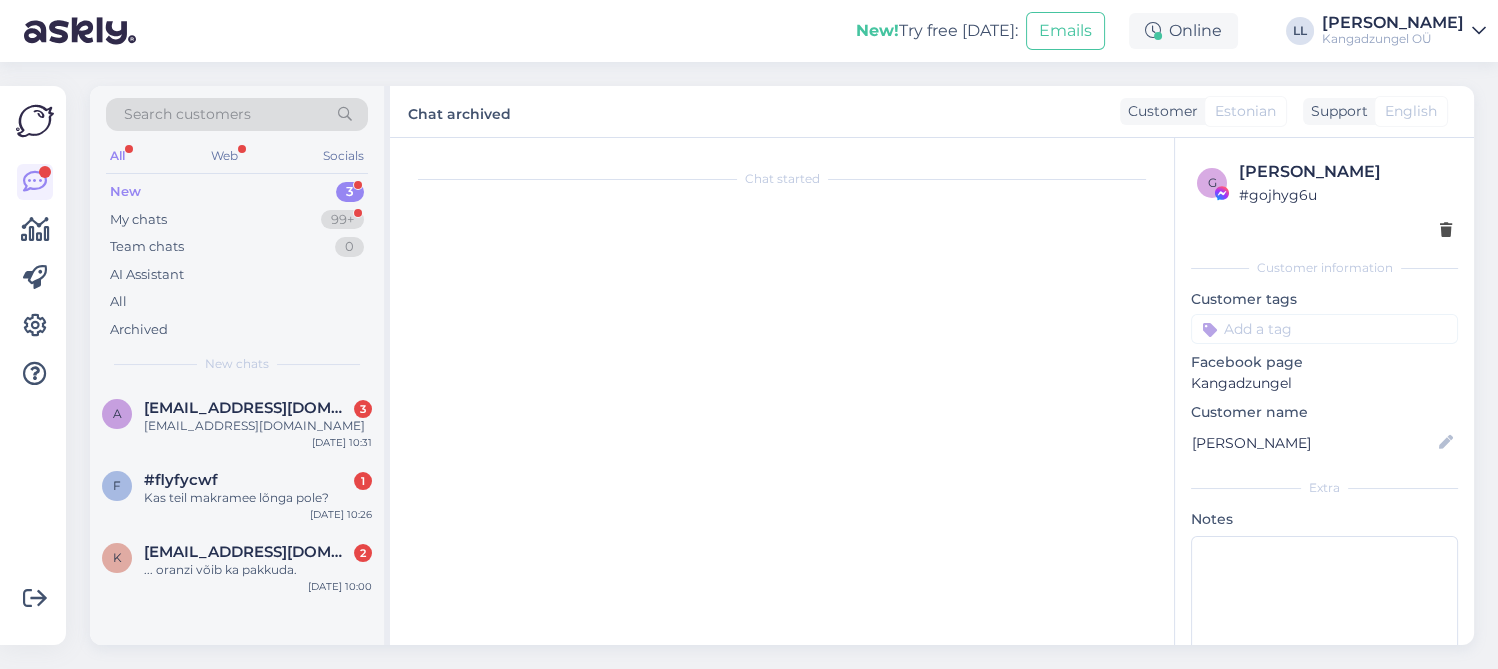scroll, scrollTop: 23, scrollLeft: 0, axis: vertical 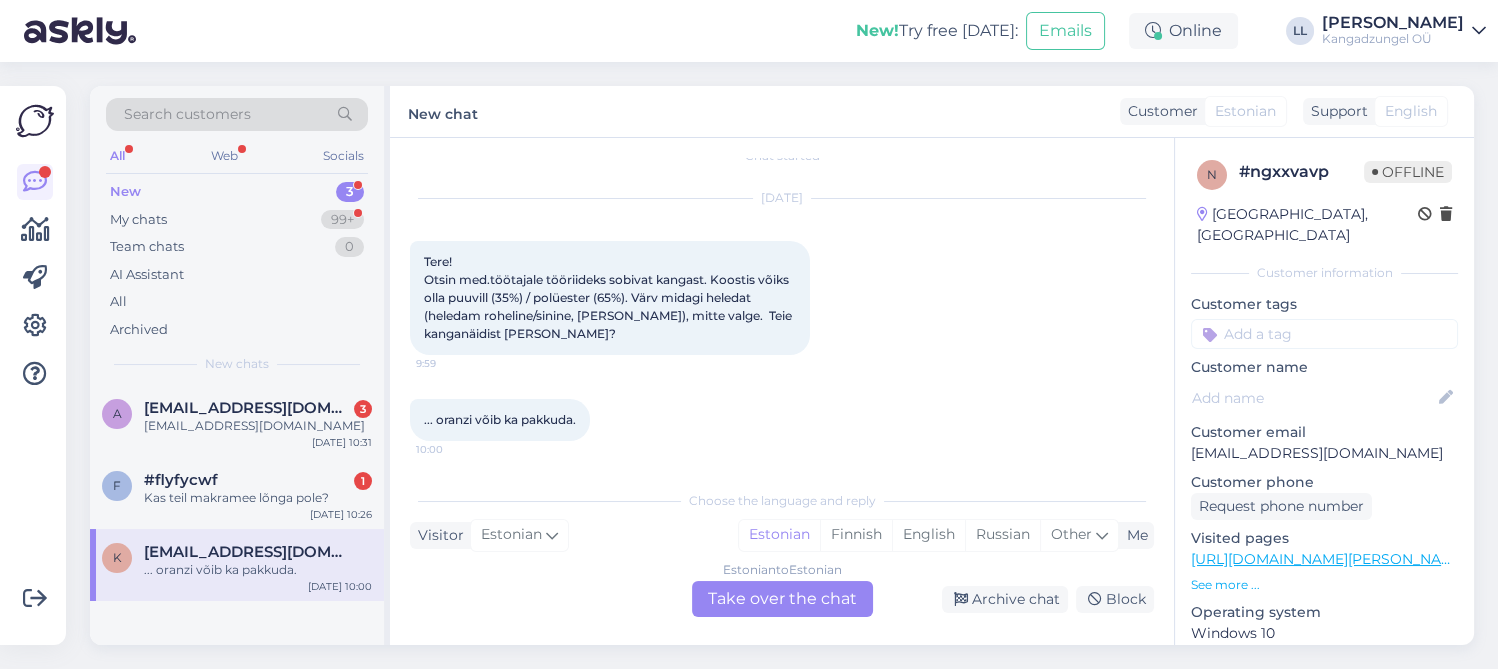 click on "Estonian  to  Estonian Take over the chat" at bounding box center (782, 599) 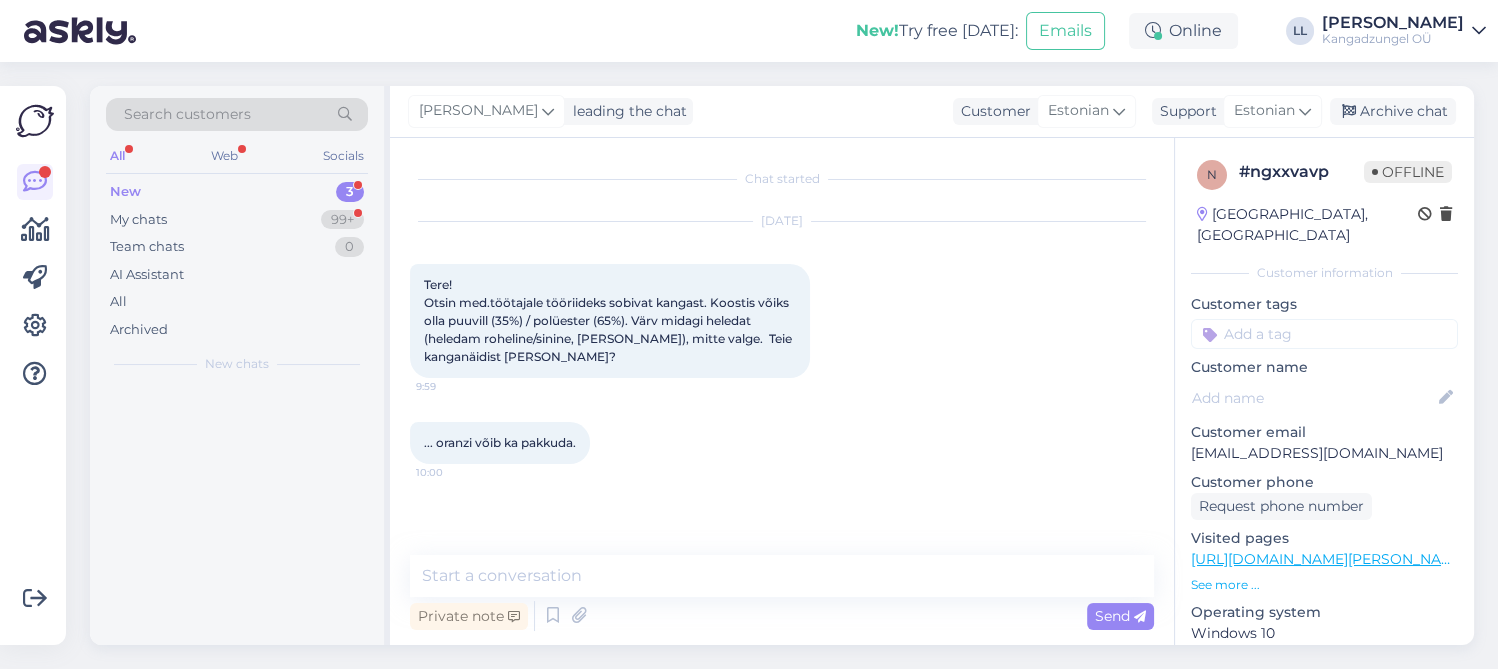 scroll, scrollTop: 0, scrollLeft: 0, axis: both 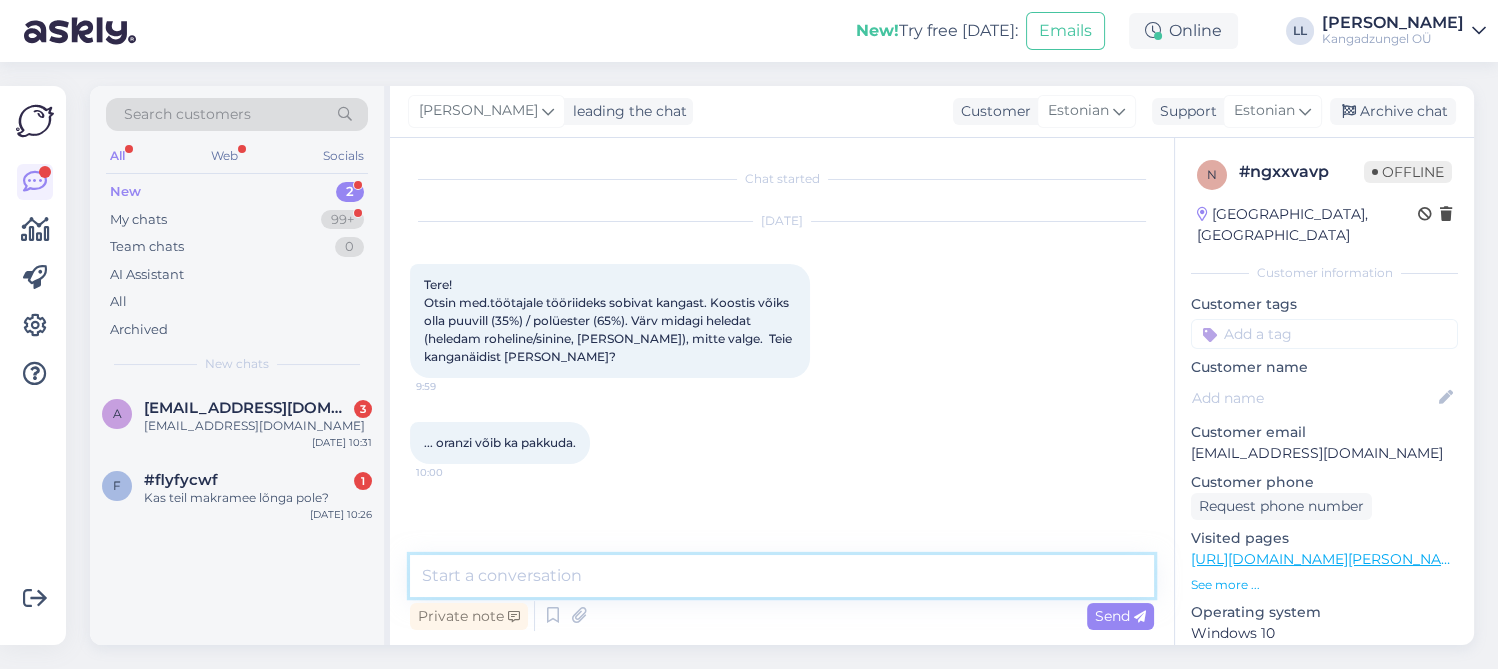 click at bounding box center (782, 576) 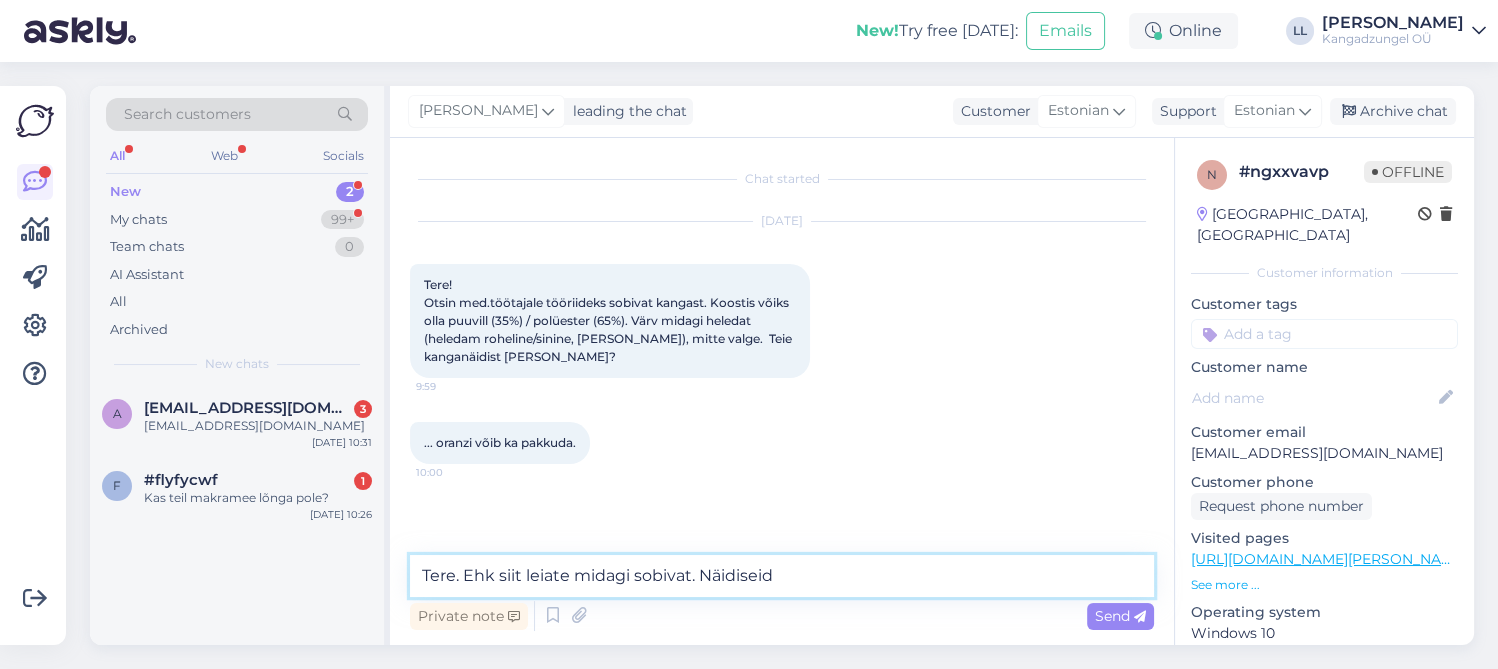 click on "Tere. Ehk siit leiate midagi sobivat. Näidiseid" at bounding box center [782, 576] 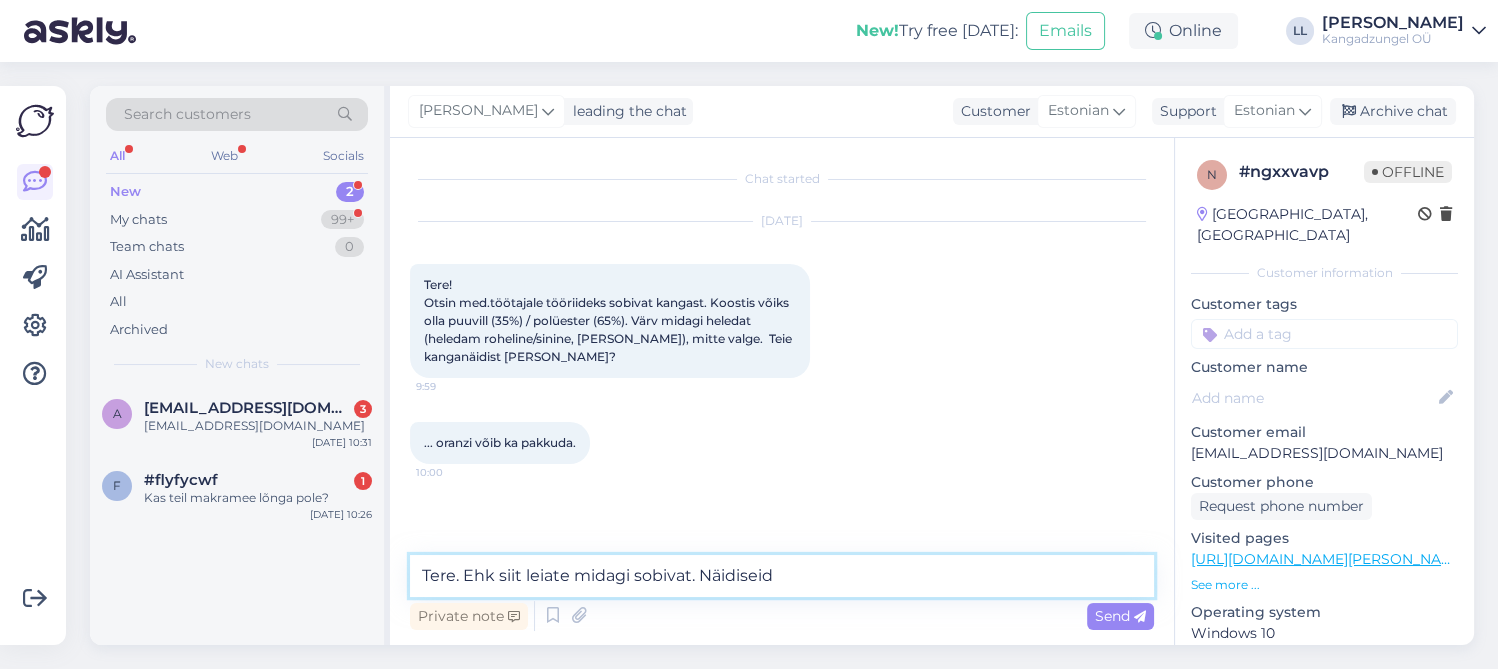paste on "[URL][DOMAIN_NAME]" 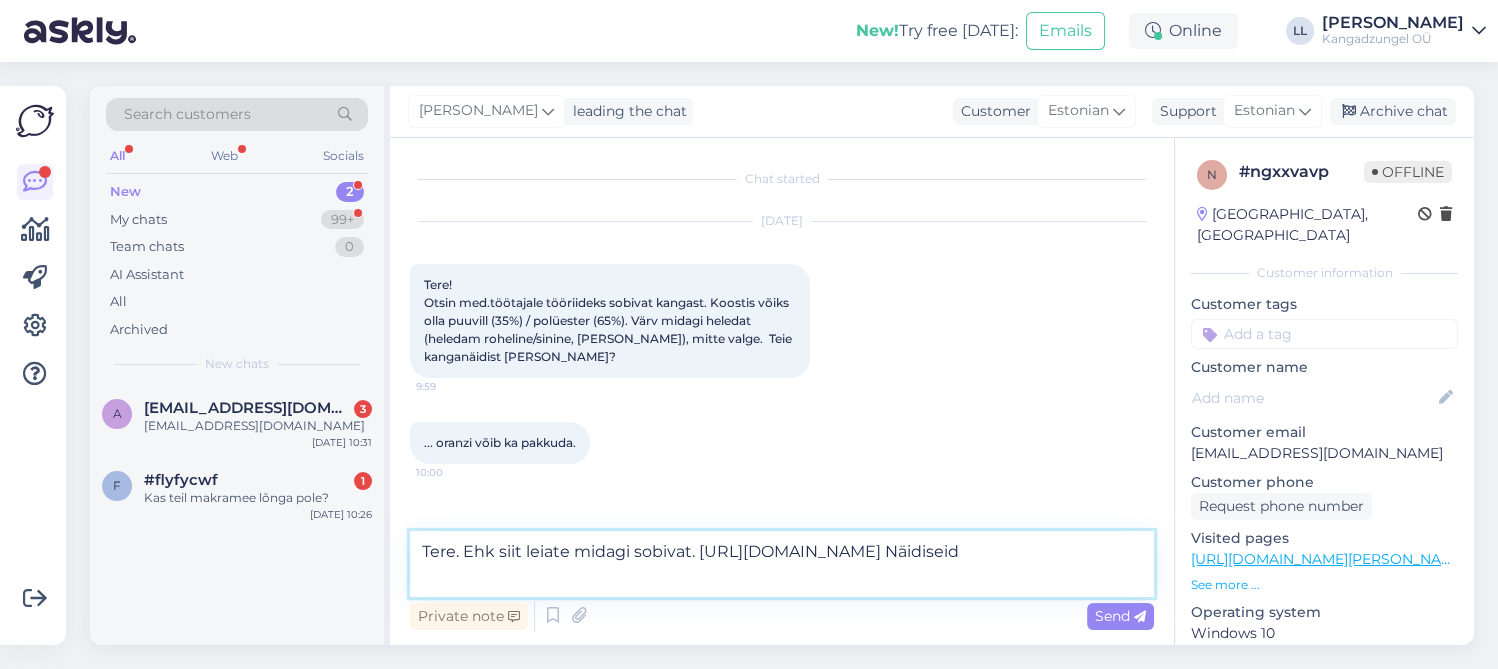 click on "Tere. Ehk siit leiate midagi sobivat. [URL][DOMAIN_NAME] Näidiseid" at bounding box center [782, 564] 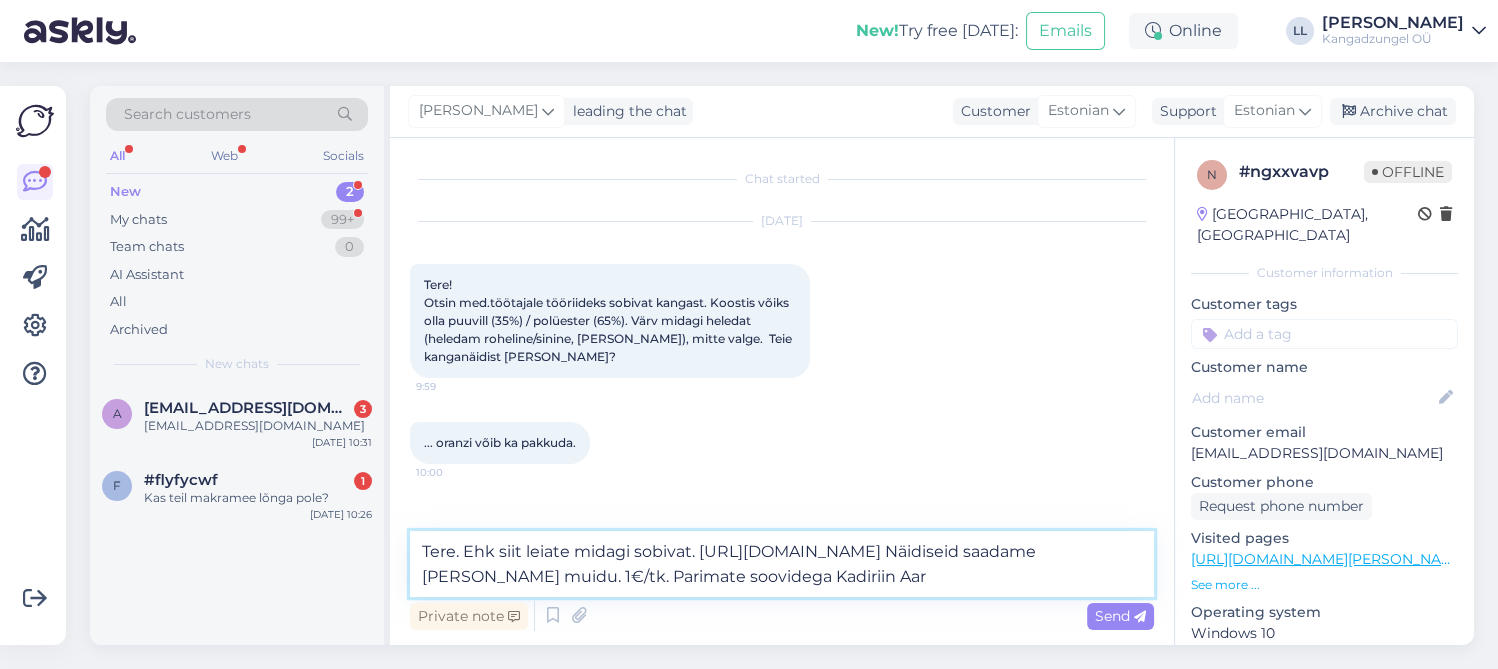 type on "Tere. Ehk siit leiate midagi sobivat. [URL][DOMAIN_NAME] Näidiseid saadame [PERSON_NAME] muidu. 1€/tk. Parimate soovidega Kadiriin Aare" 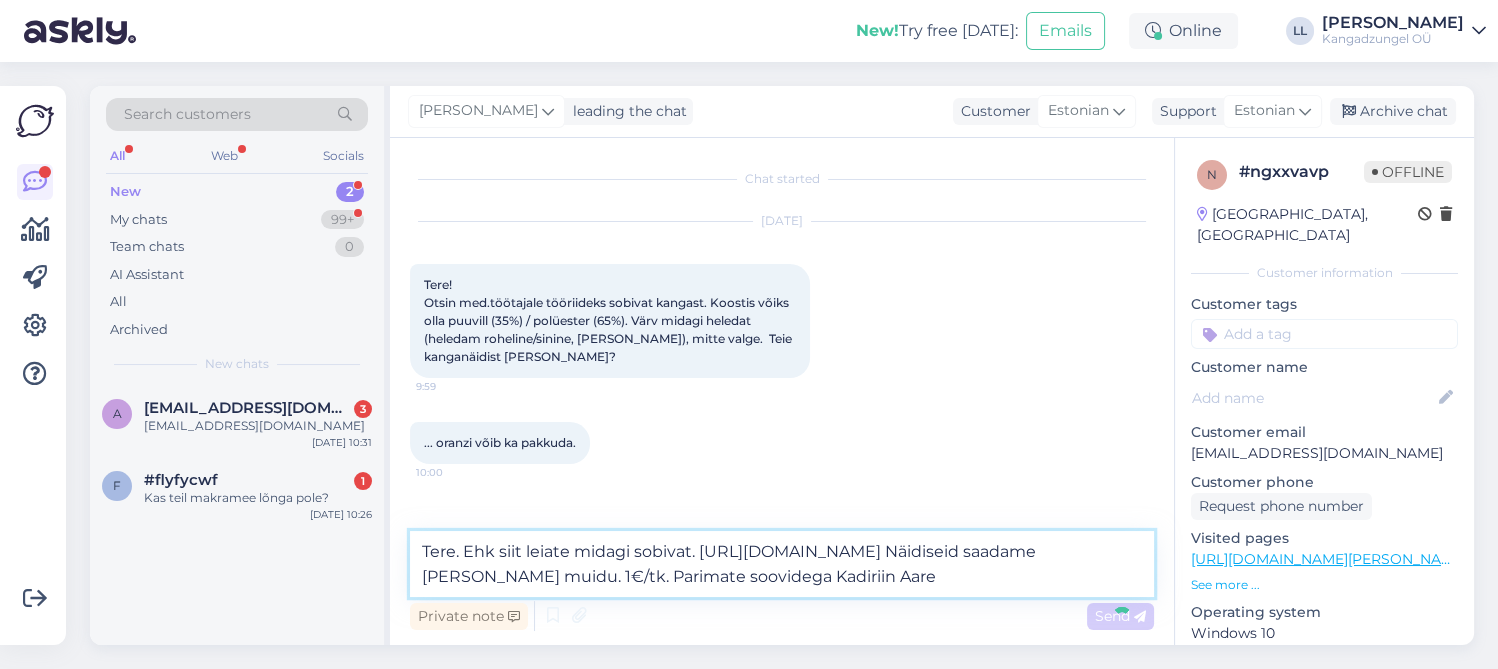 type 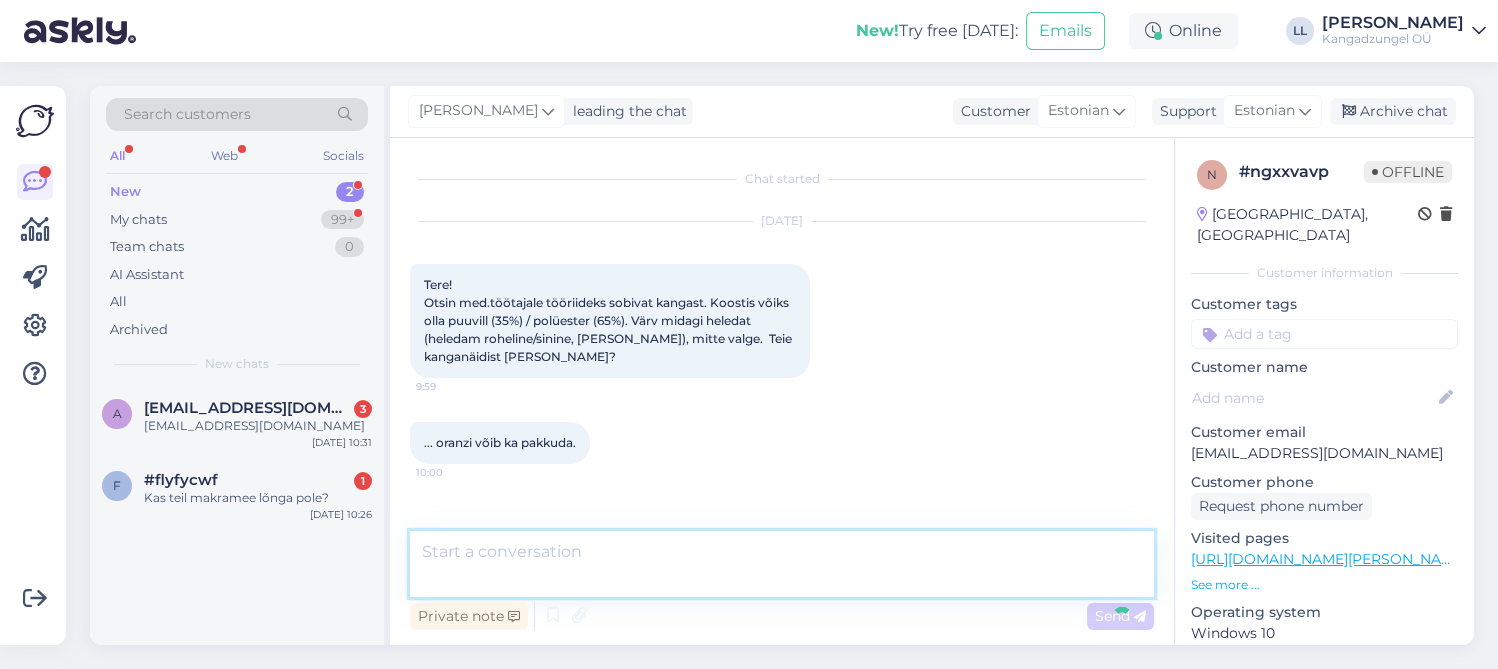 scroll, scrollTop: 88, scrollLeft: 0, axis: vertical 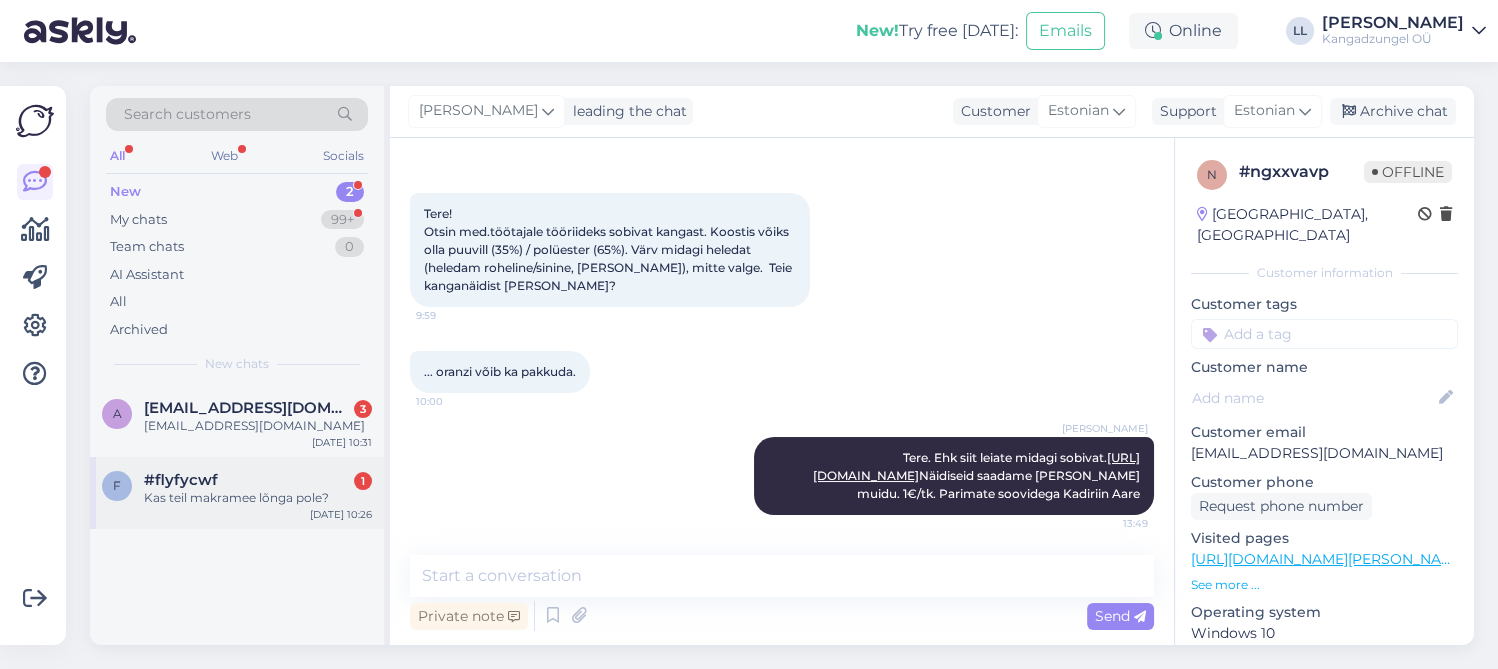 click on "#flyfycwf 1" at bounding box center [258, 480] 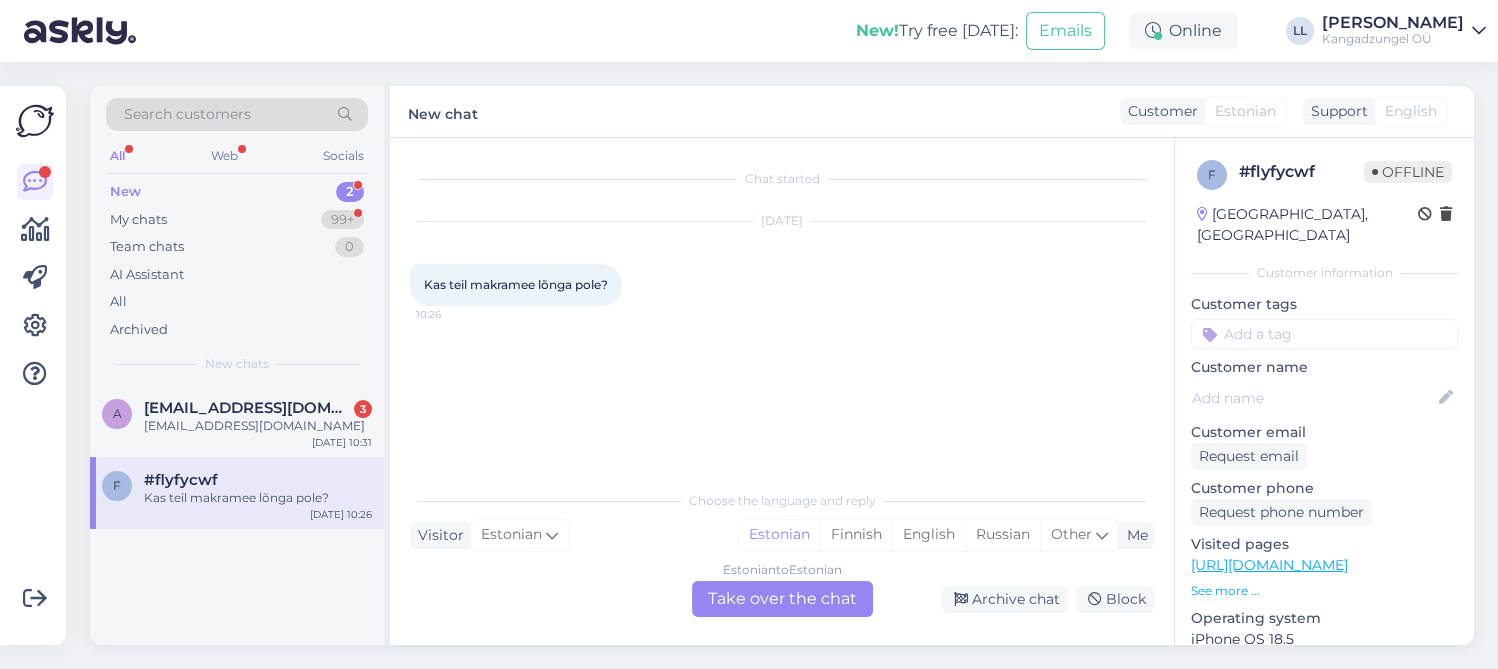 click on "Estonian  to  Estonian Take over the chat" at bounding box center (782, 599) 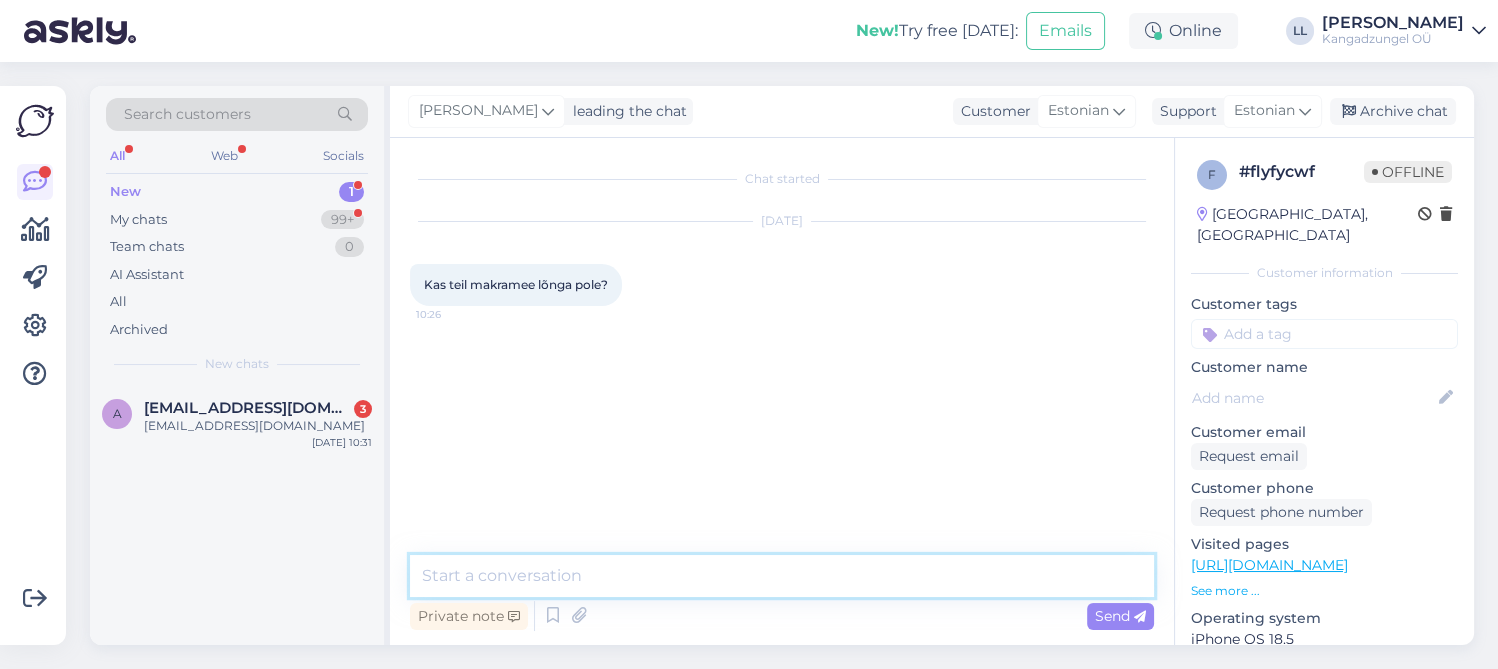 click at bounding box center (782, 576) 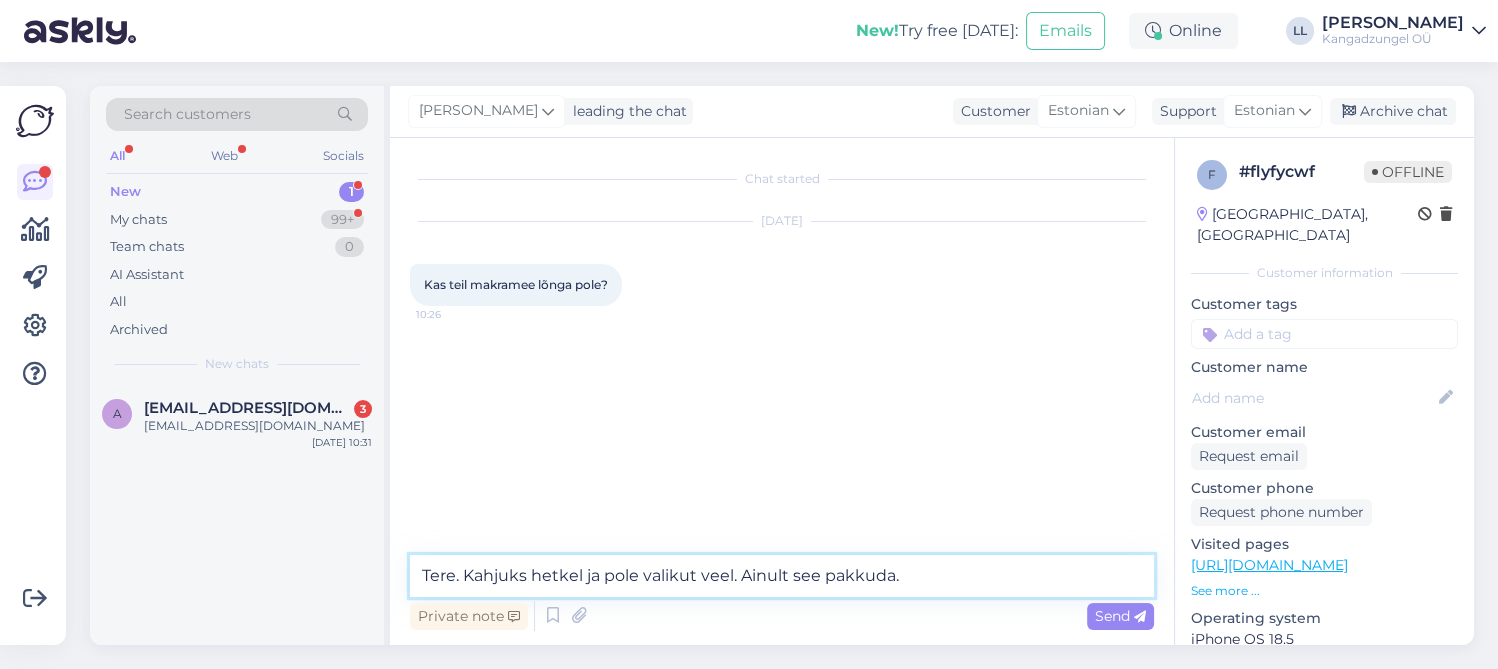paste on "[URL][DOMAIN_NAME]" 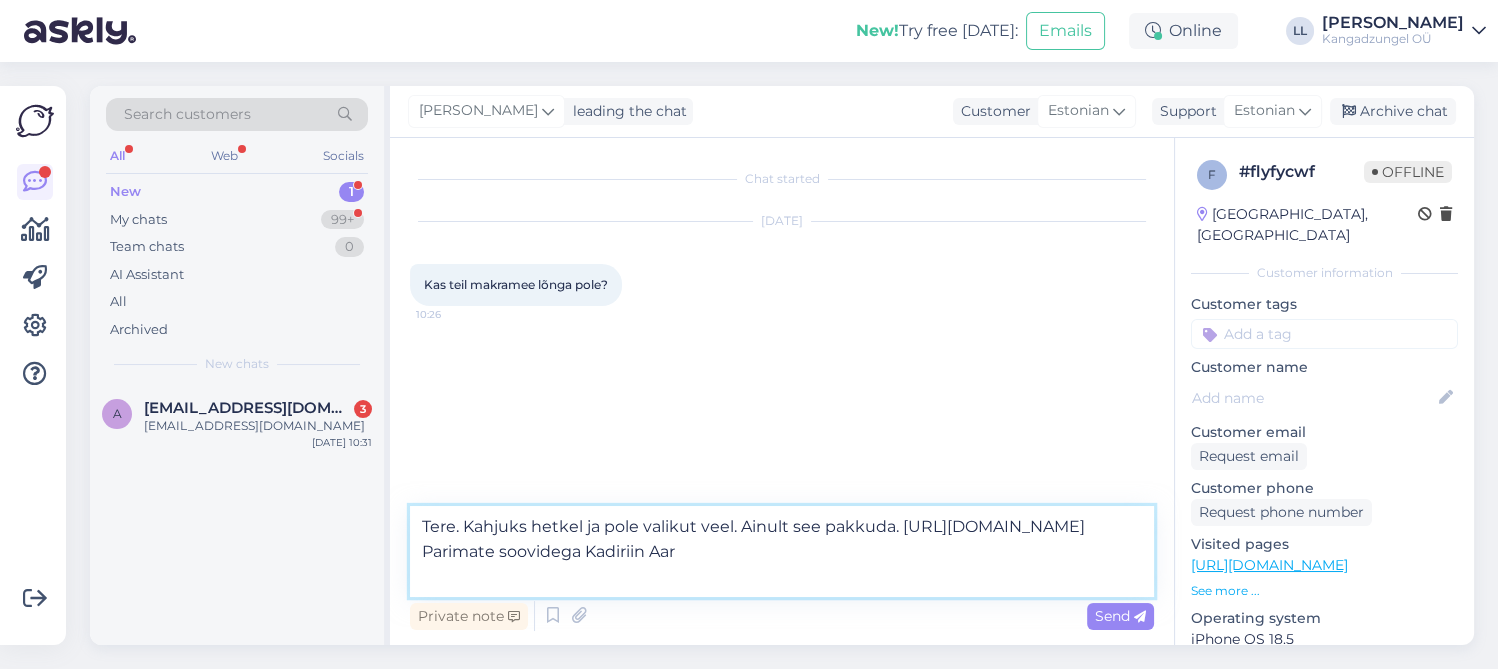 type on "Tere. Kahjuks hetkel ja pole valikut veel. Ainult see pakkuda. [URL][DOMAIN_NAME] Parimate soovidega Kadiriin Aare" 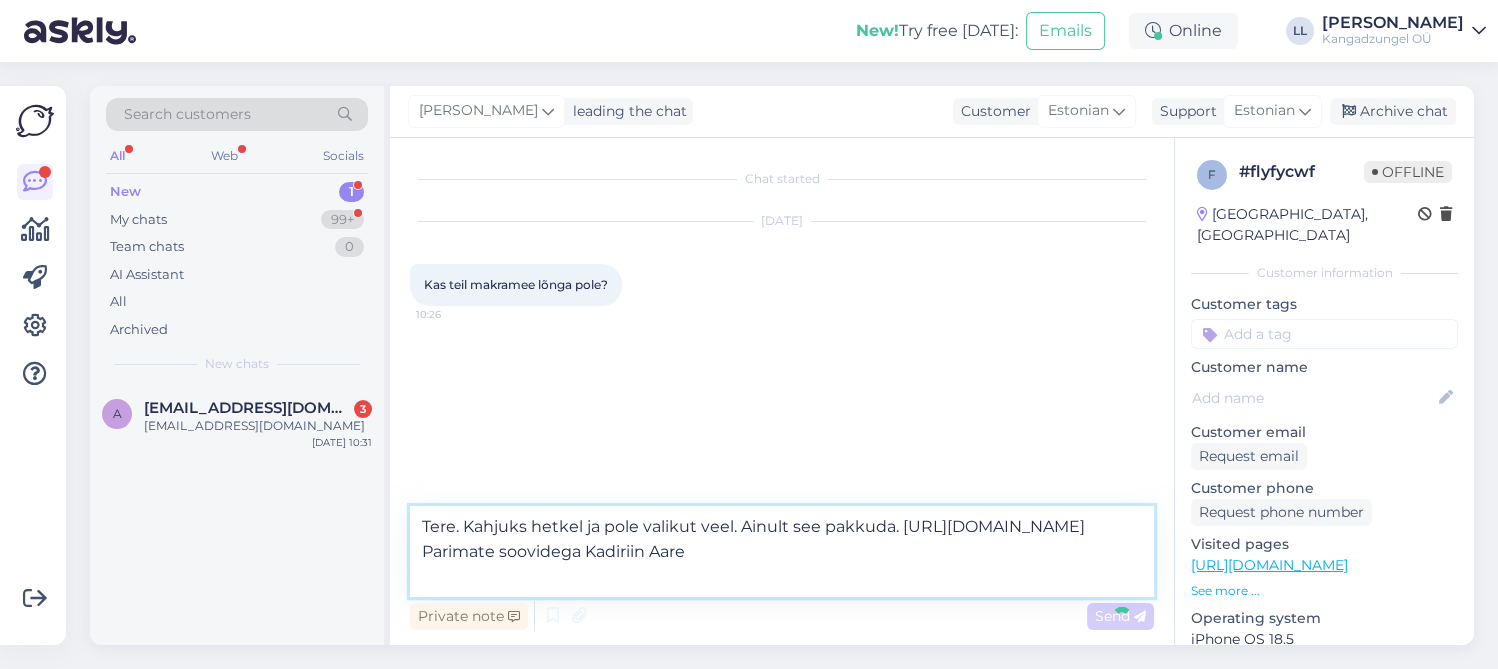 type 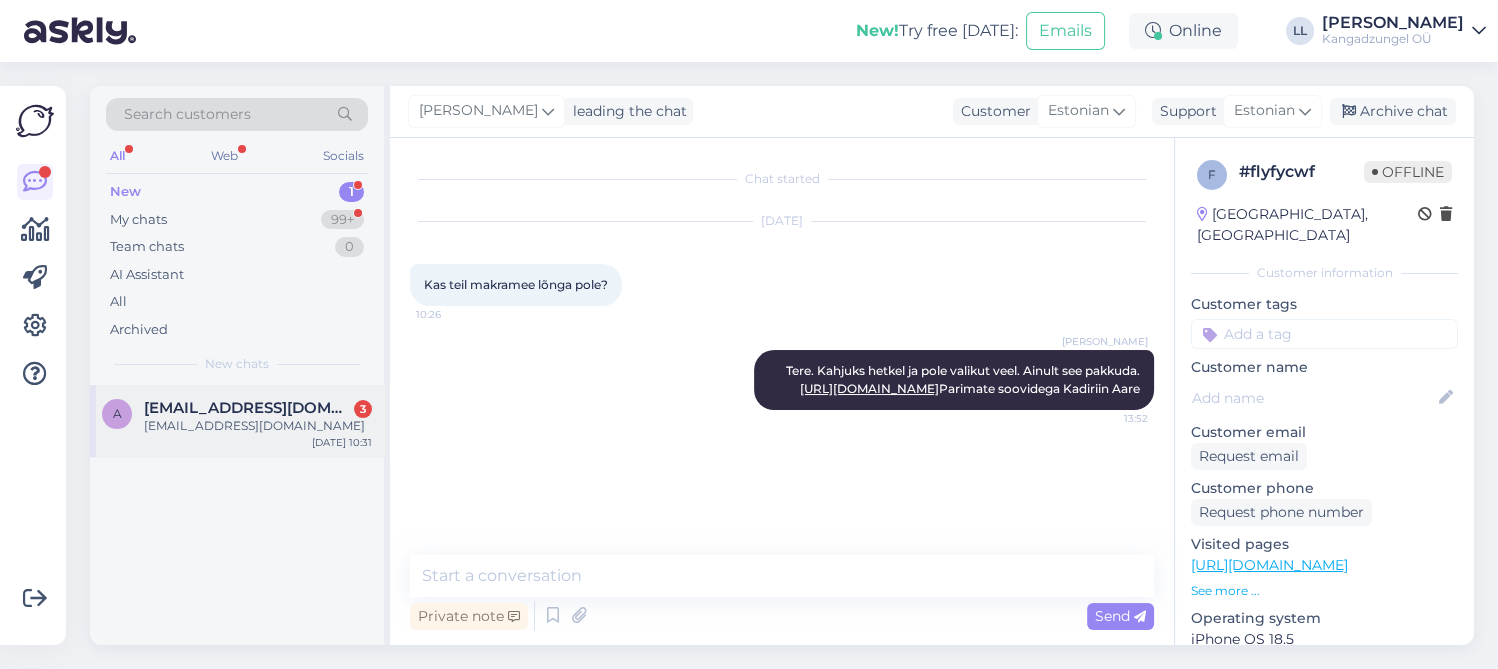 click on "[EMAIL_ADDRESS][DOMAIN_NAME]" at bounding box center (248, 408) 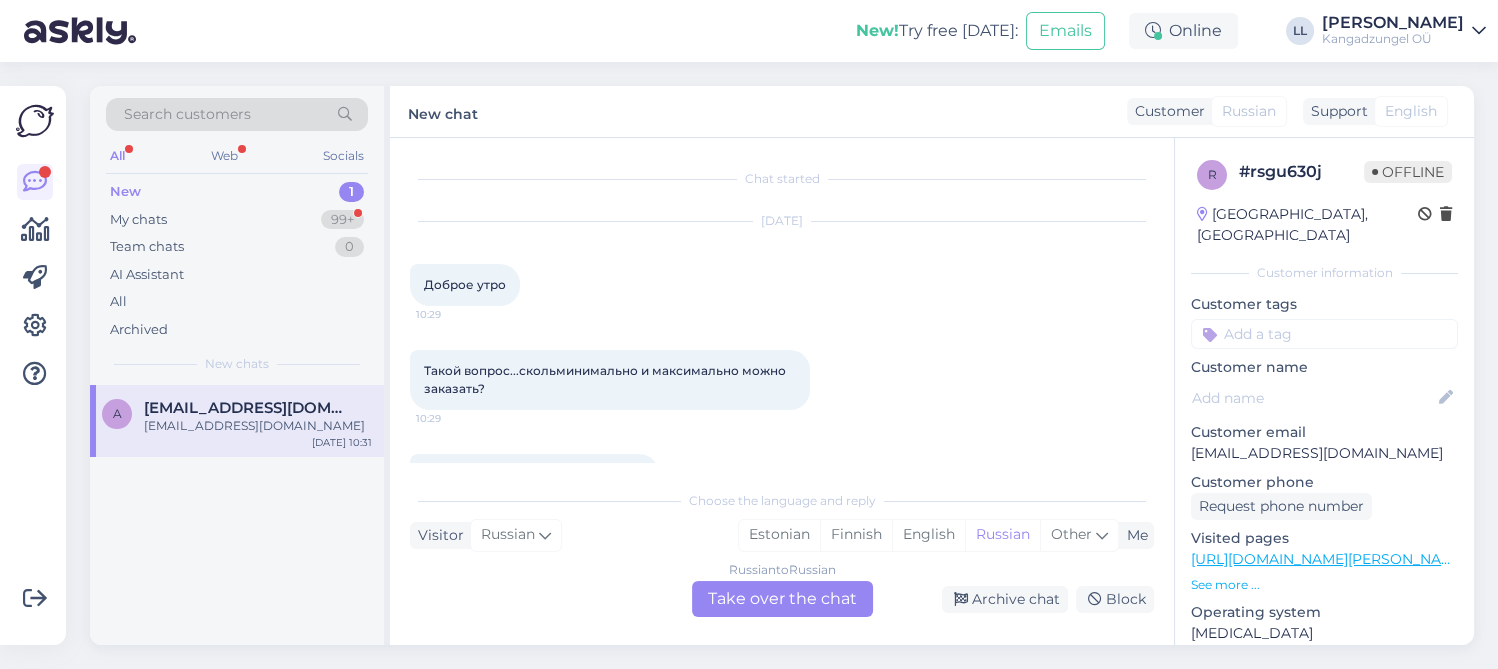scroll, scrollTop: 55, scrollLeft: 0, axis: vertical 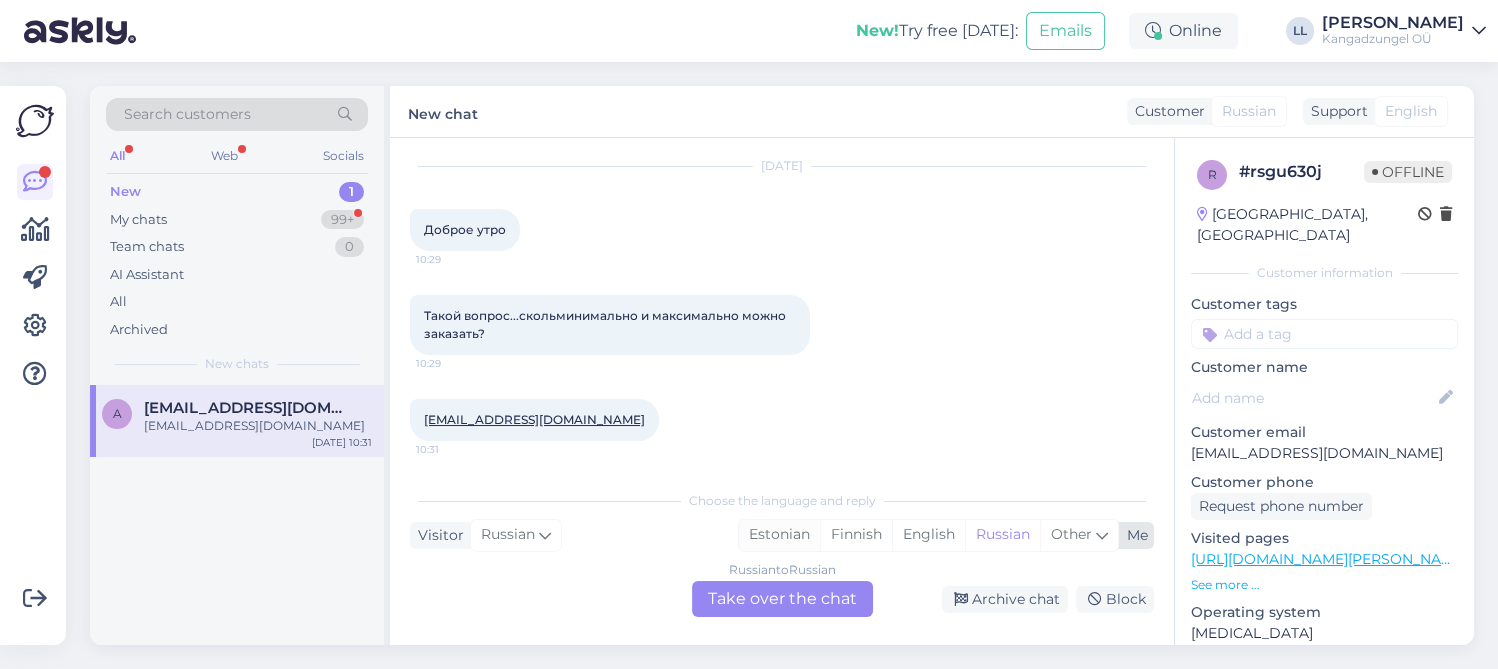 click on "Estonian" at bounding box center (779, 535) 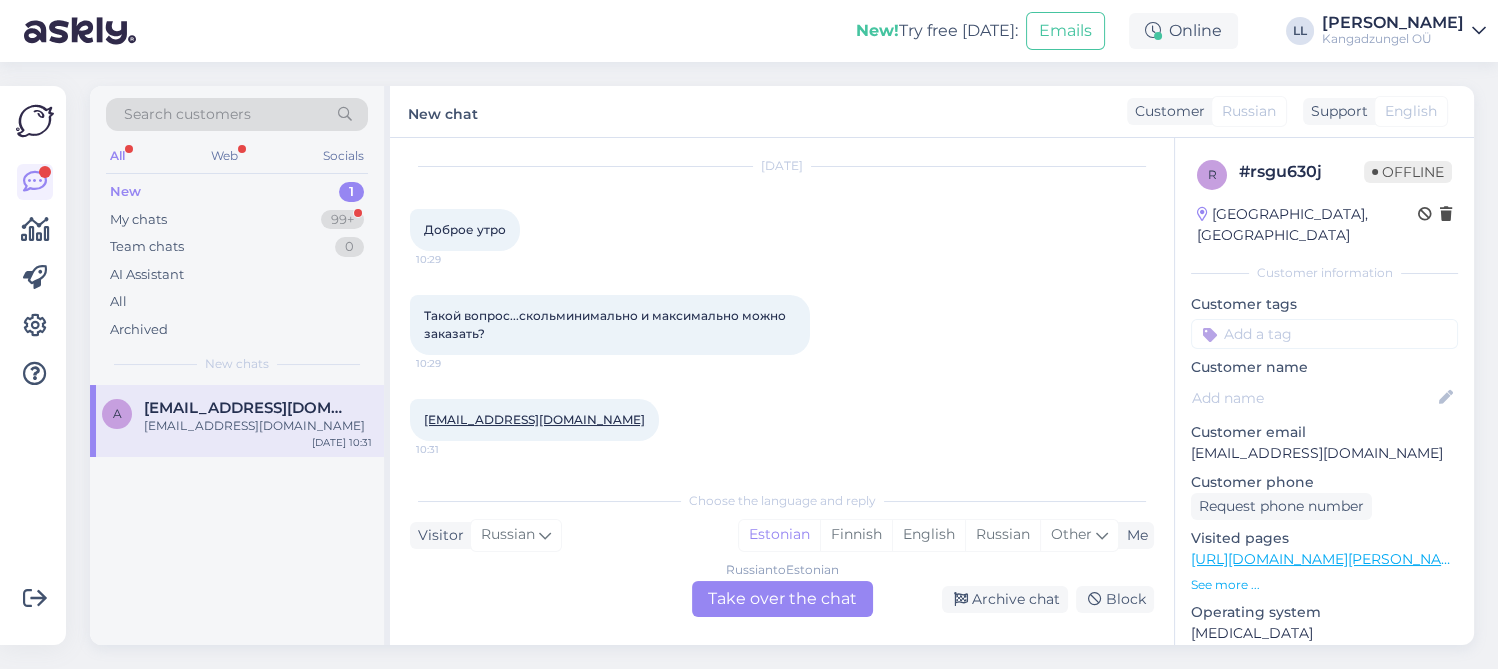 click on "Russian  to  Estonian Take over the chat" at bounding box center [782, 599] 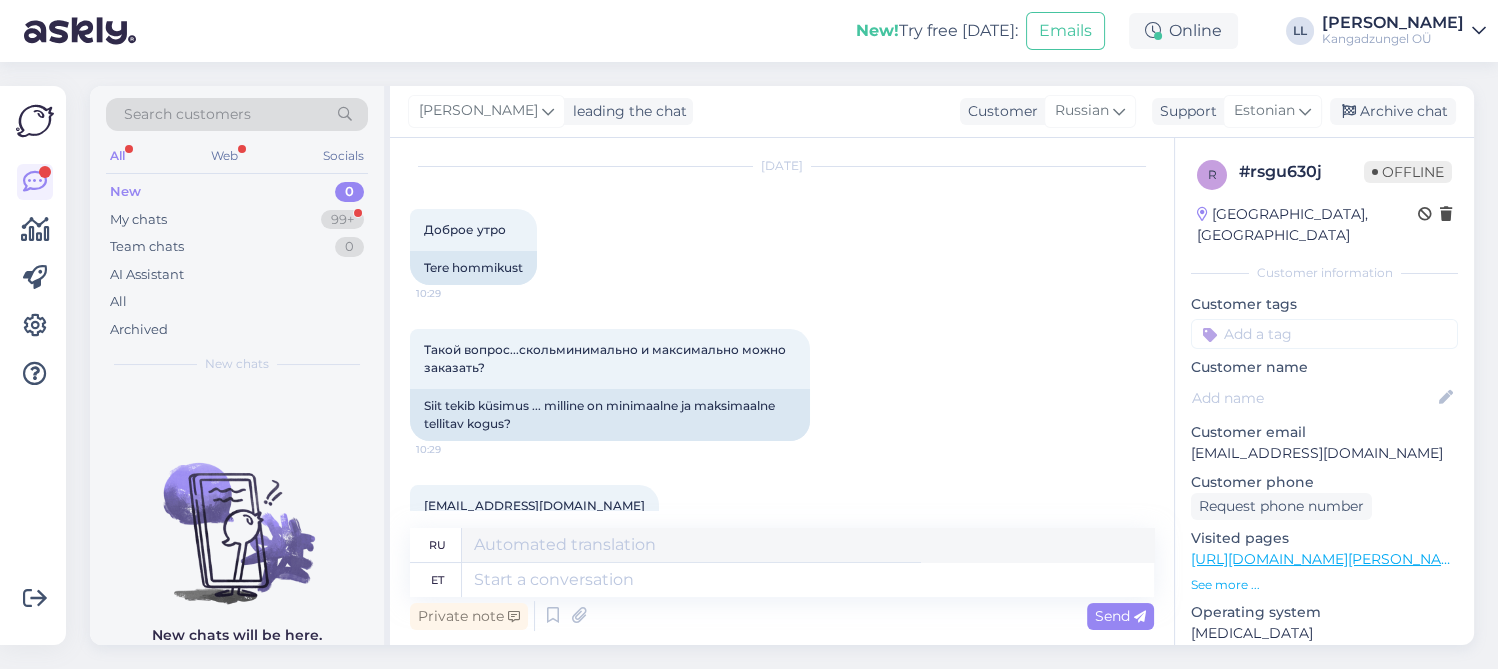 scroll, scrollTop: 127, scrollLeft: 0, axis: vertical 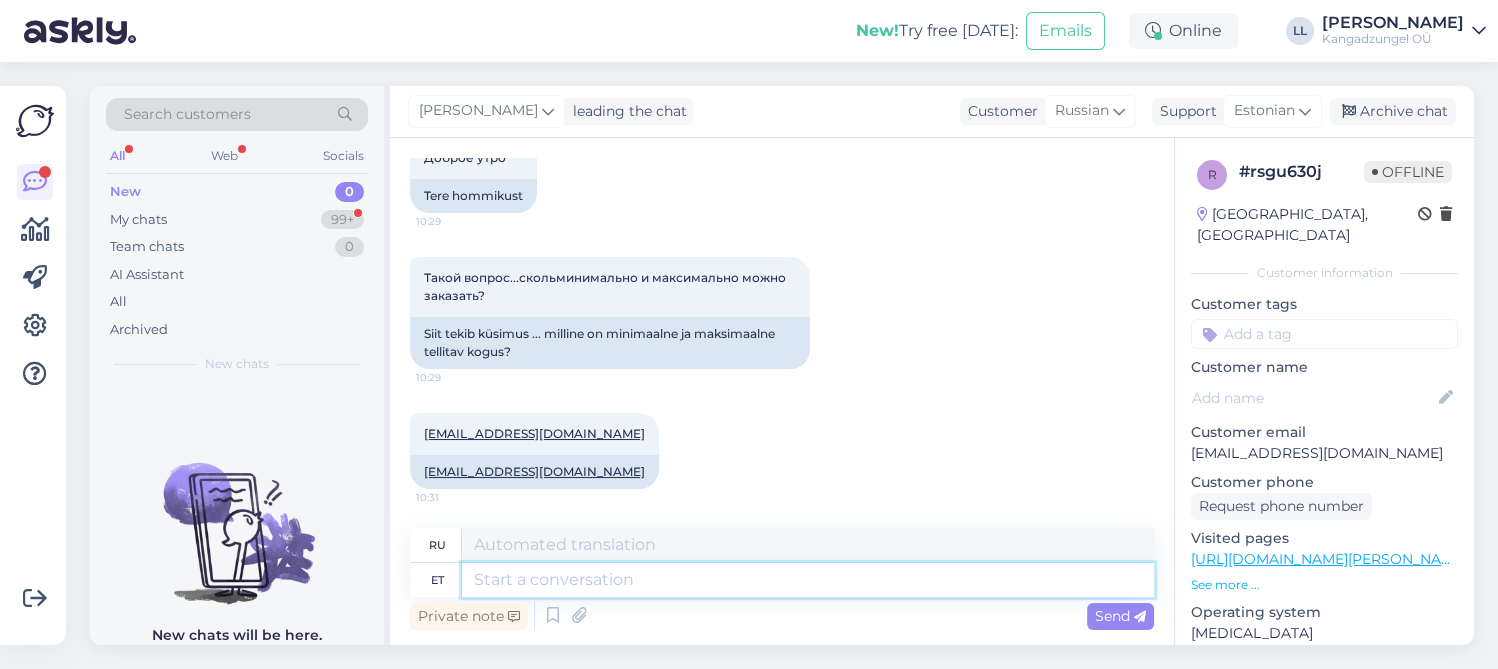 click at bounding box center [808, 580] 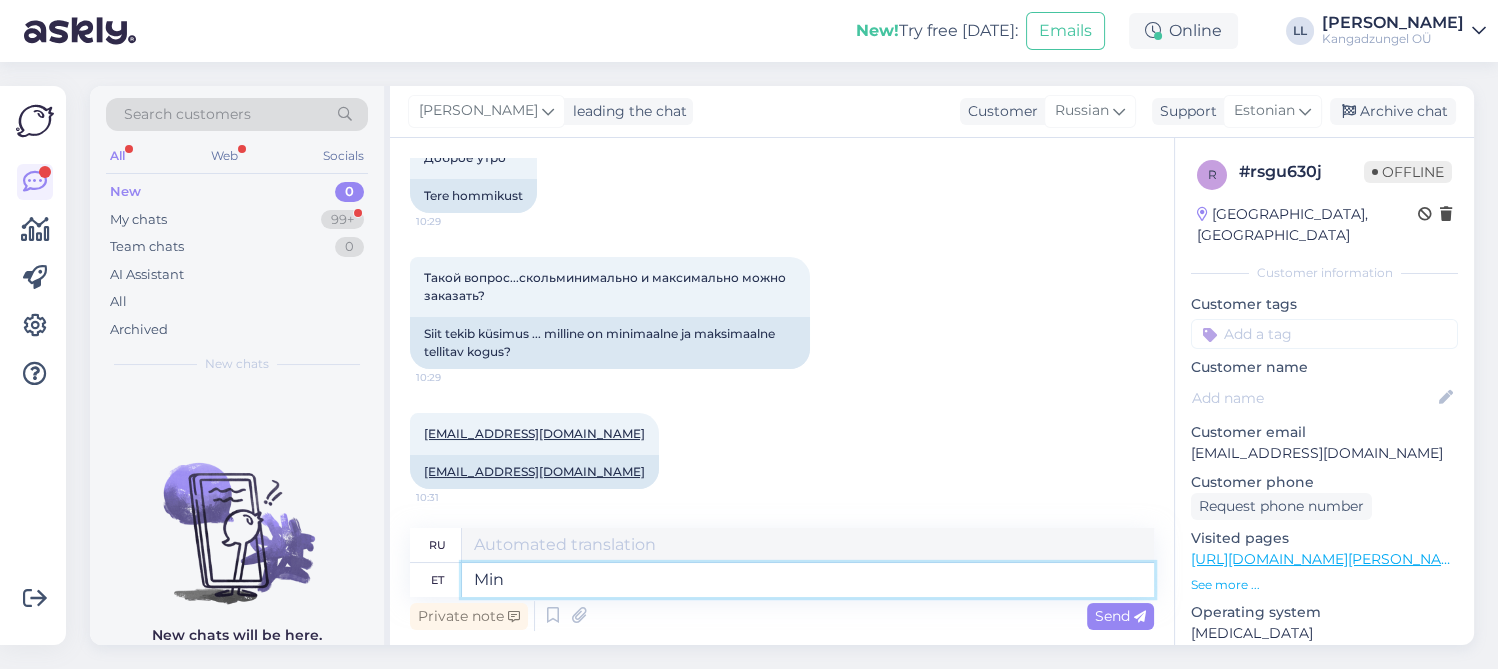 type on "Mini" 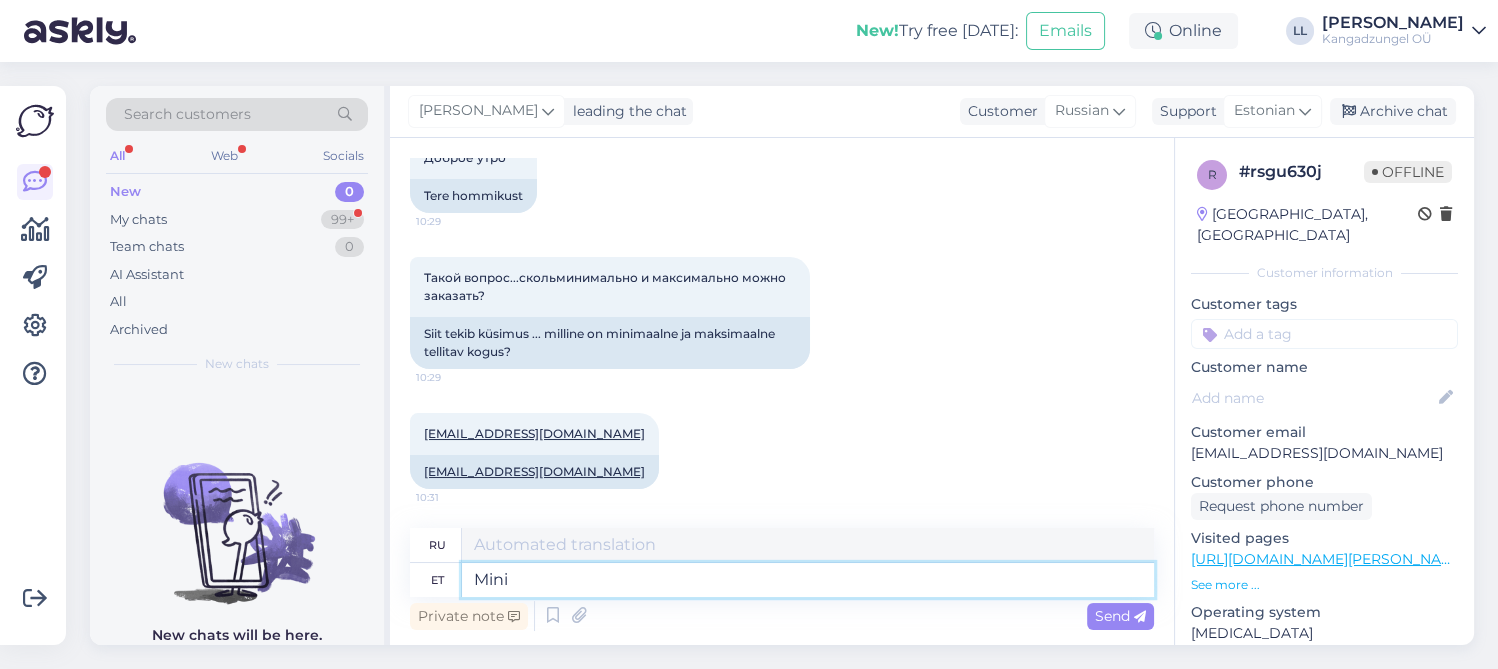 type on "Мини" 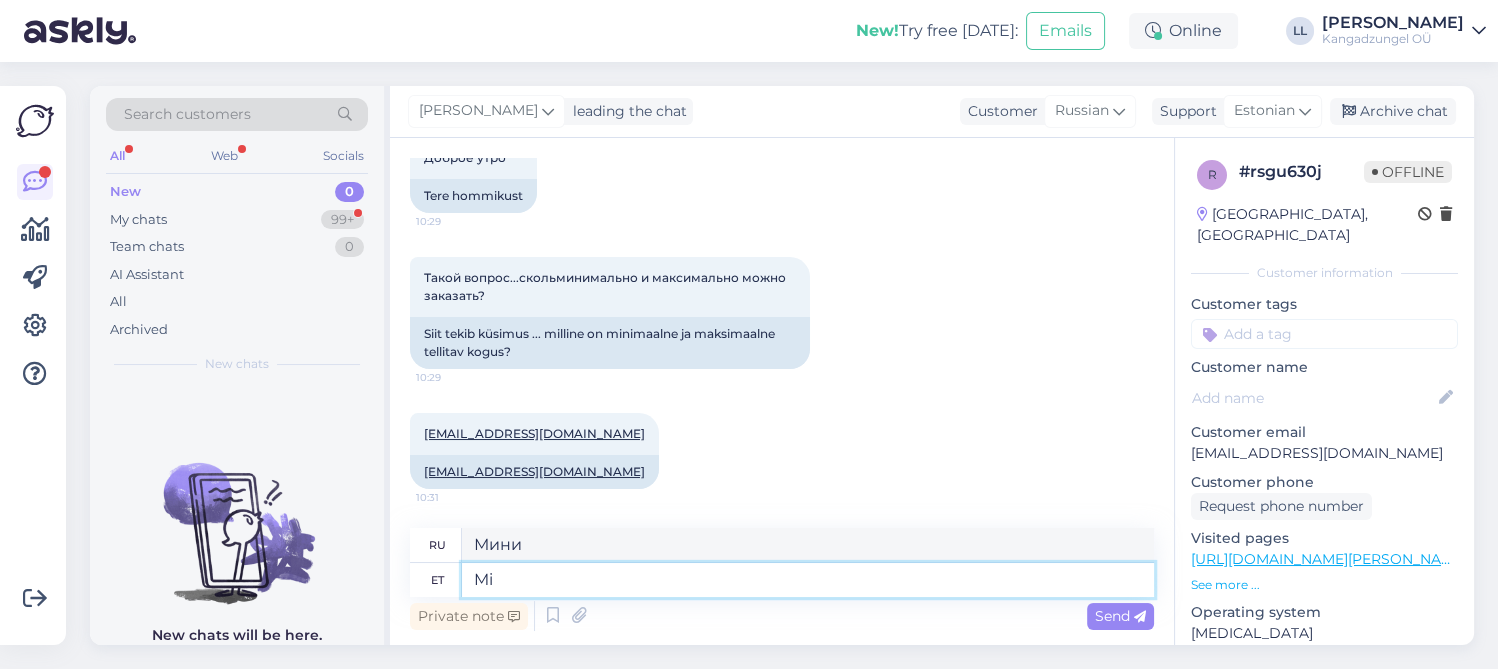 type on "M" 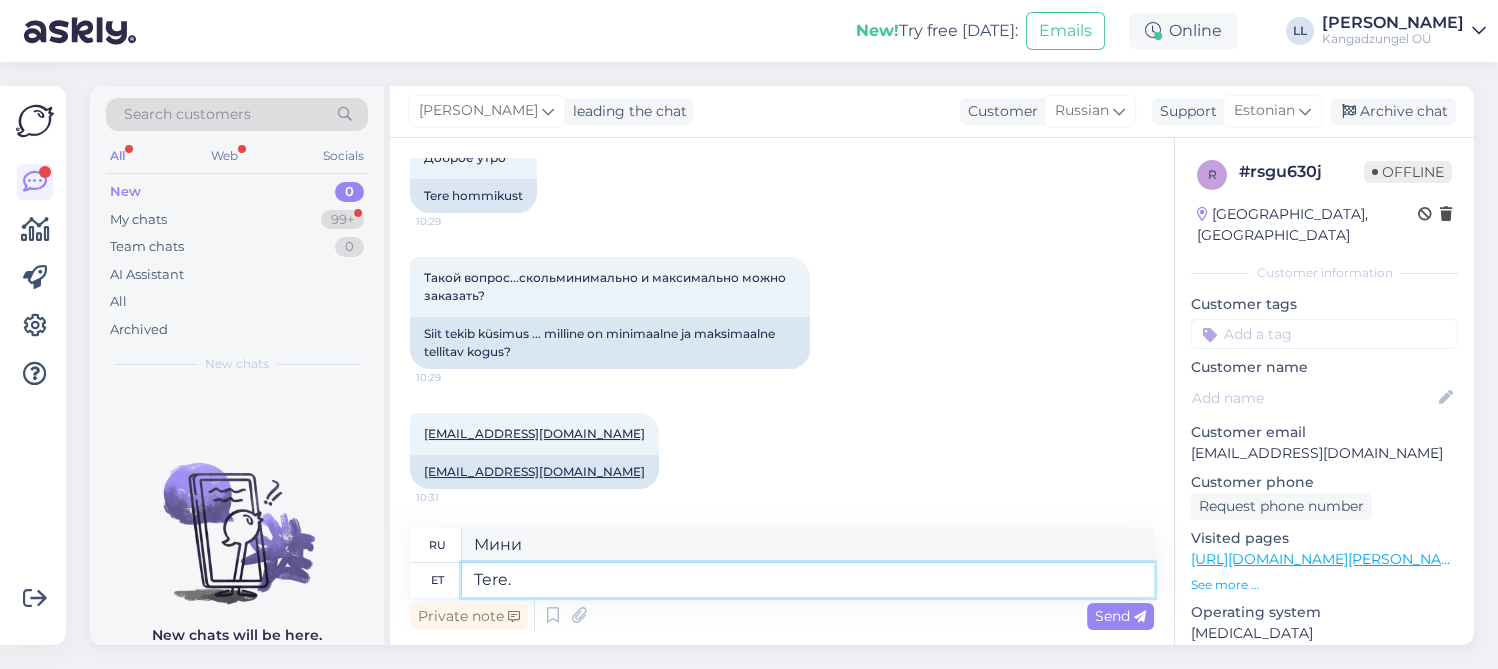 type on "Tere." 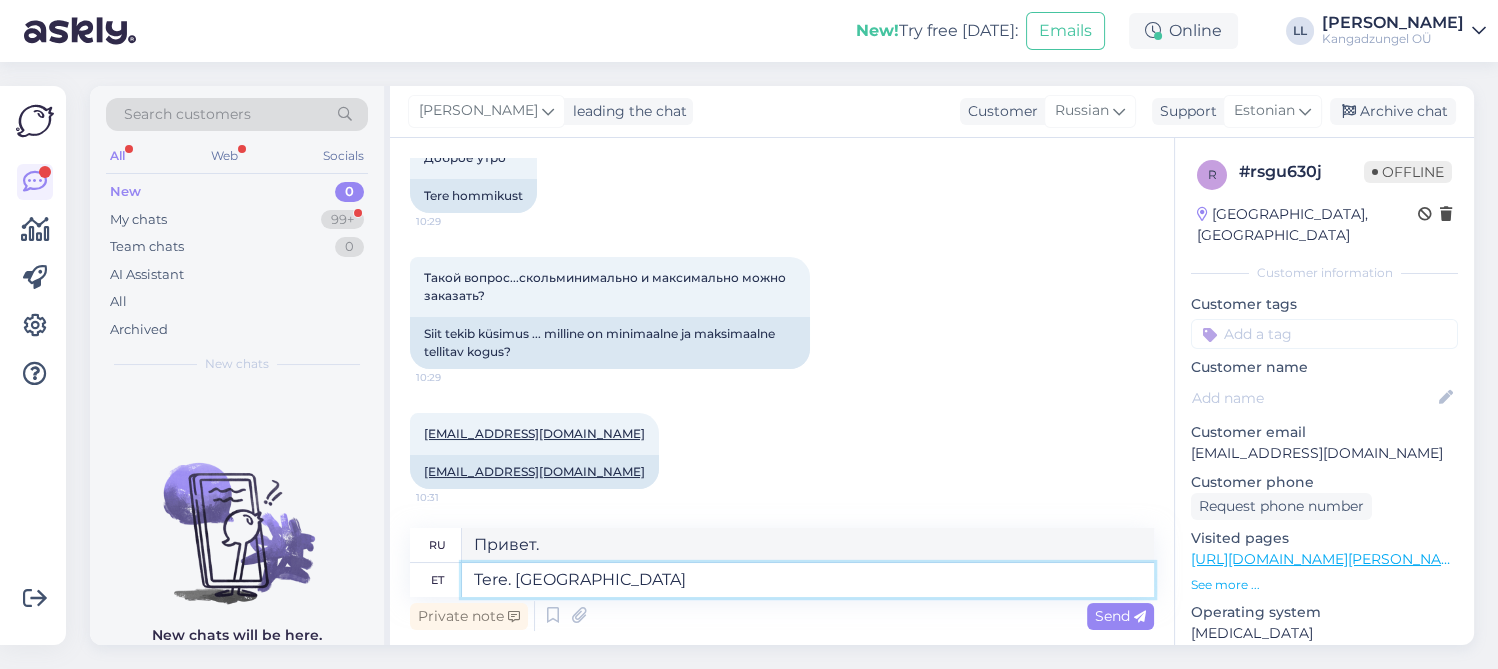 type on "Tere. [GEOGRAPHIC_DATA]" 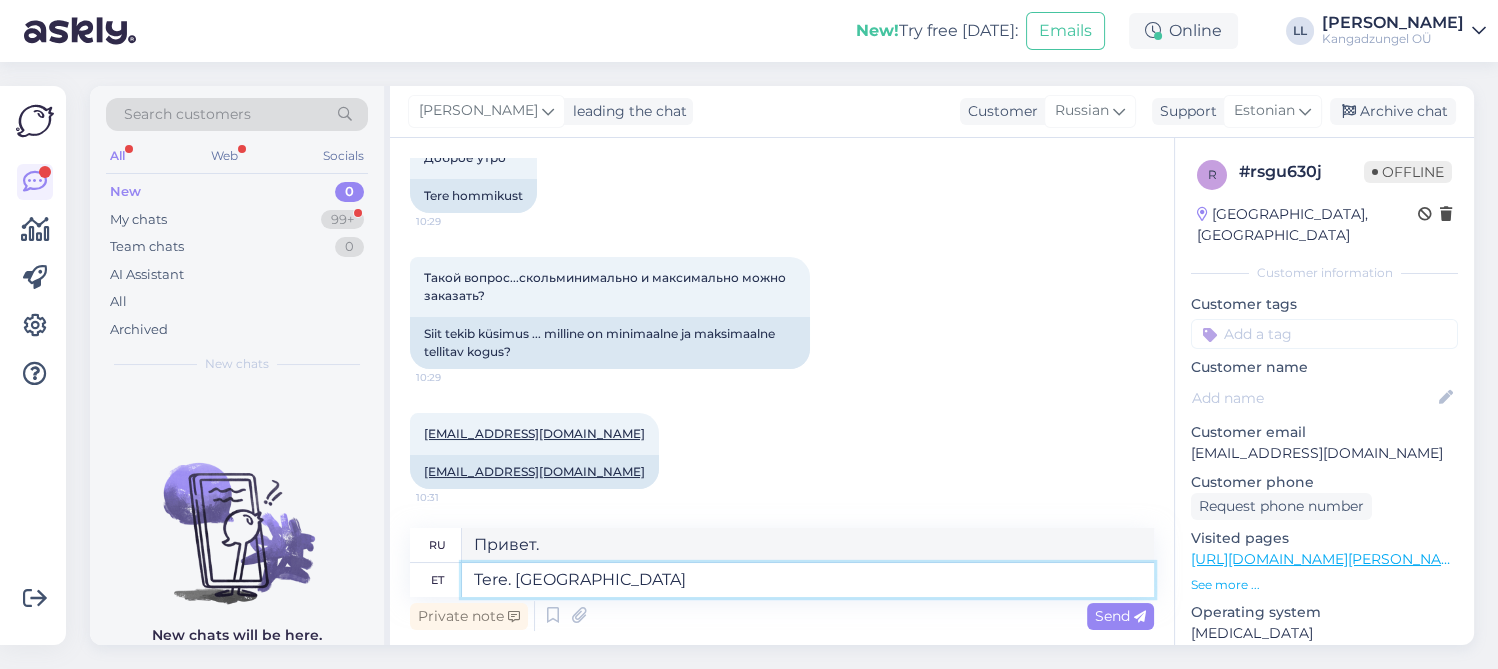 type on "Привет. Минимальный." 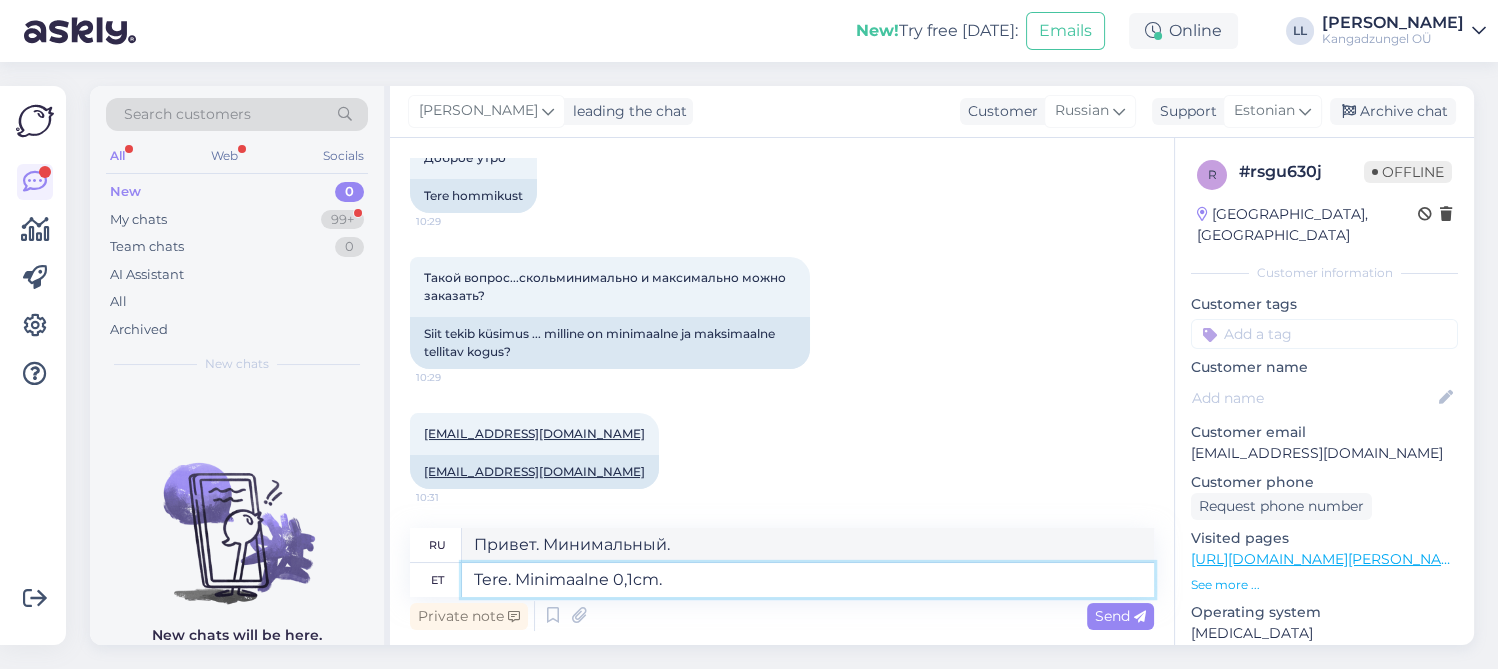 type on "Tere. Minimaalne 0,1cm." 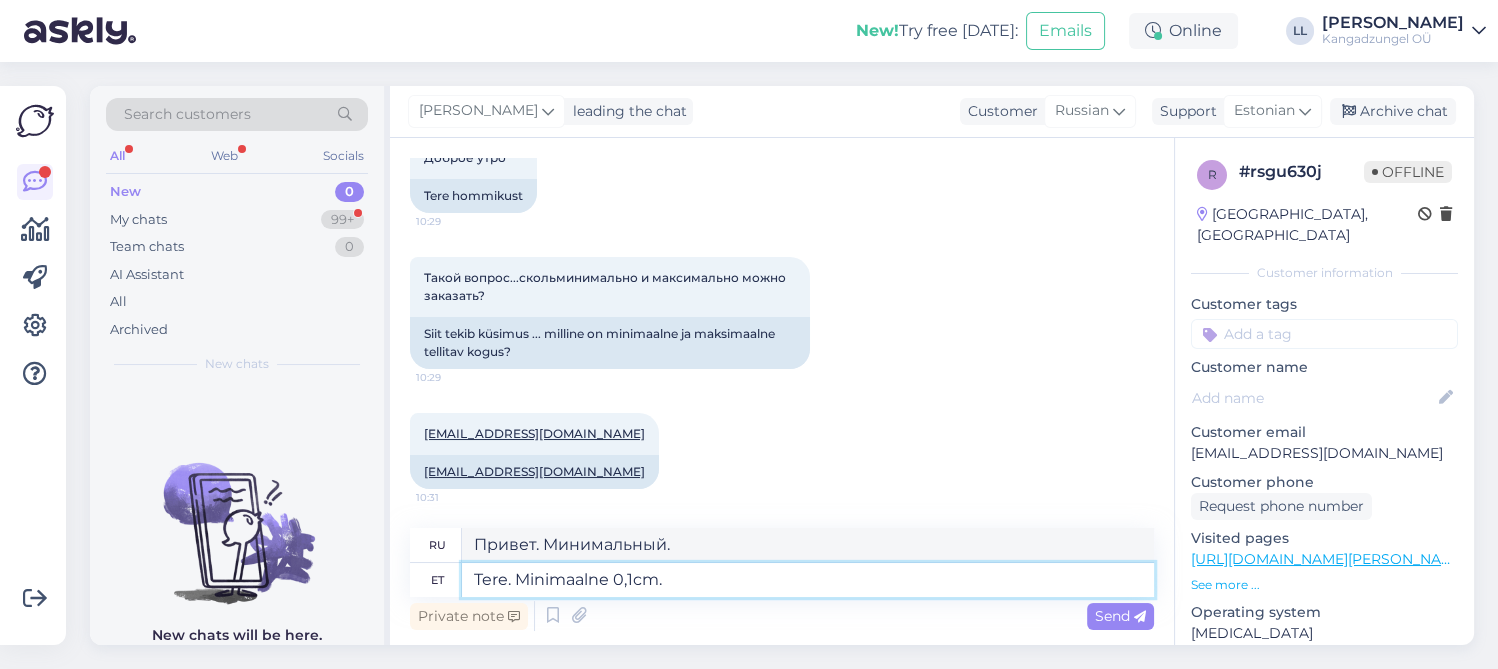 type on "Здравствуйте. Минимум 0,1см." 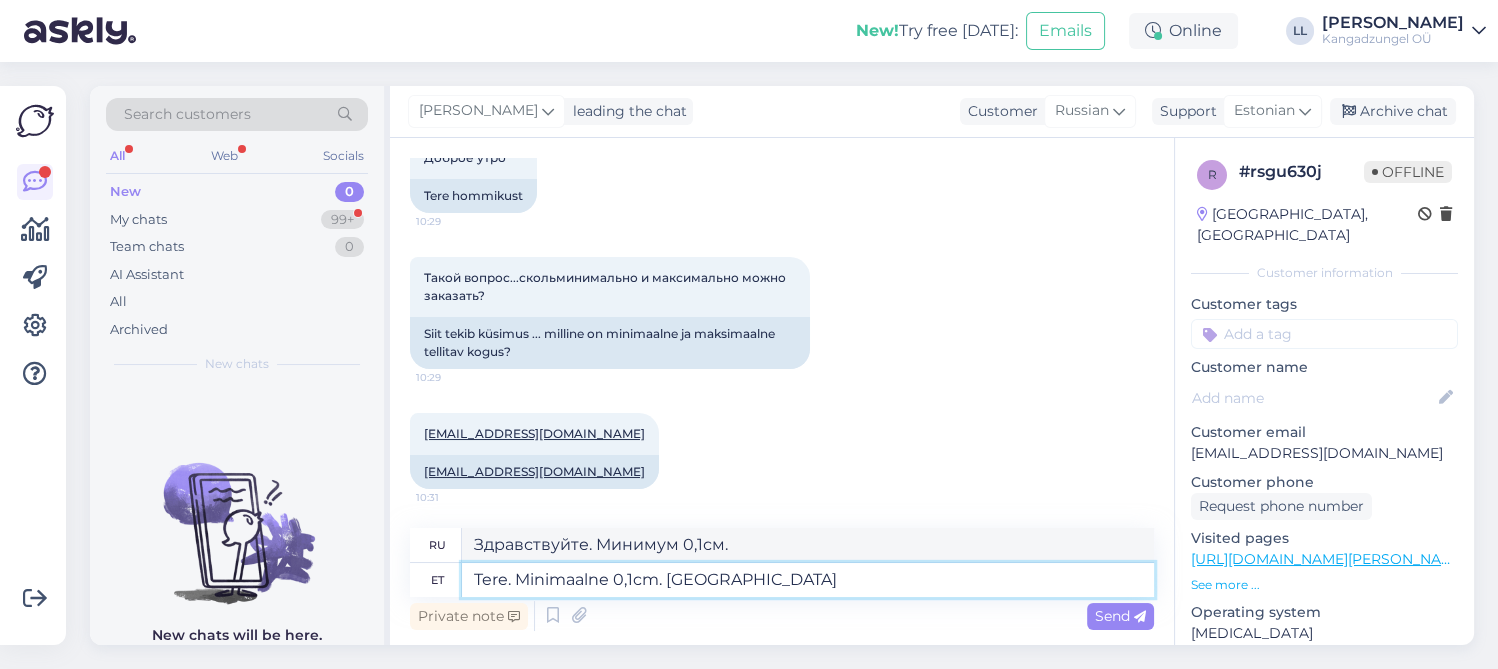 type on "Tere. Minimaalne 0,1cm. Maksimaalne o" 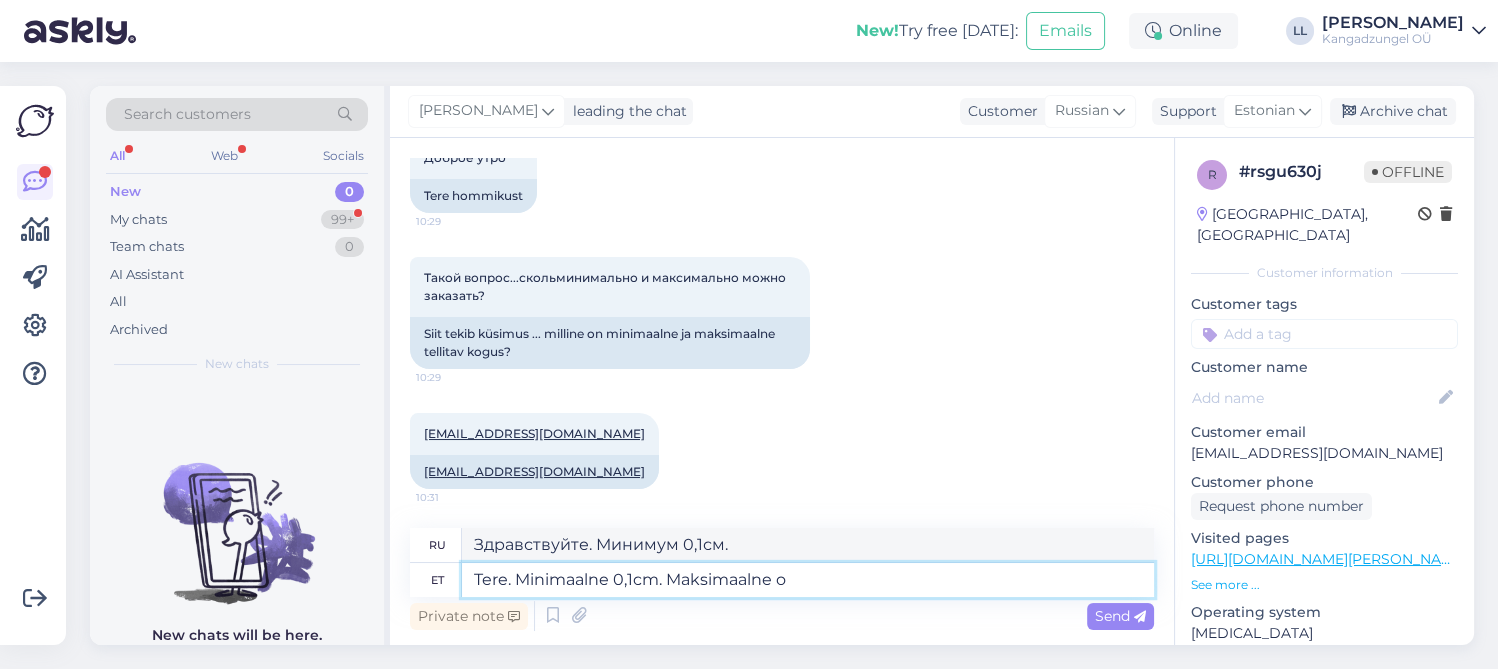 type on "Здравствуйте. Минимум 0,1 см. Максимум." 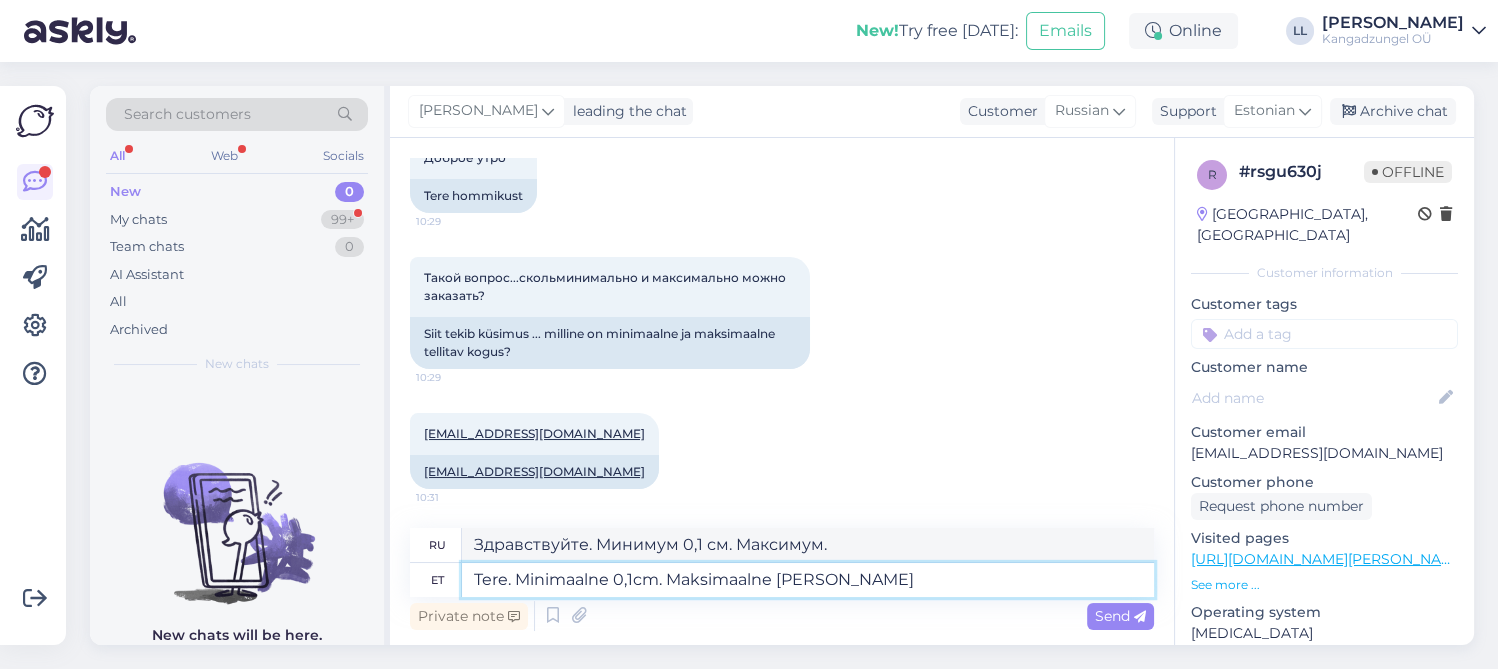 type on "Tere. Minimaalne 0,1cm. Maksimaalne [PERSON_NAME]" 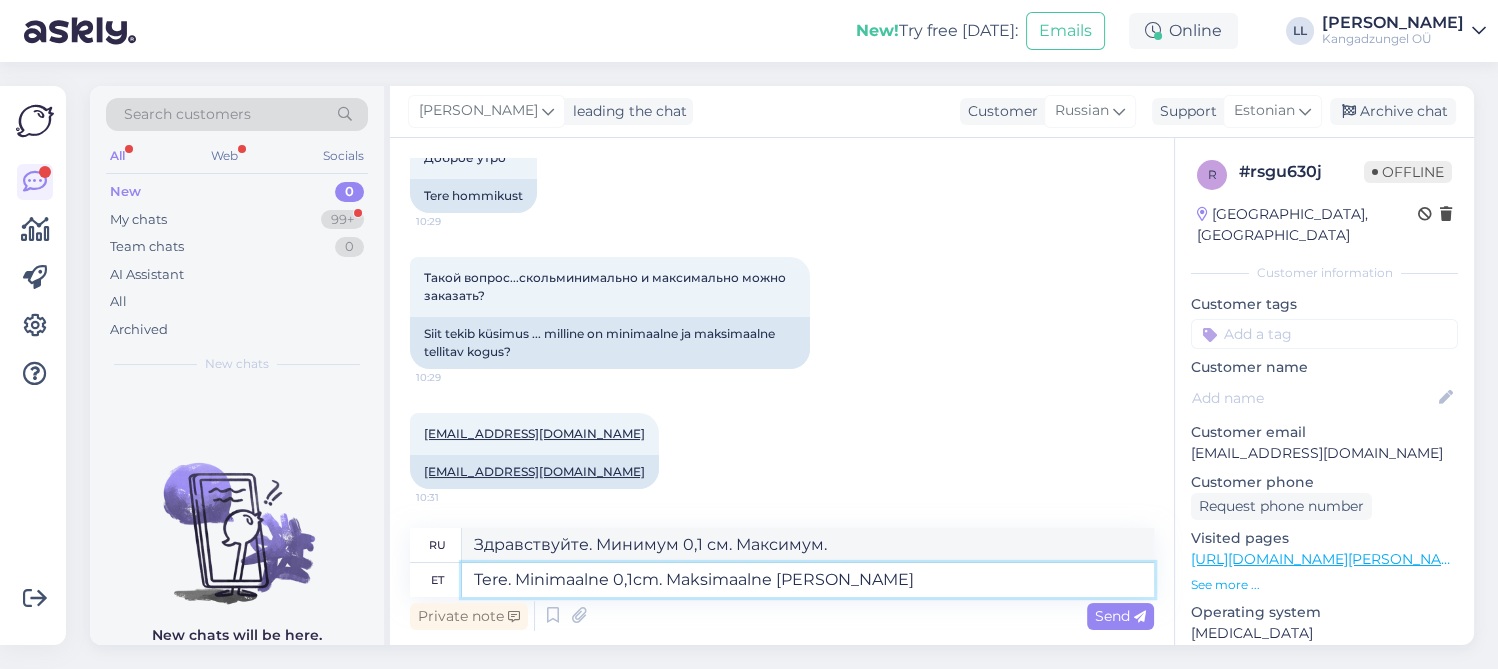 type on "Здравствуйте. Минимум 0,1 см. Максимум зависит от" 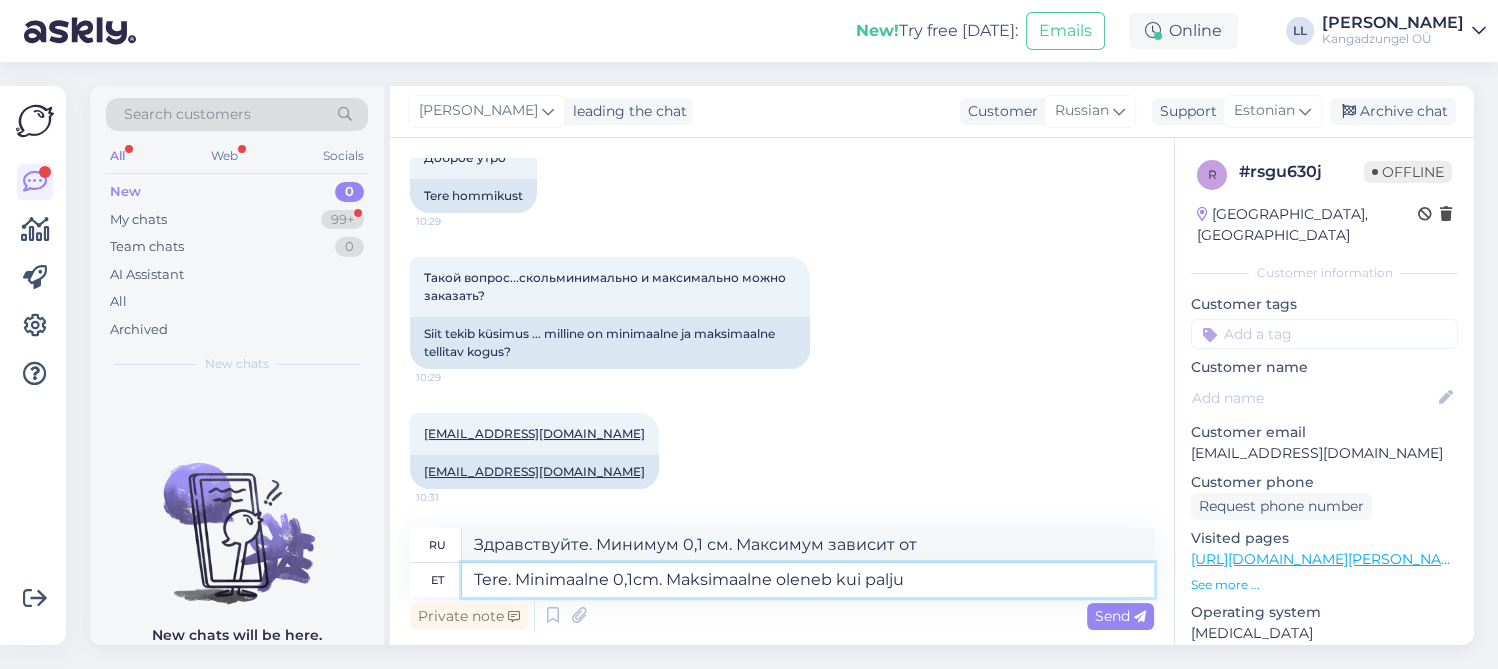 type on "Tere. Minimaalne 0,1cm. Maksimaalne oleneb kui palju" 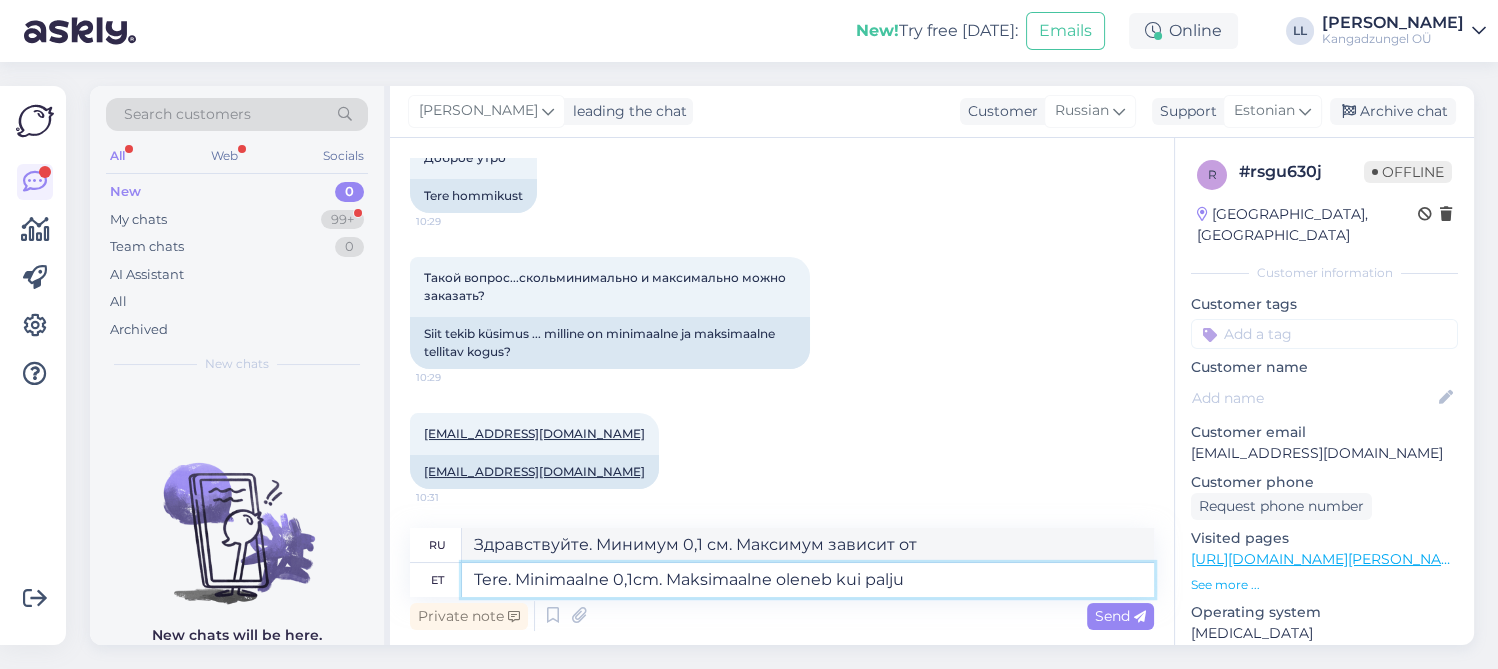 type on "Здравствуйте. Минимум 0,1 см. Максимум зависит от того, сколько" 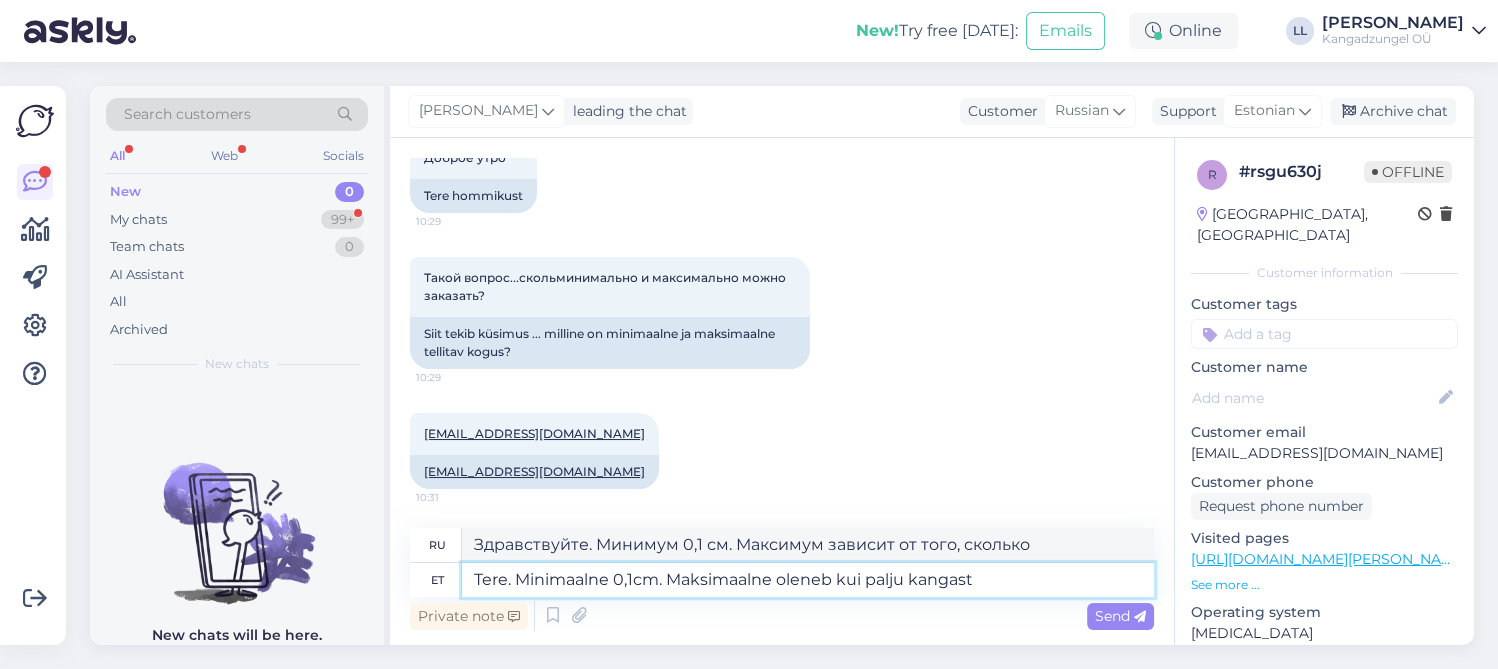 type on "Tere. Minimaalne 0,1cm. Maksimaalne oleneb kui palju kangast" 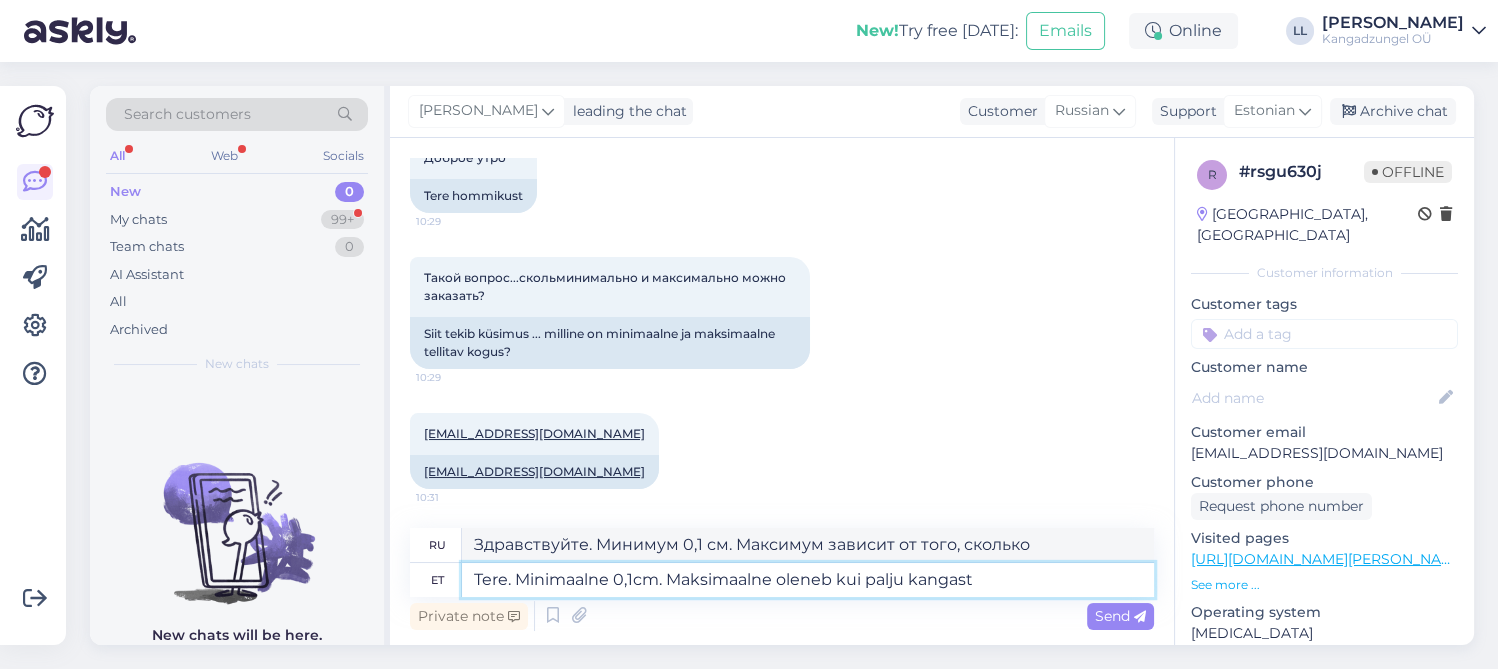 type on "Здравствуйте. Минимум 0,1 см. Максимум зависит от толщины ткани." 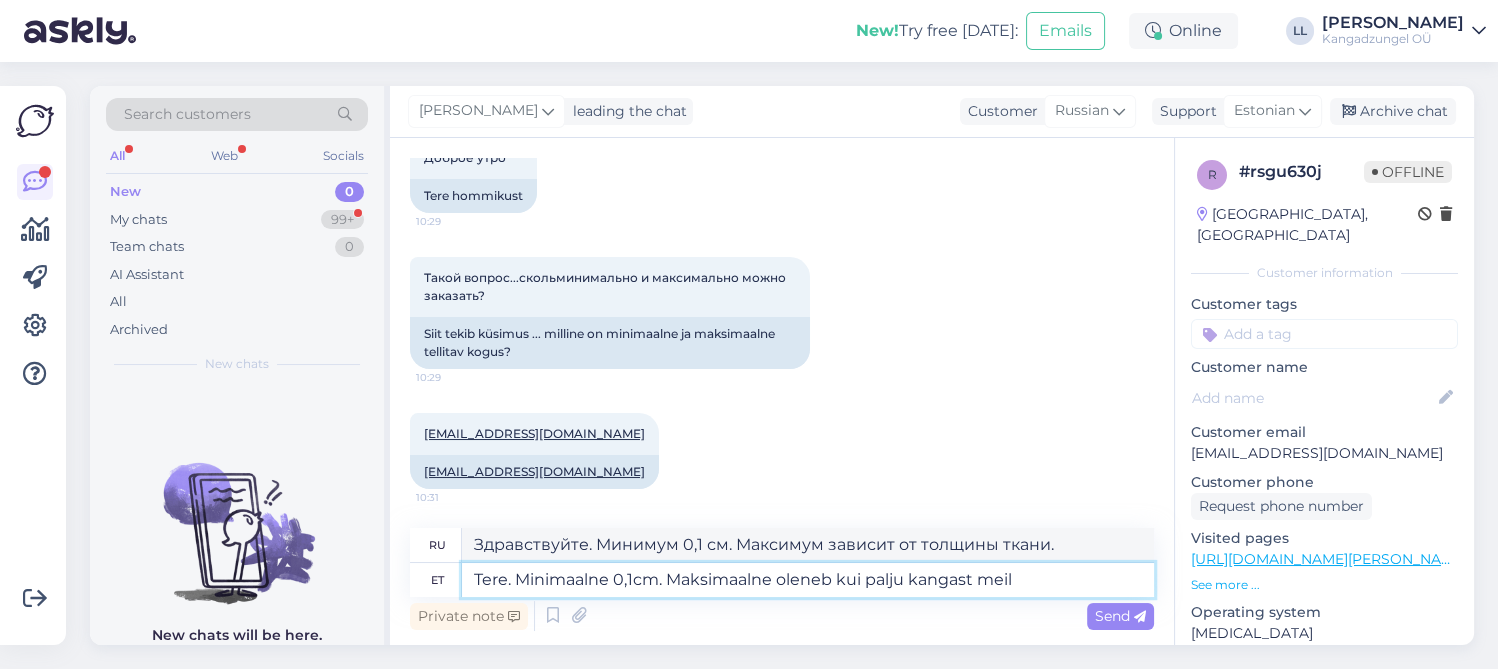 type on "Tere. Minimaalne 0,1cm. Maksimaalne oleneb kui palju kangast meil" 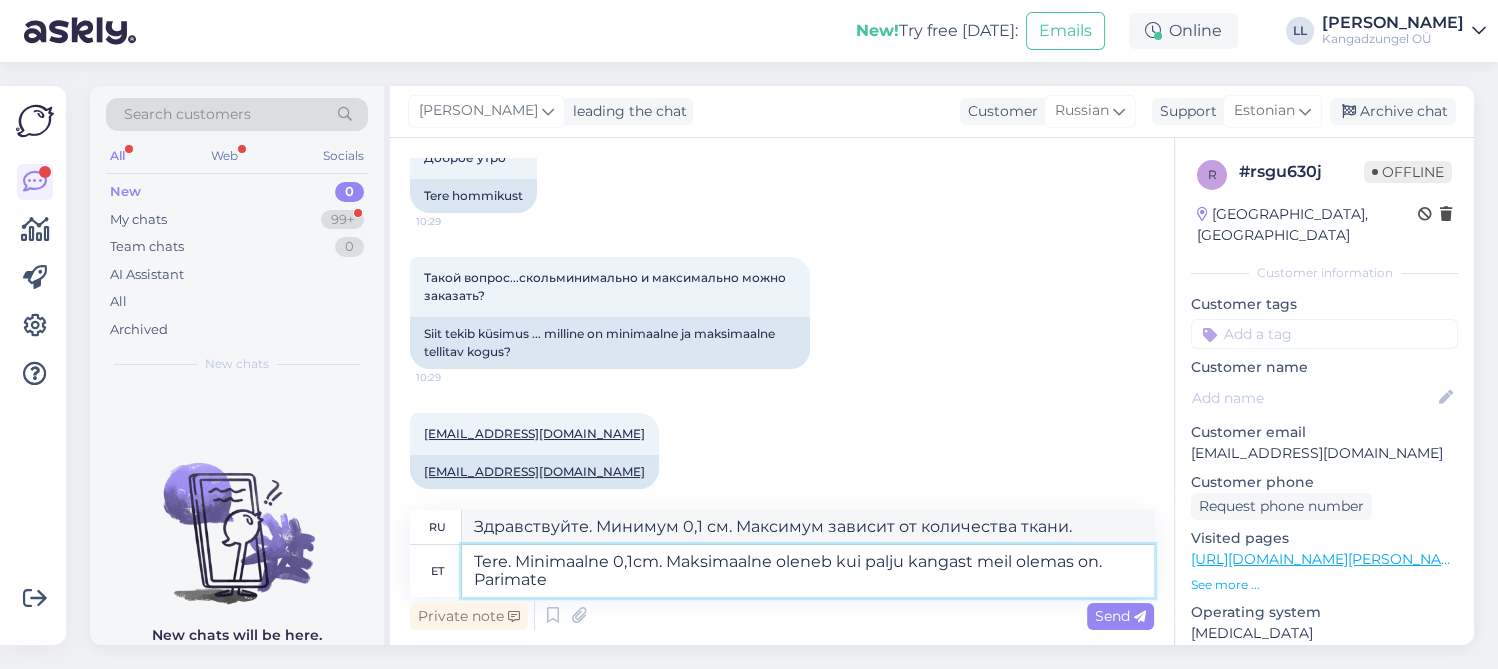 type on "Tere. Minimaalne 0,1cm. Maksimaalne oleneb kui palju kangast meil olemas on. Parimate s" 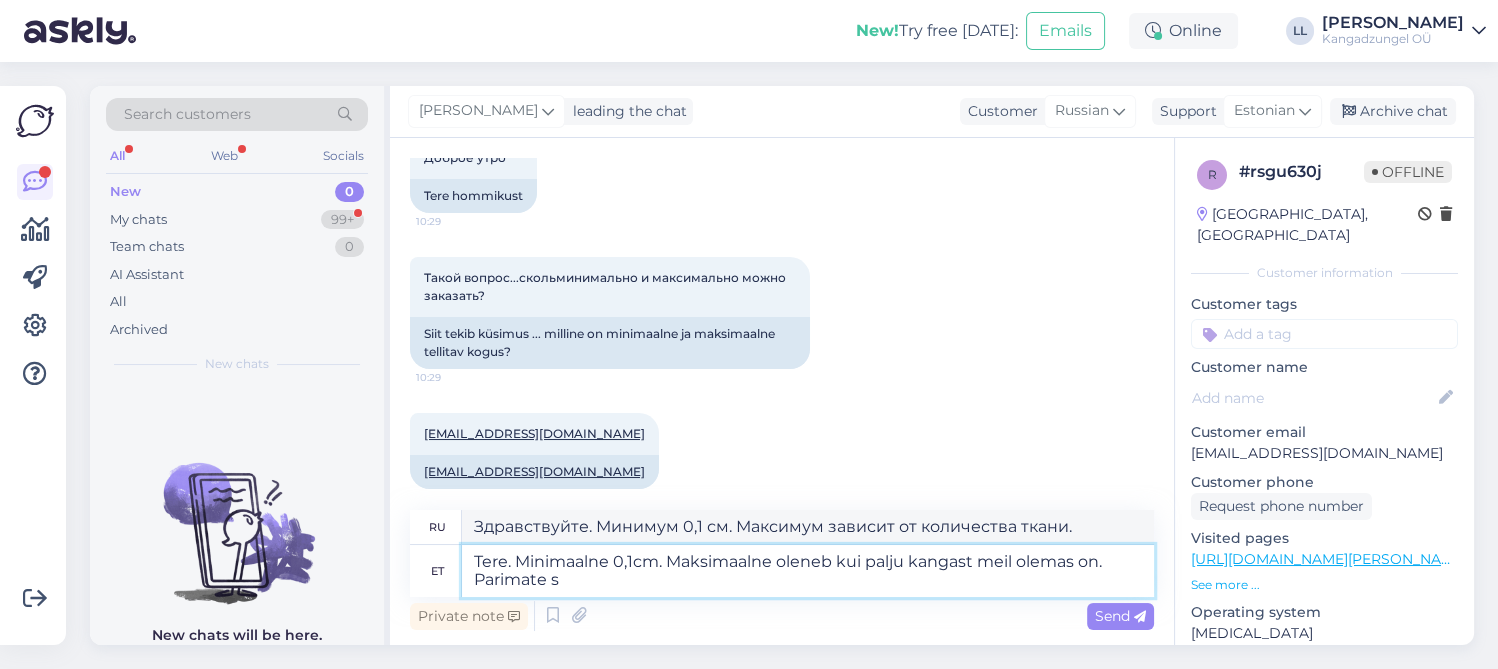 type on "Здравствуйте. Минимум 0,1 см. Максимум зависит от количества ткани. С наилучшими пожеланиями." 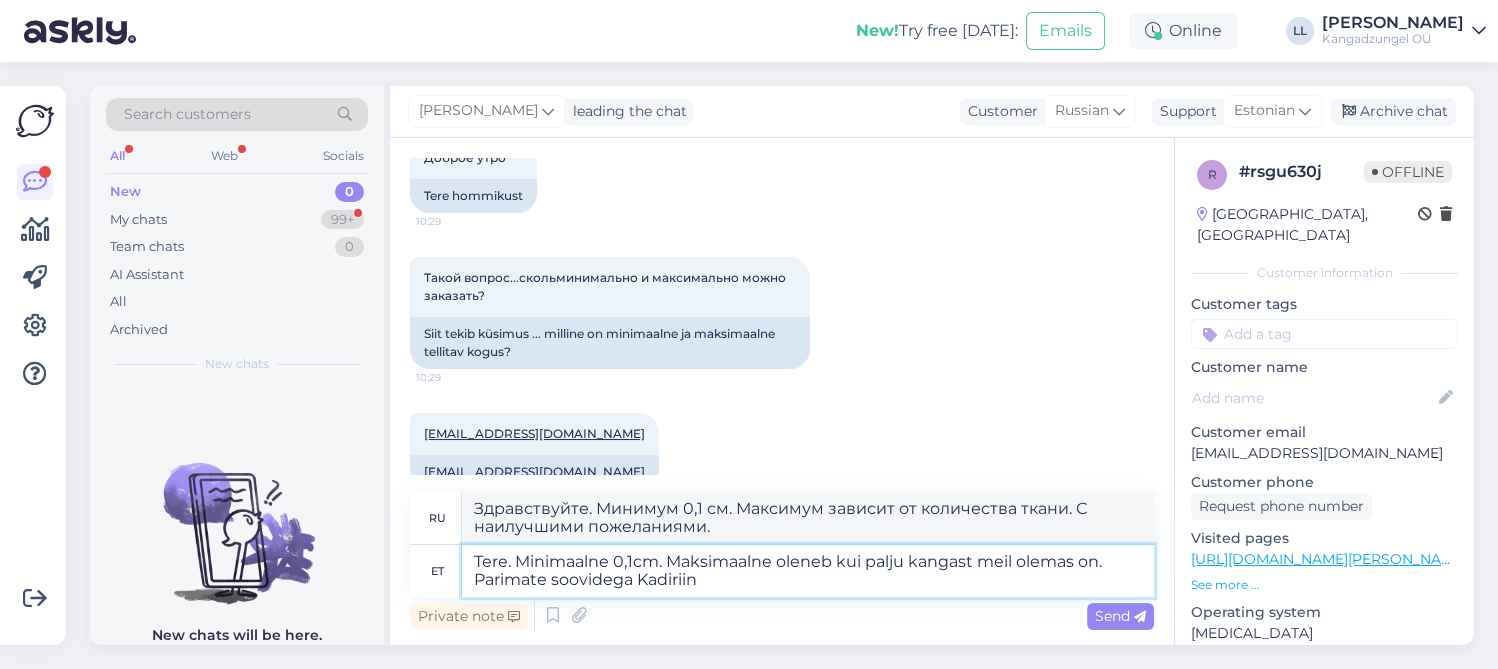 type on "Tere. Minimaalne 0,1cm. Maksimaalne oleneb kui palju kangast meil olemas on. Parimate soovidega Kadiriin" 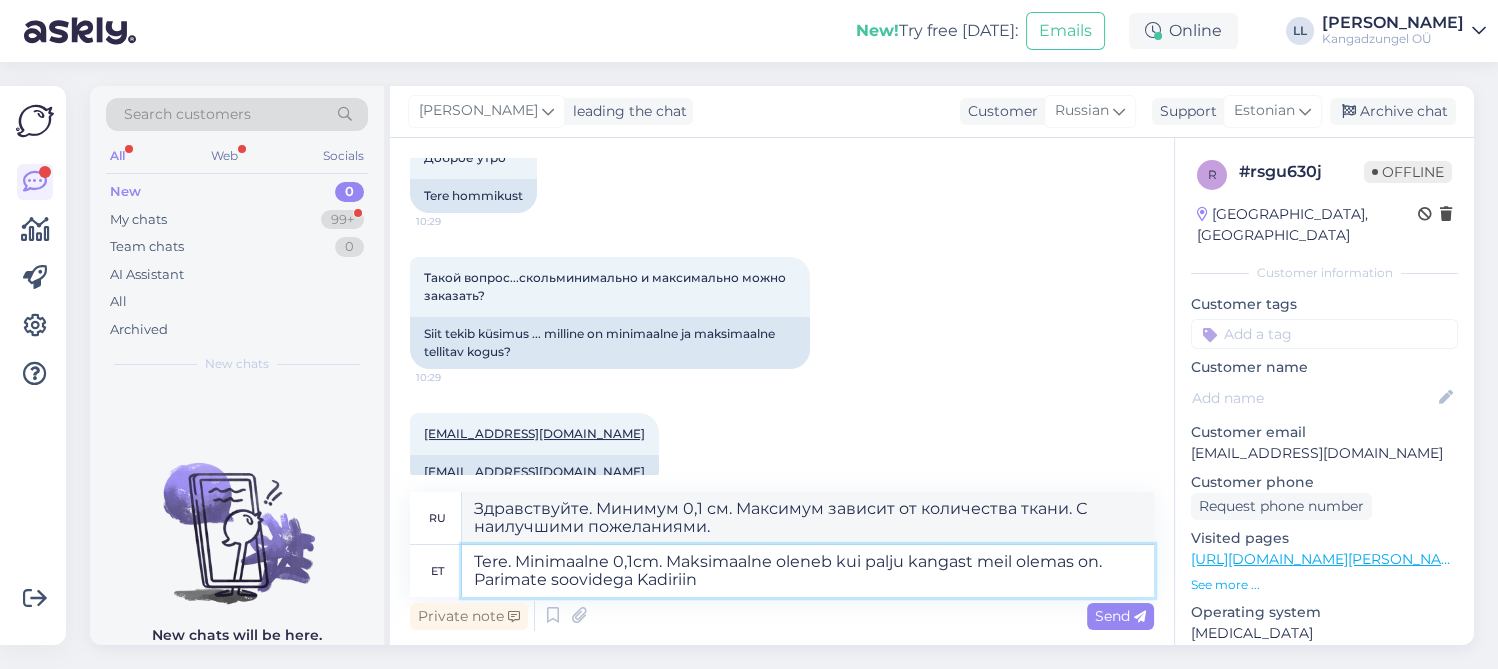 type on "Здравствуйте. Минимум 0,1 см. Максимум зависит от количества ткани. С наилучшими пожеланиями, Кадирийн." 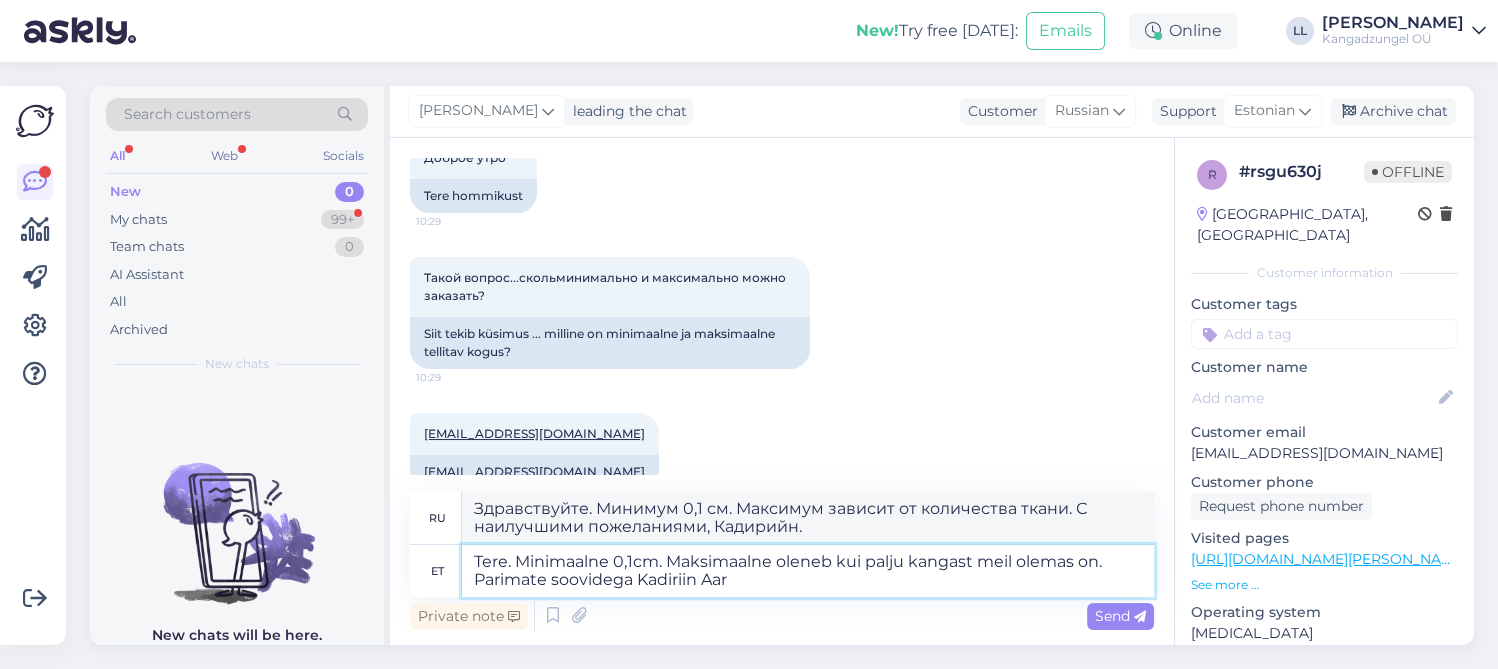 type on "Tere. Minimaalne 0,1cm. Maksimaalne oleneb kui palju kangast meil olemas on. Parimate soovidega Kadiriin Aare" 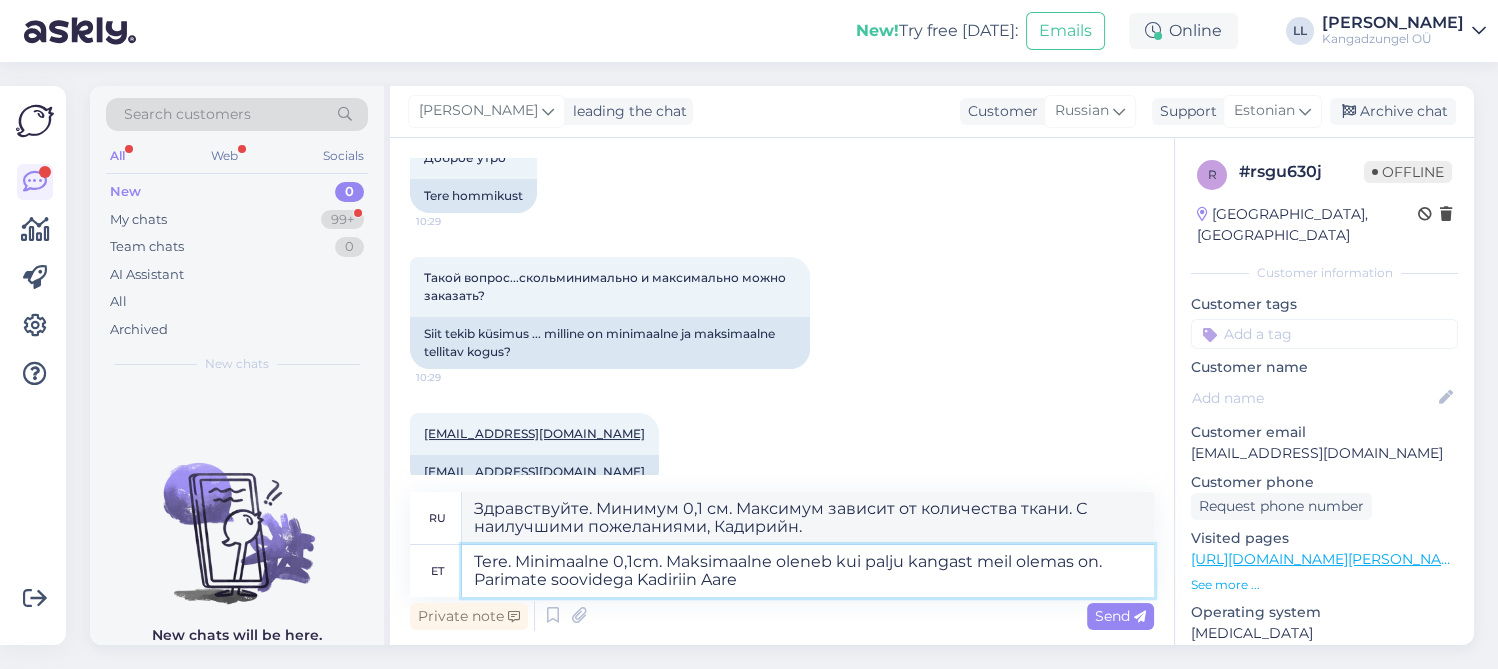 type on "Здравствуйте. Минимум 0,1 см. Максимум зависит от количества ткани. С наилучшими пожеланиями, [PERSON_NAME]." 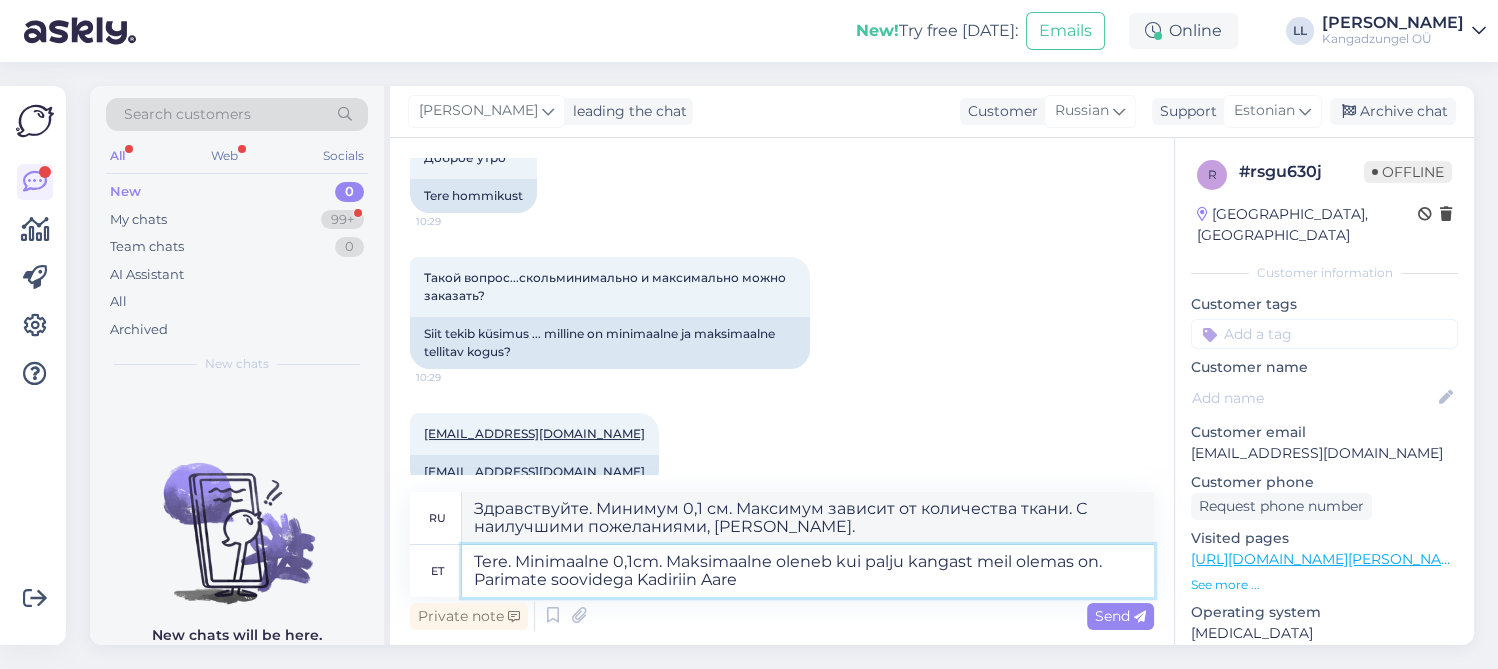 type 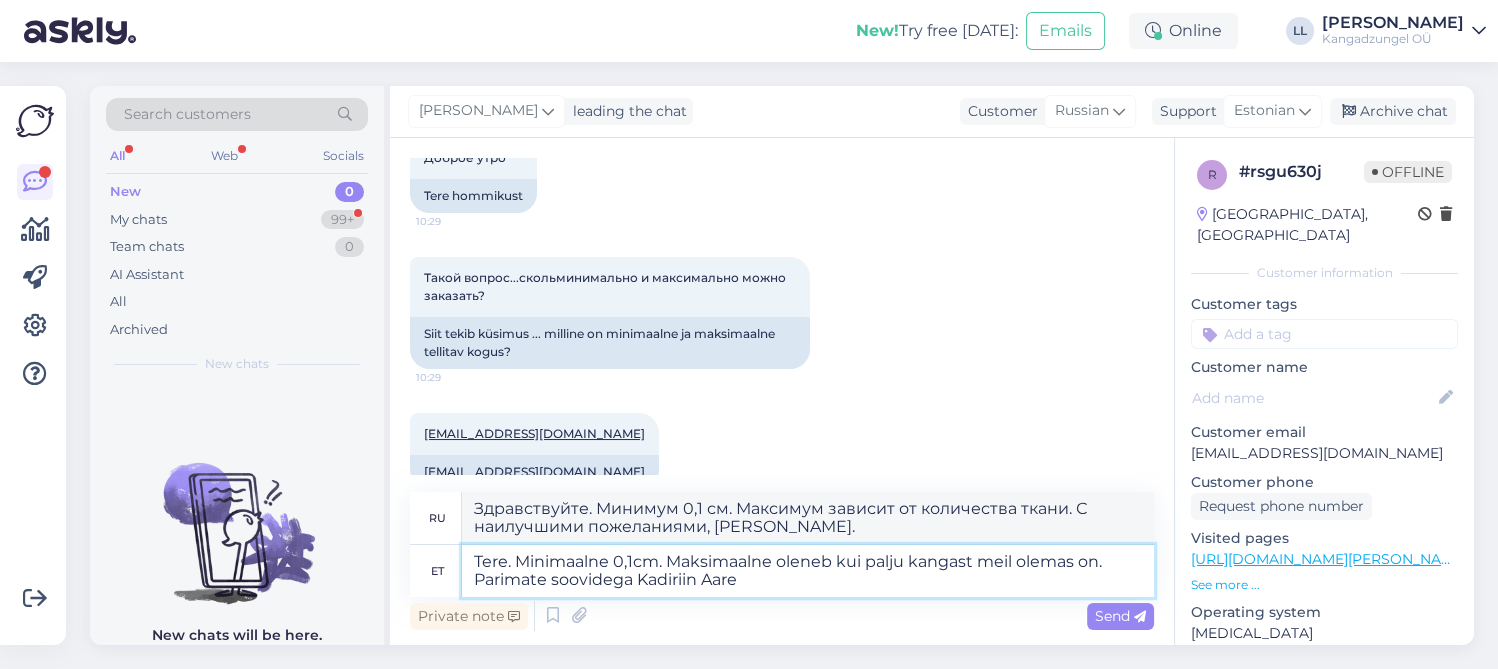 type 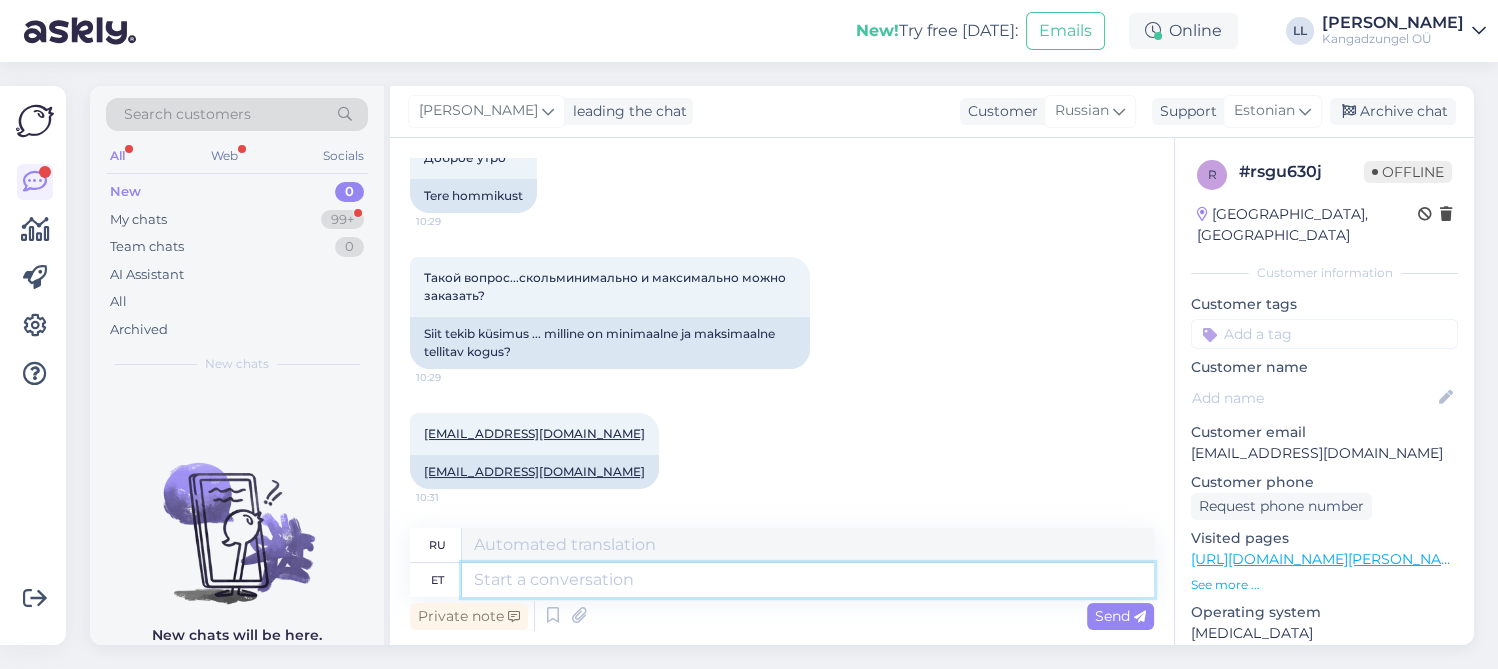 scroll, scrollTop: 300, scrollLeft: 0, axis: vertical 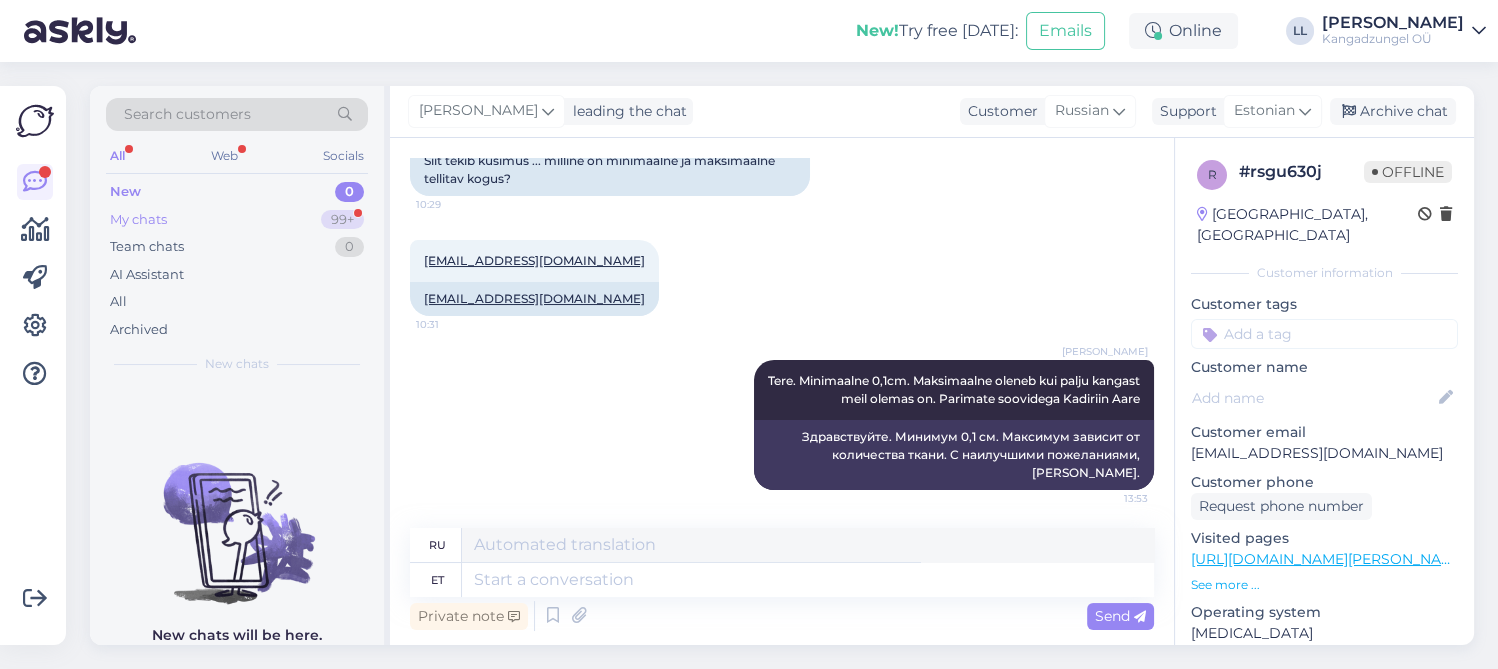 click on "My chats 99+" at bounding box center (237, 220) 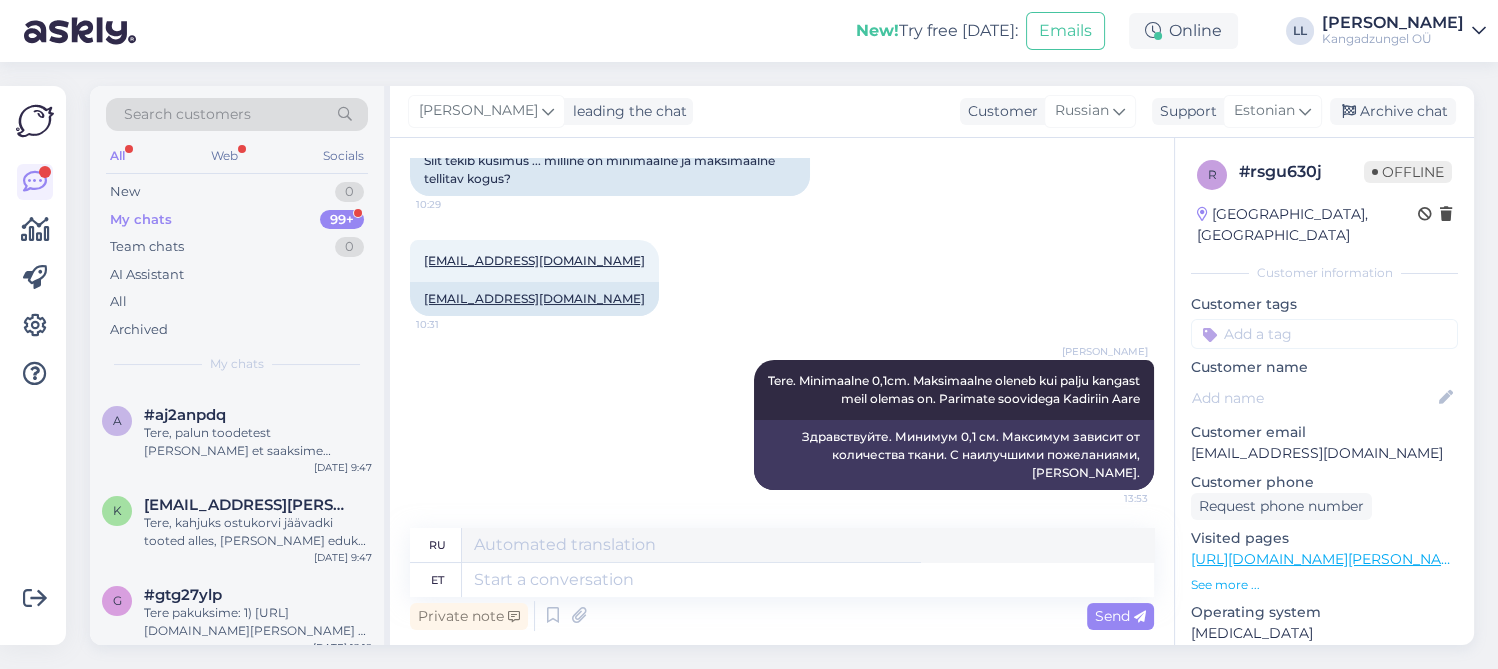 scroll, scrollTop: 888, scrollLeft: 0, axis: vertical 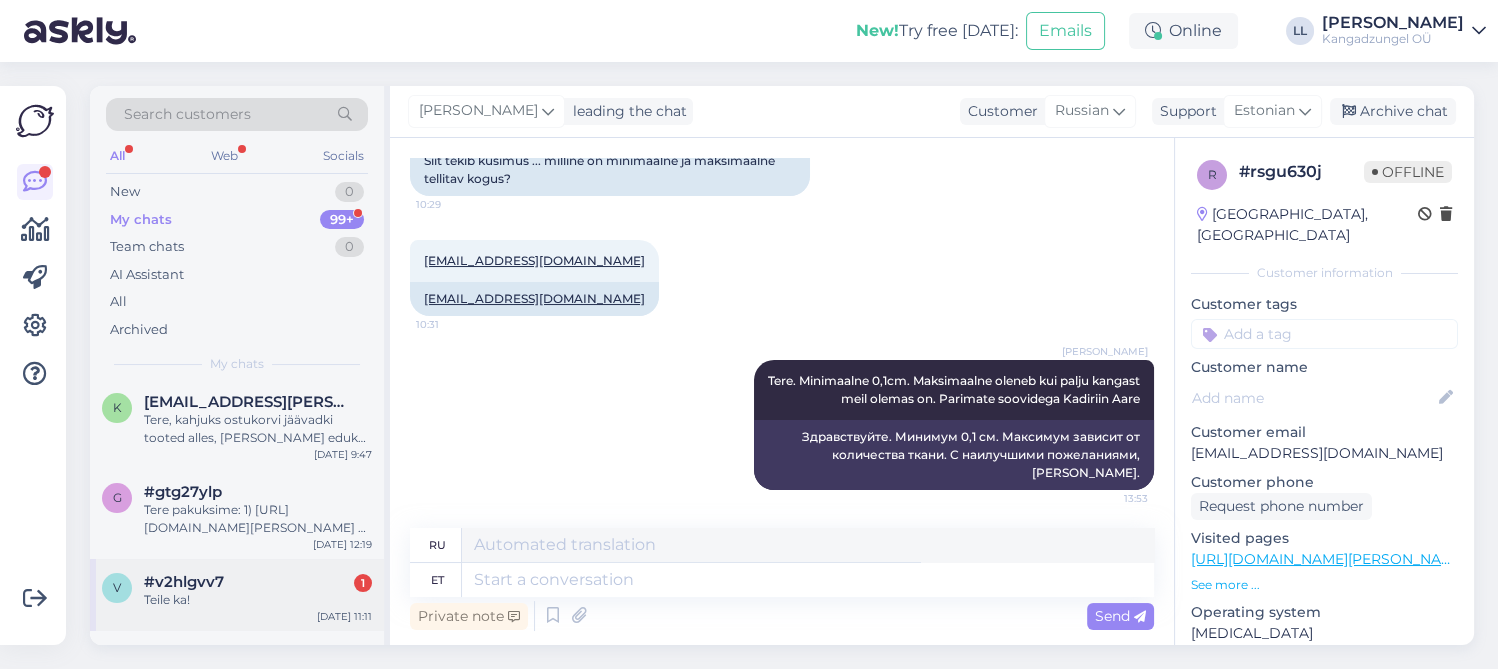 click on "#v2hlgvv7 1" at bounding box center (258, 582) 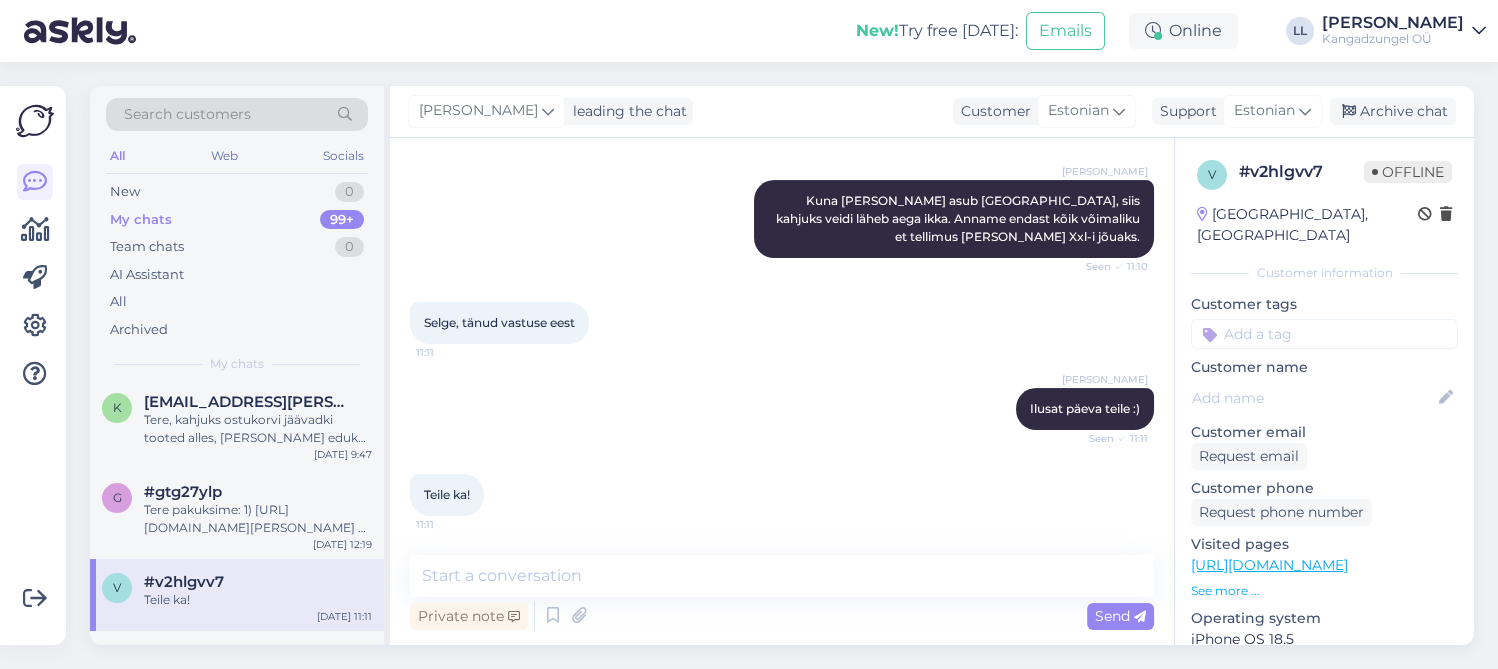 scroll, scrollTop: 757, scrollLeft: 0, axis: vertical 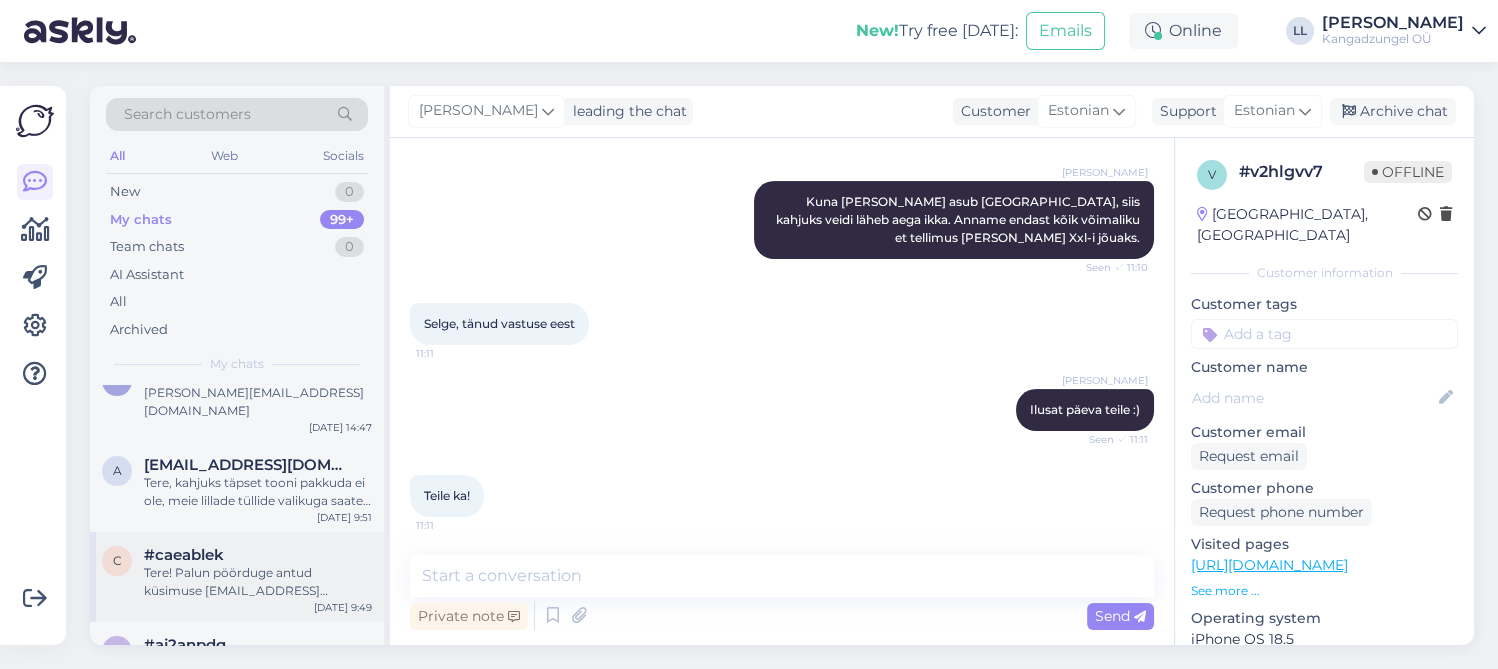 click on "#caeablek" at bounding box center [258, 555] 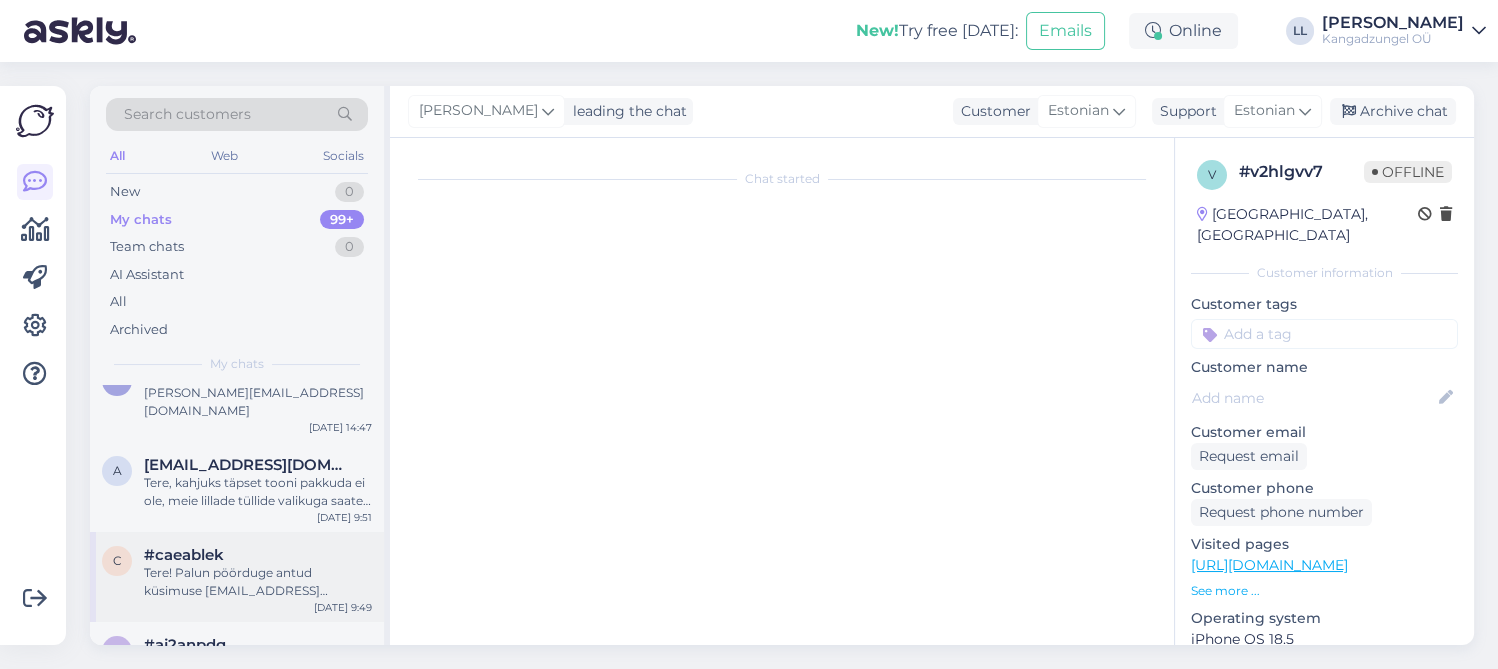 scroll, scrollTop: 0, scrollLeft: 0, axis: both 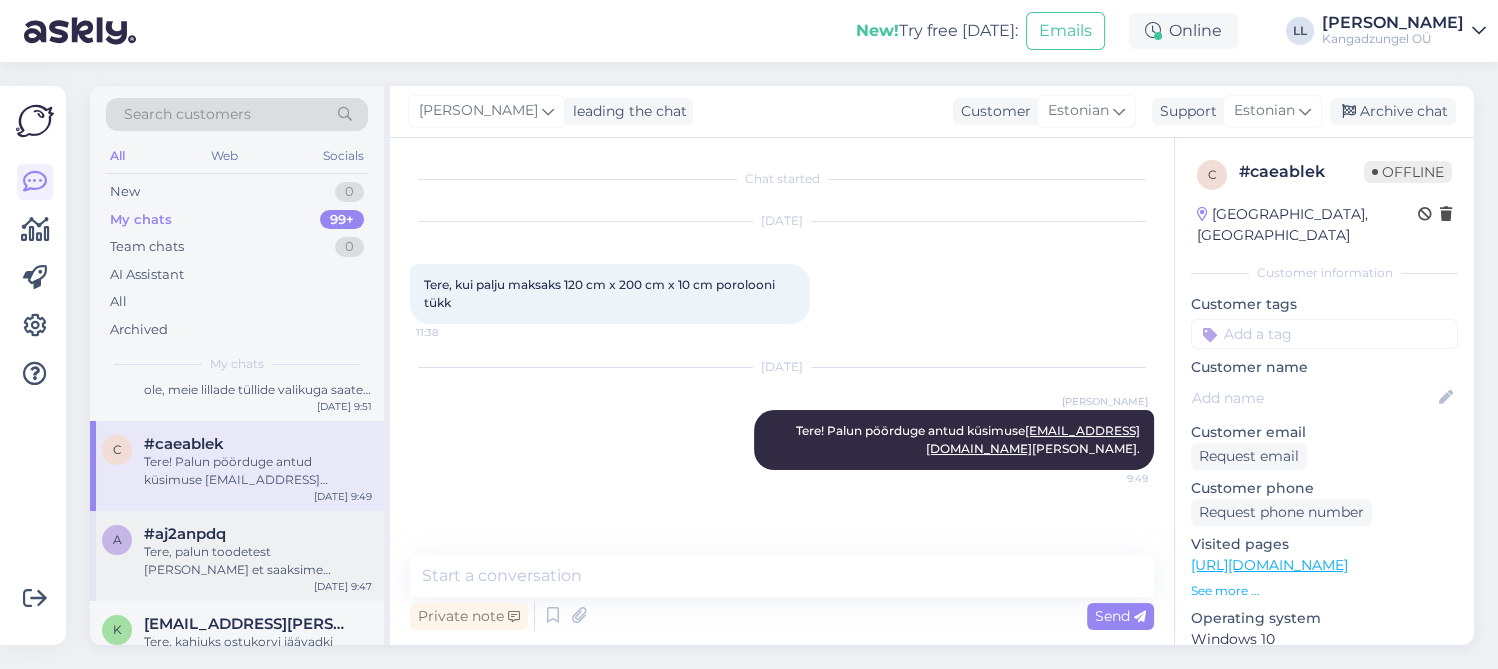 click on "#aj2anpdq" at bounding box center [258, 534] 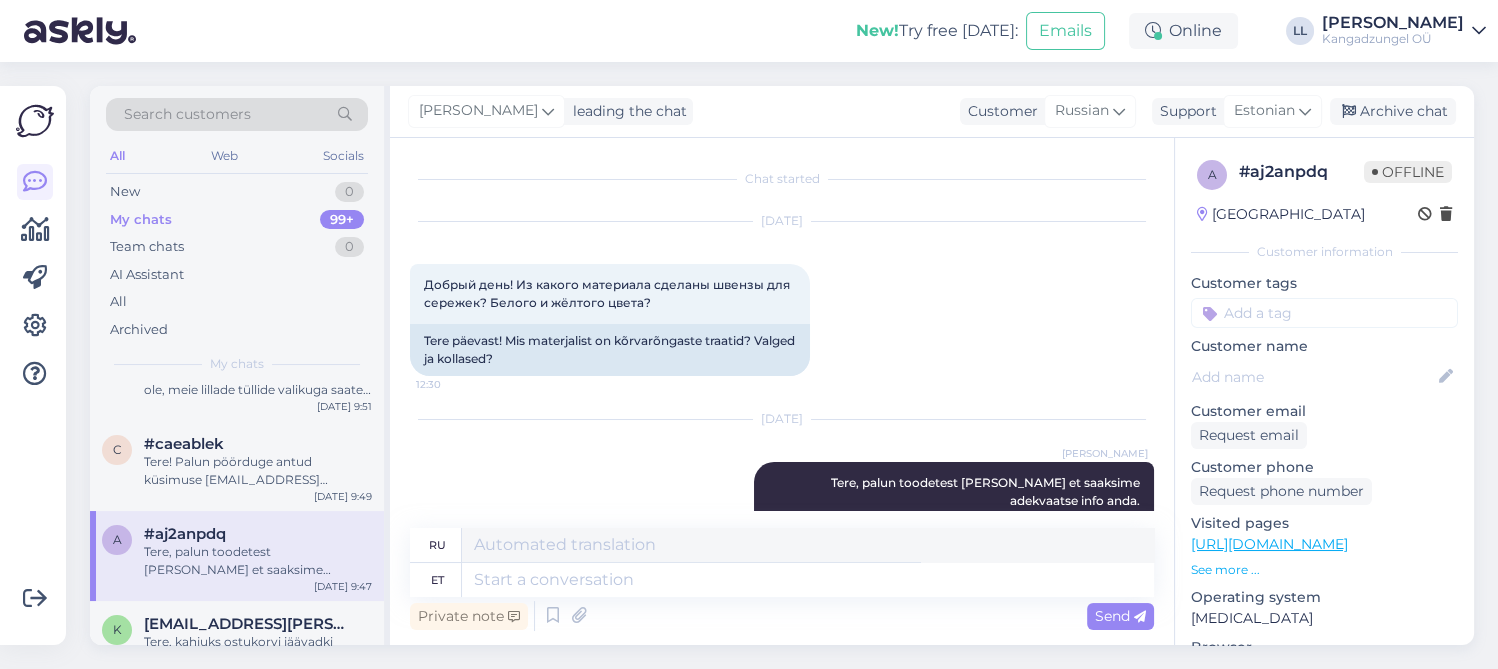 scroll, scrollTop: 103, scrollLeft: 0, axis: vertical 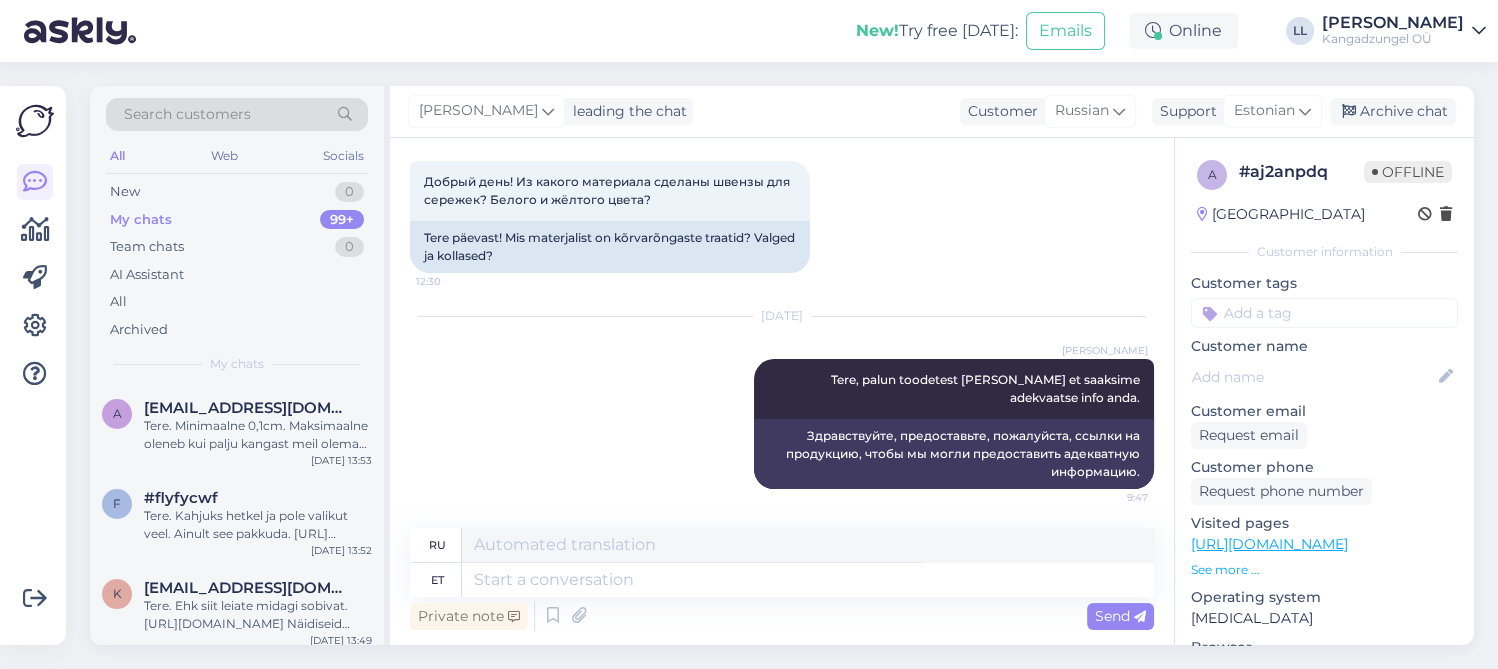 click on "My chats 99+" at bounding box center [237, 220] 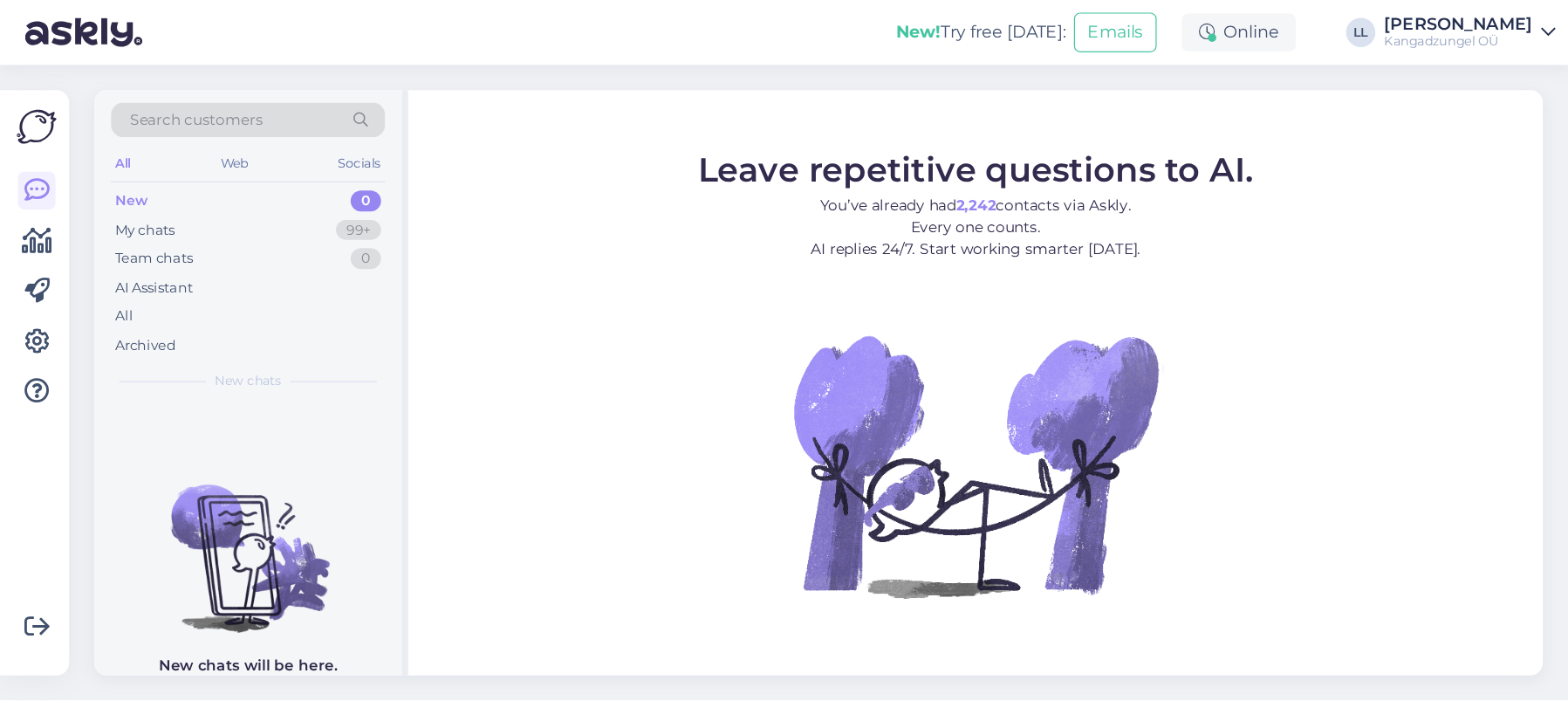 scroll, scrollTop: 0, scrollLeft: 0, axis: both 